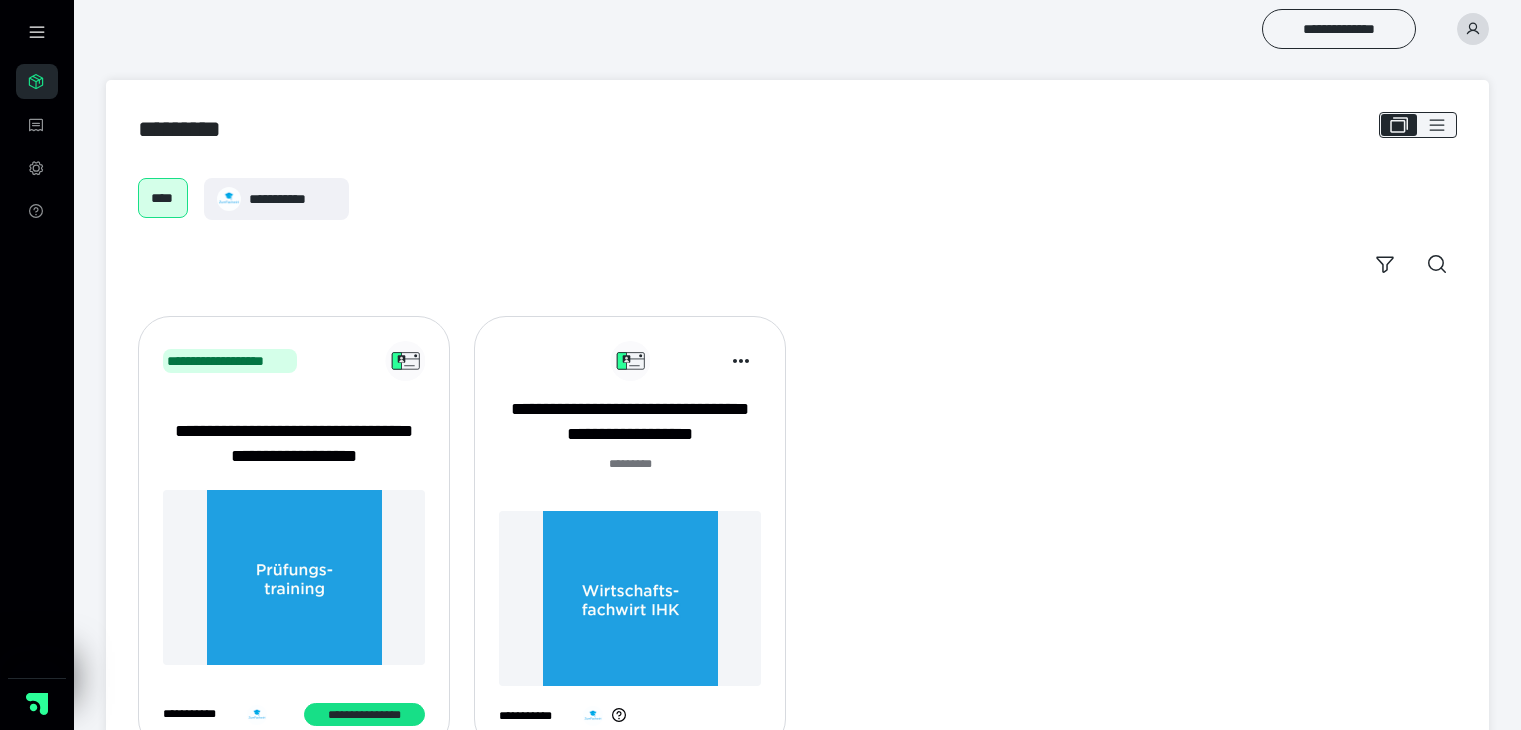 scroll, scrollTop: 0, scrollLeft: 0, axis: both 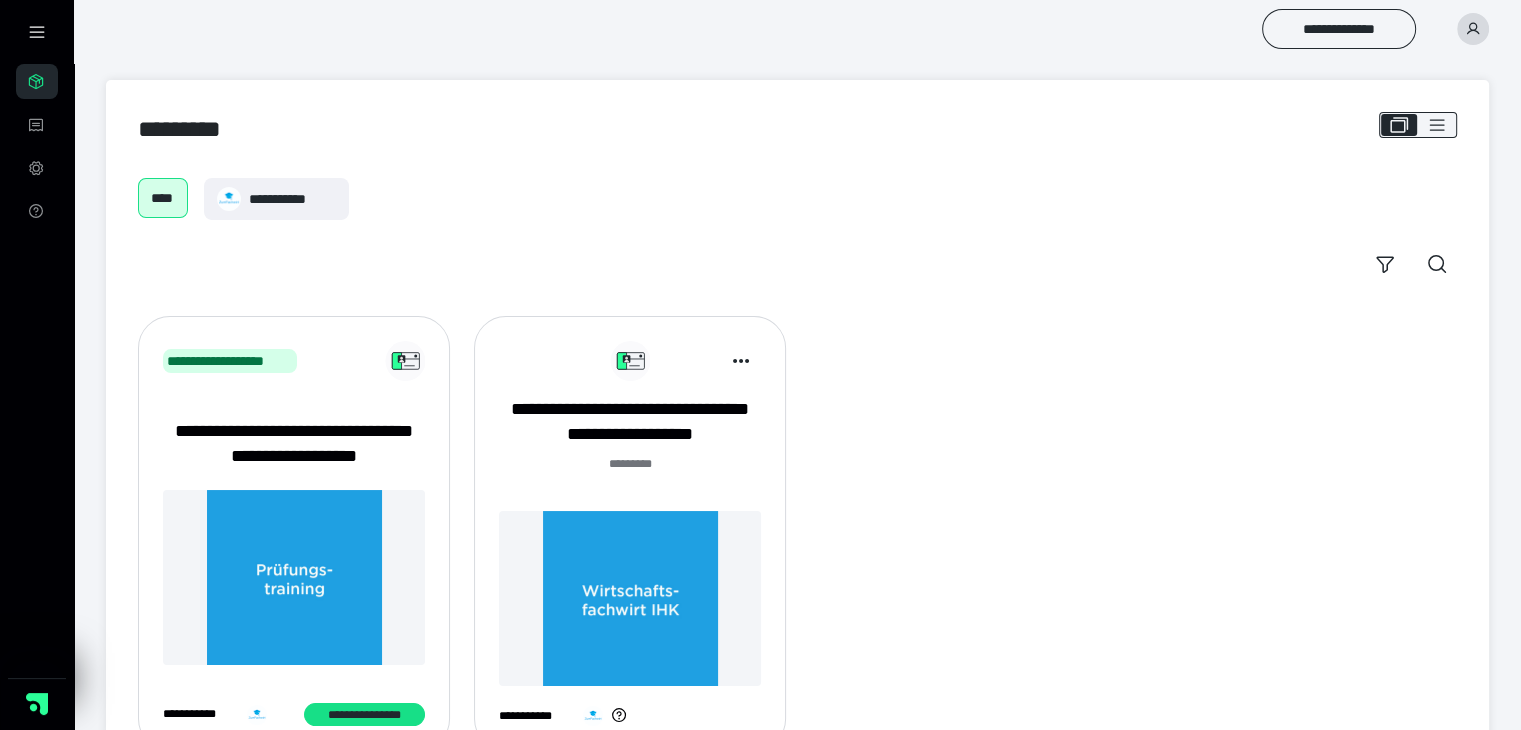click at bounding box center [630, 598] 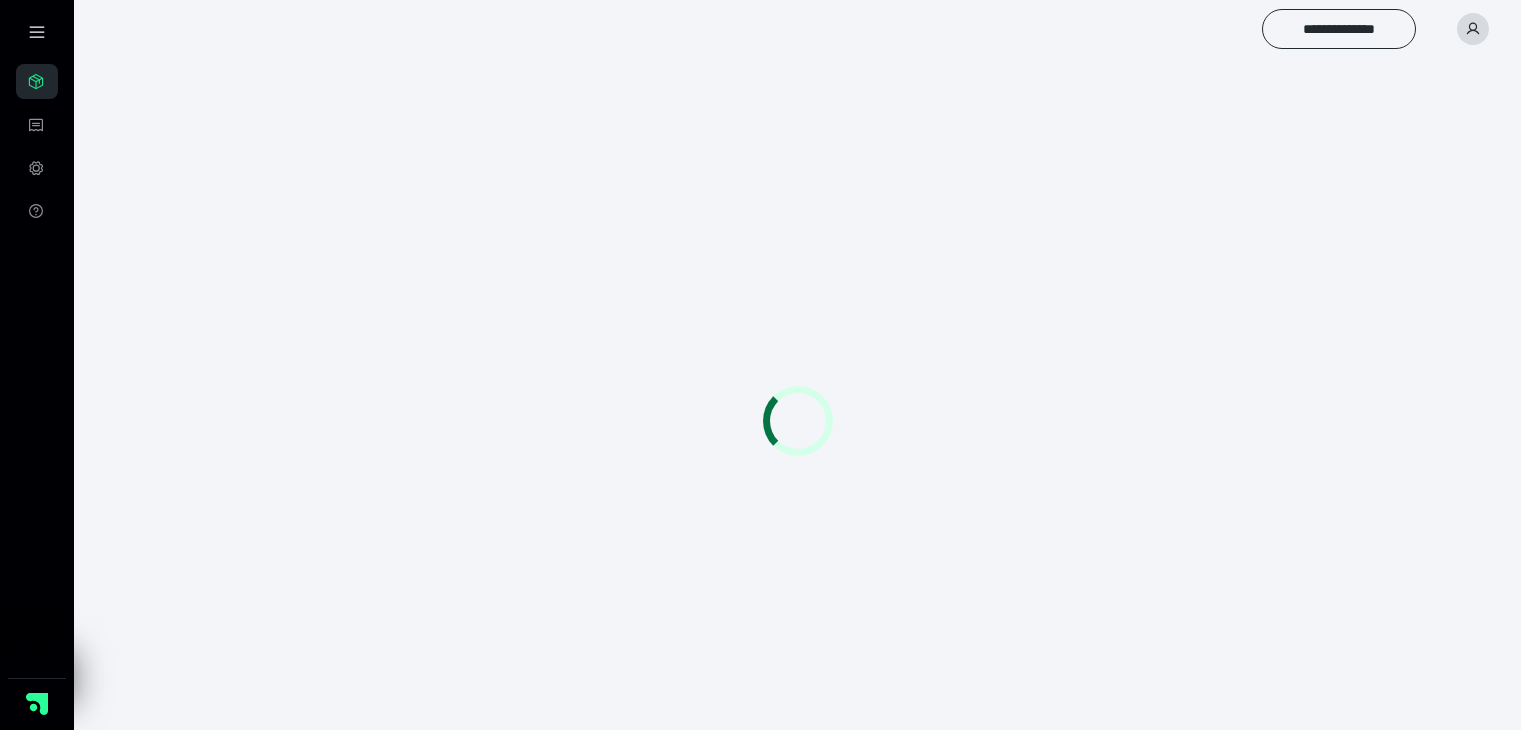 scroll, scrollTop: 0, scrollLeft: 0, axis: both 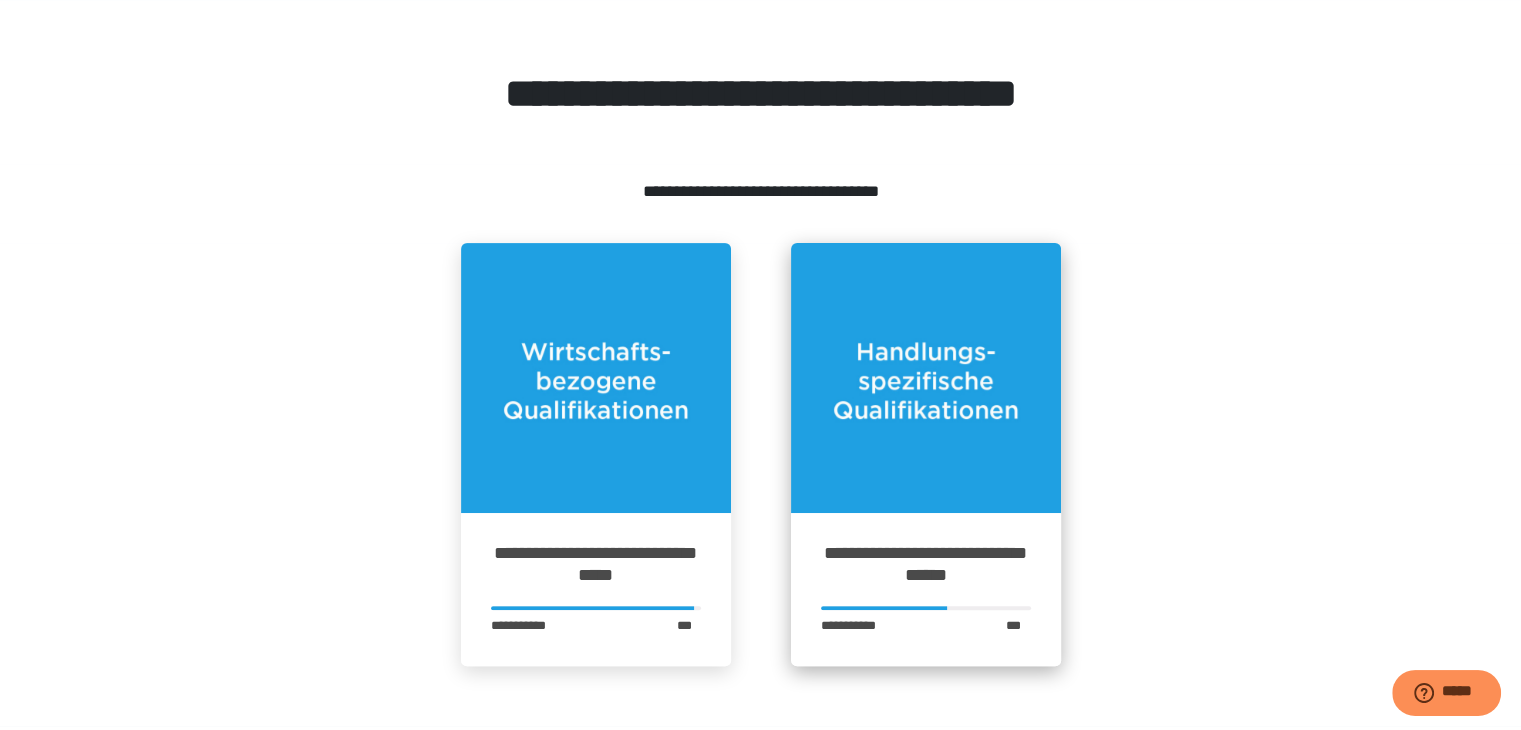 click at bounding box center [926, 378] 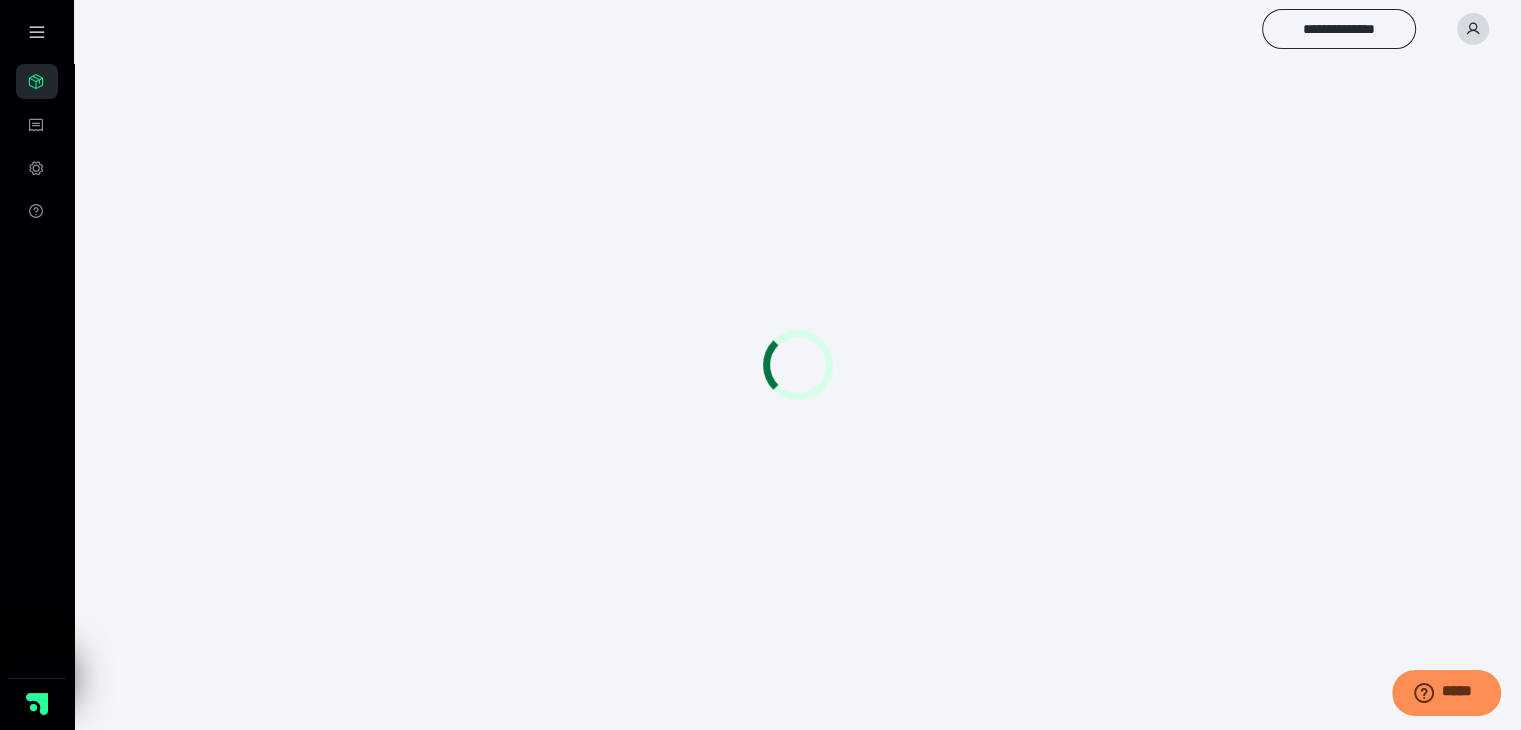 scroll, scrollTop: 0, scrollLeft: 0, axis: both 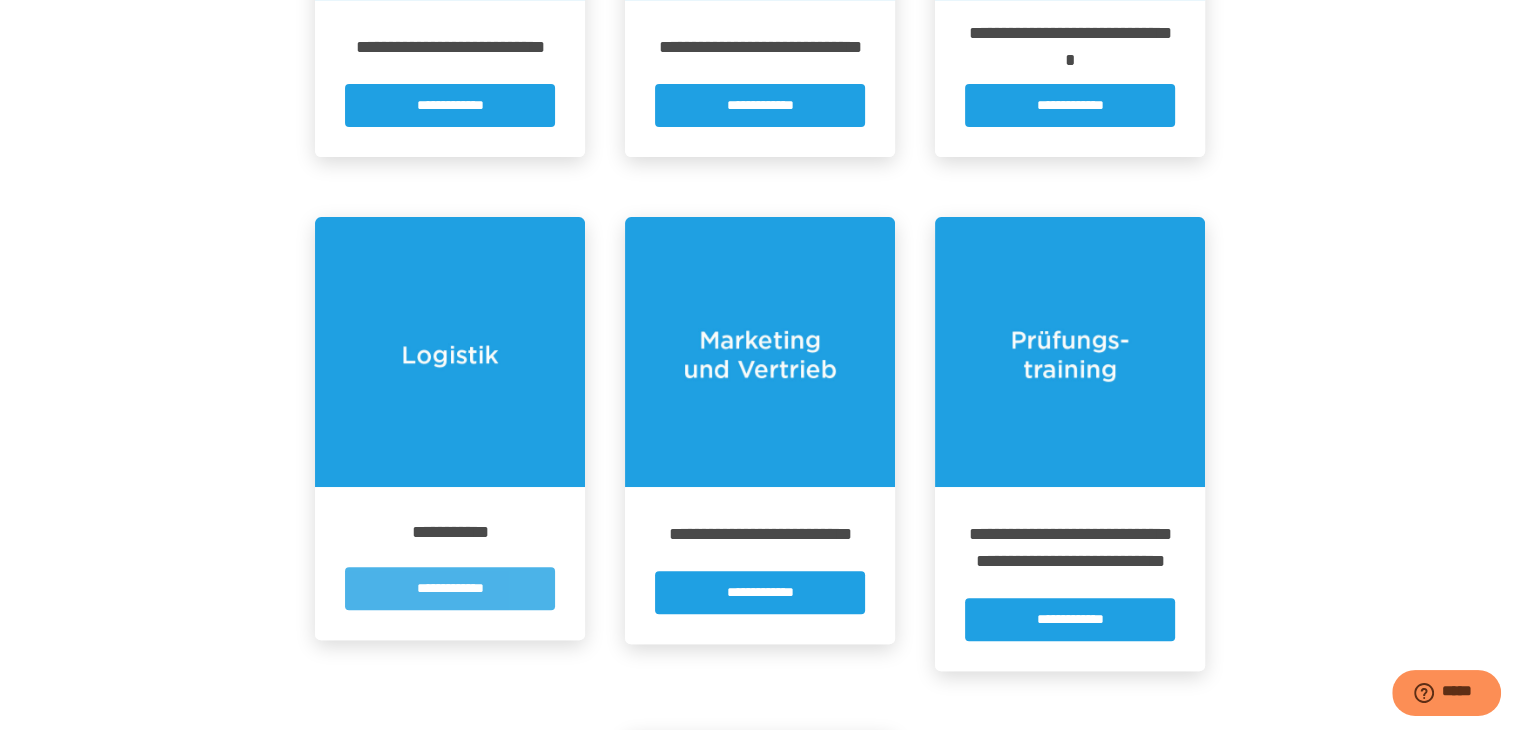 click on "**********" at bounding box center (450, 588) 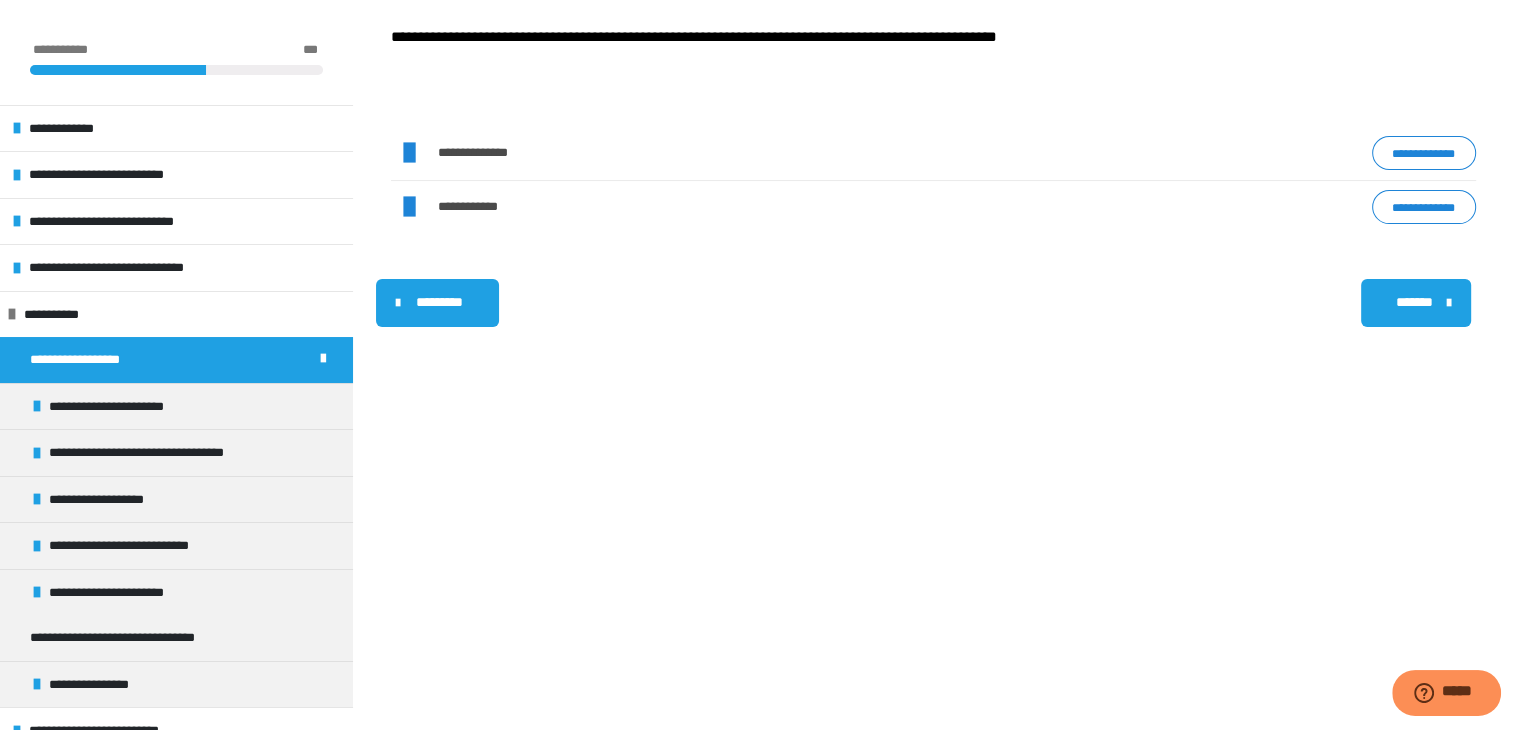 scroll, scrollTop: 340, scrollLeft: 0, axis: vertical 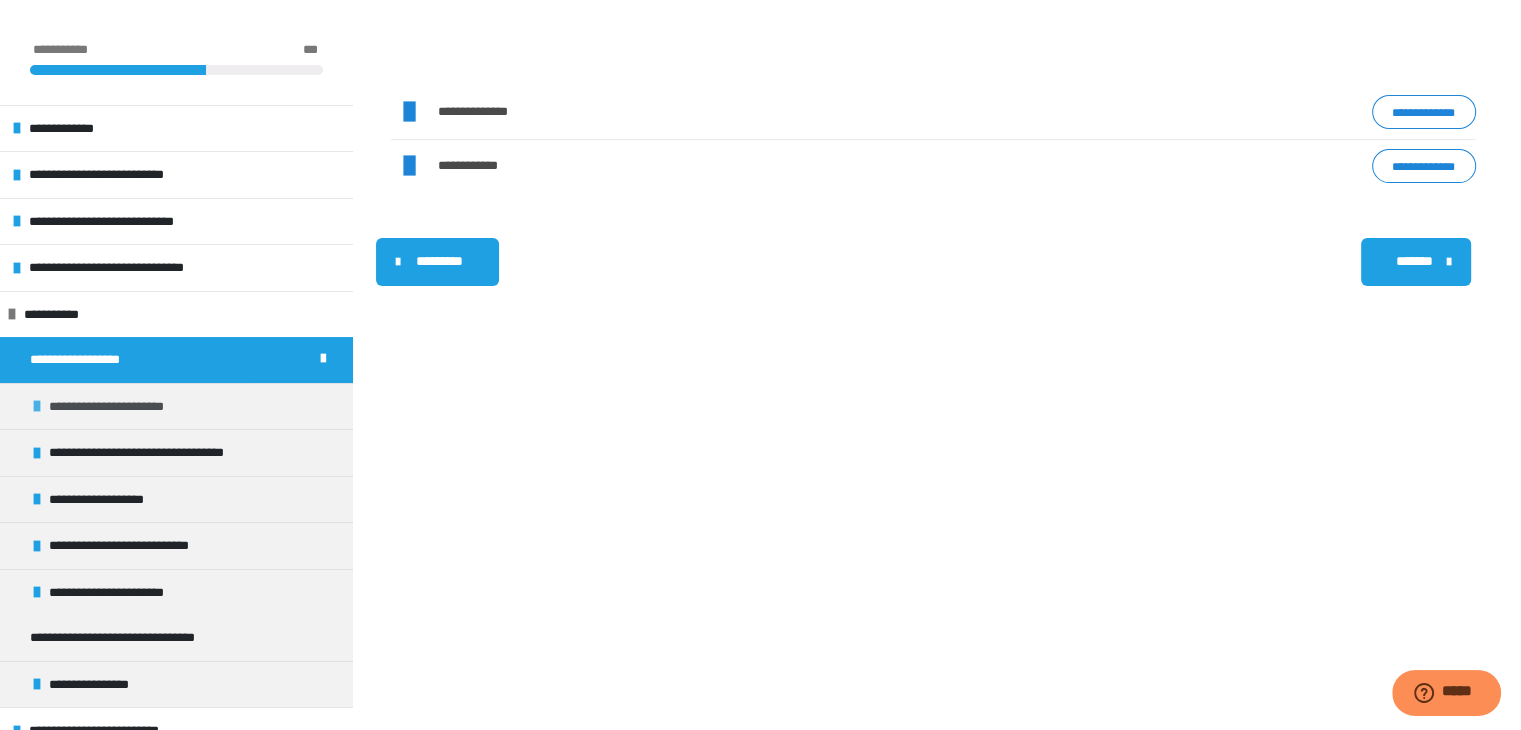click on "**********" at bounding box center (176, 406) 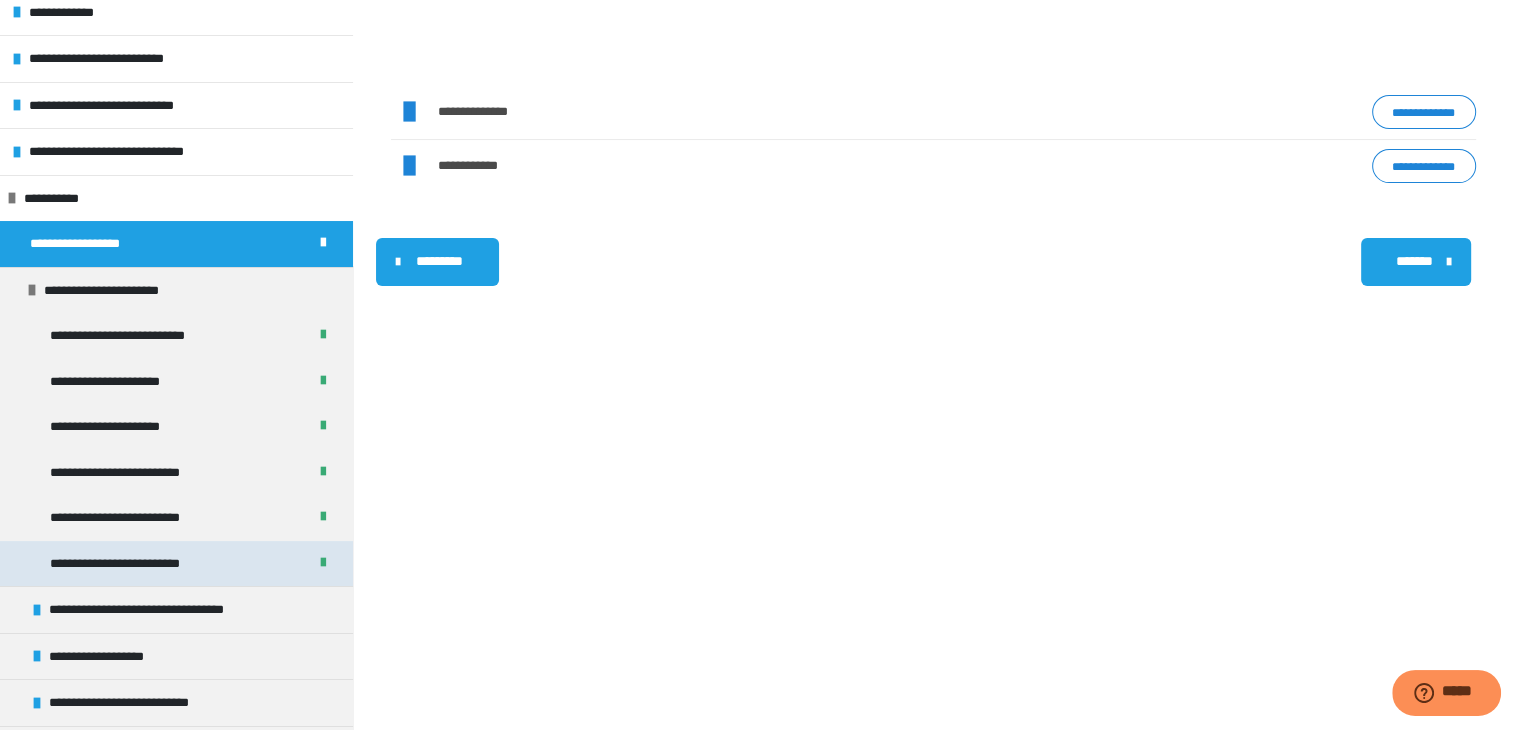 scroll, scrollTop: 300, scrollLeft: 0, axis: vertical 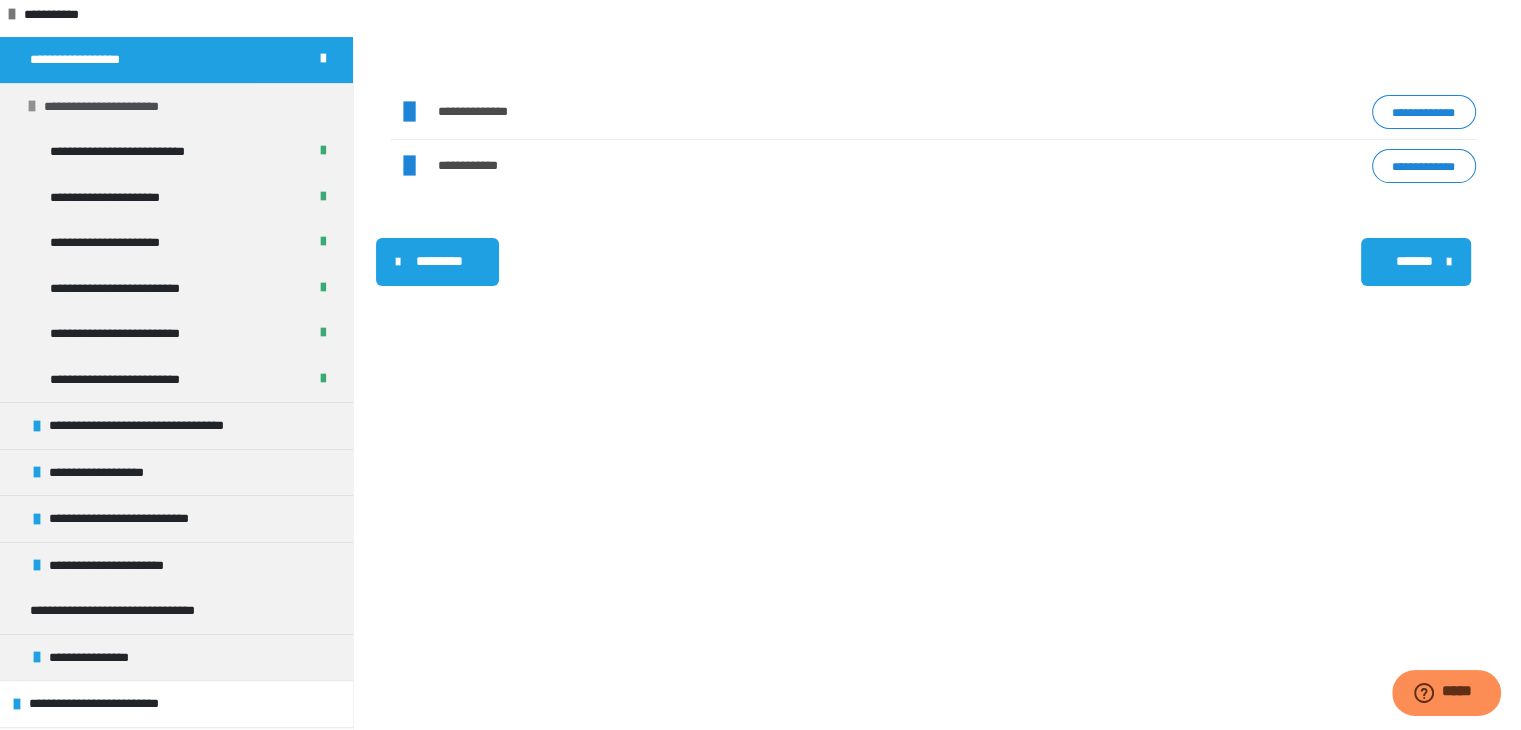 click on "**********" at bounding box center (118, 107) 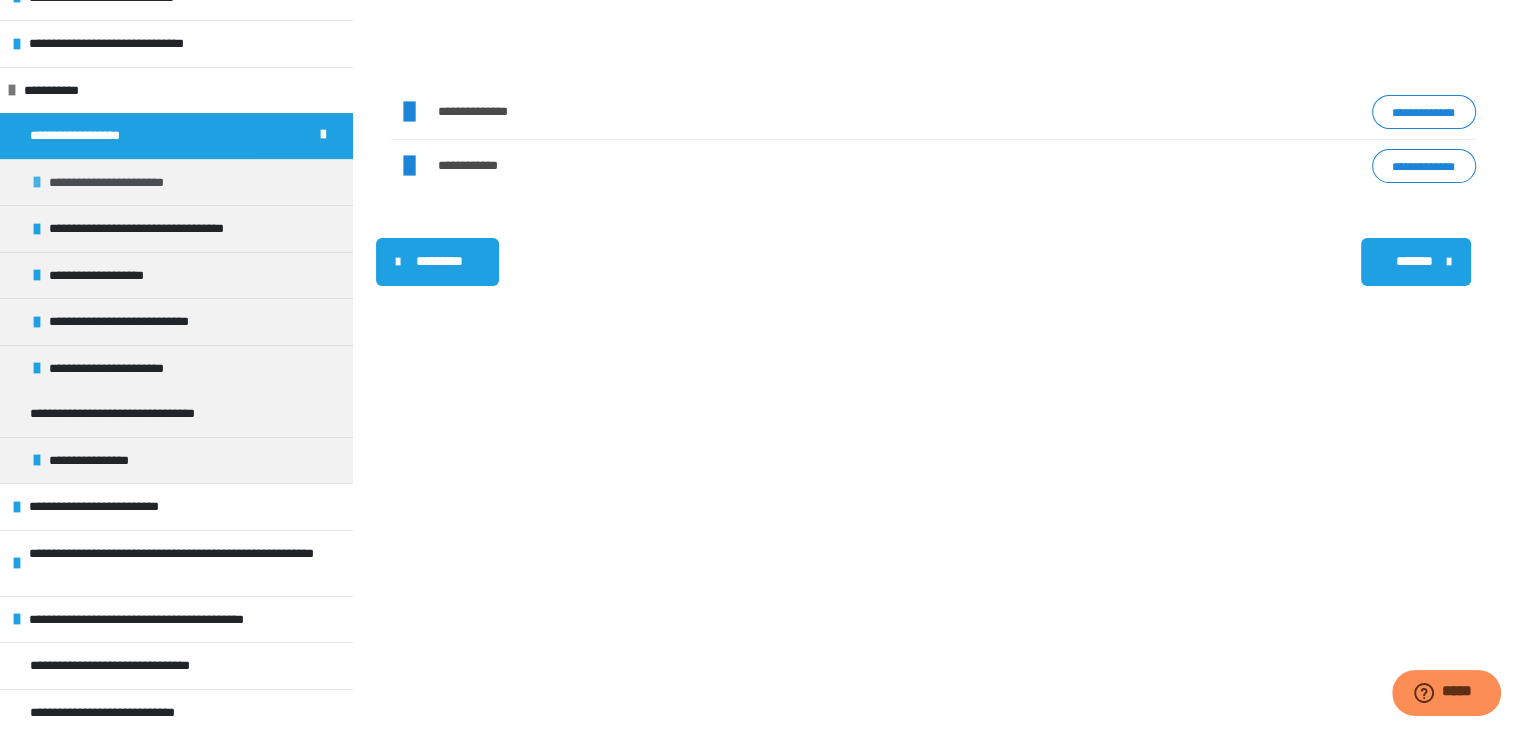 scroll, scrollTop: 221, scrollLeft: 0, axis: vertical 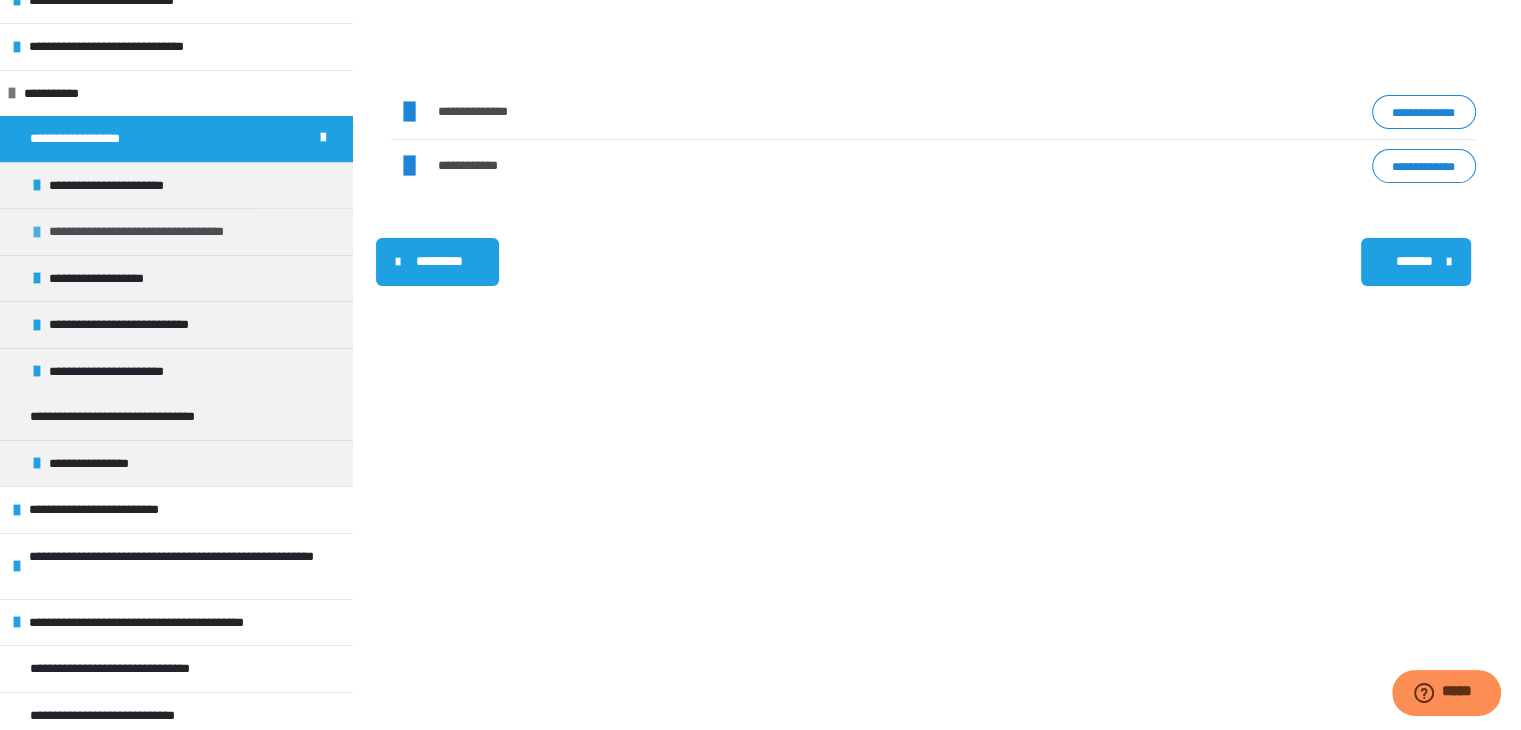 click on "**********" at bounding box center [158, 232] 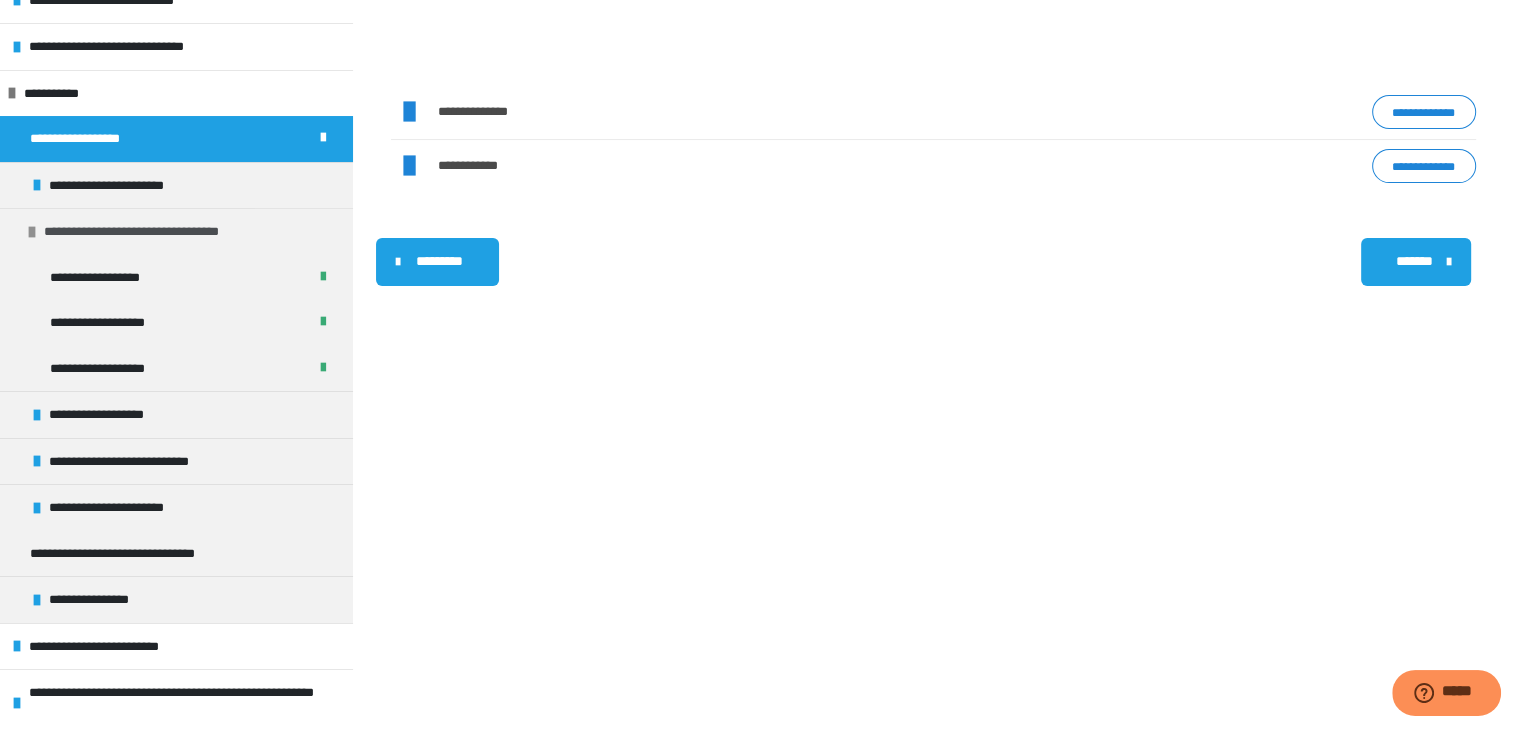 scroll, scrollTop: 300, scrollLeft: 0, axis: vertical 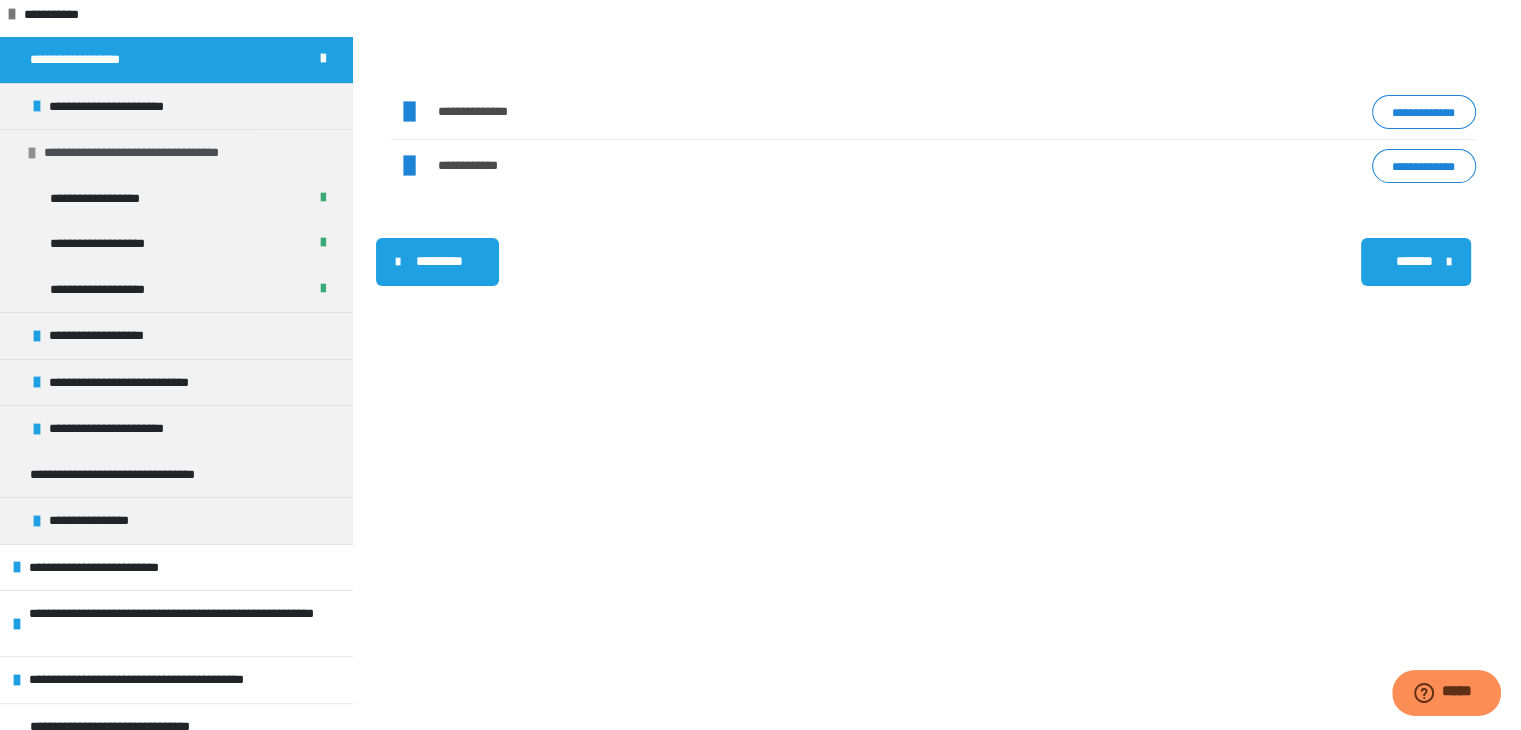 click on "**********" at bounding box center (153, 153) 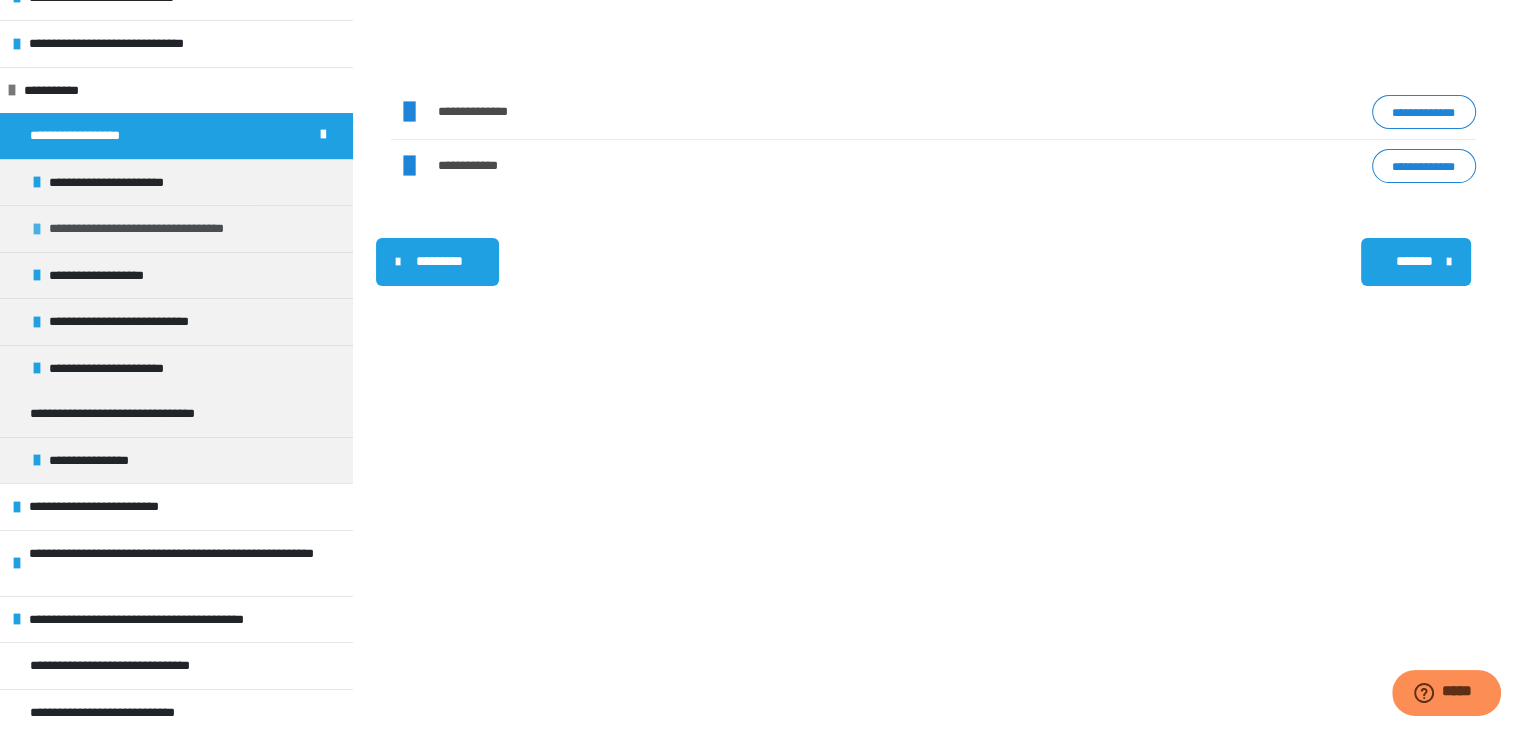scroll, scrollTop: 221, scrollLeft: 0, axis: vertical 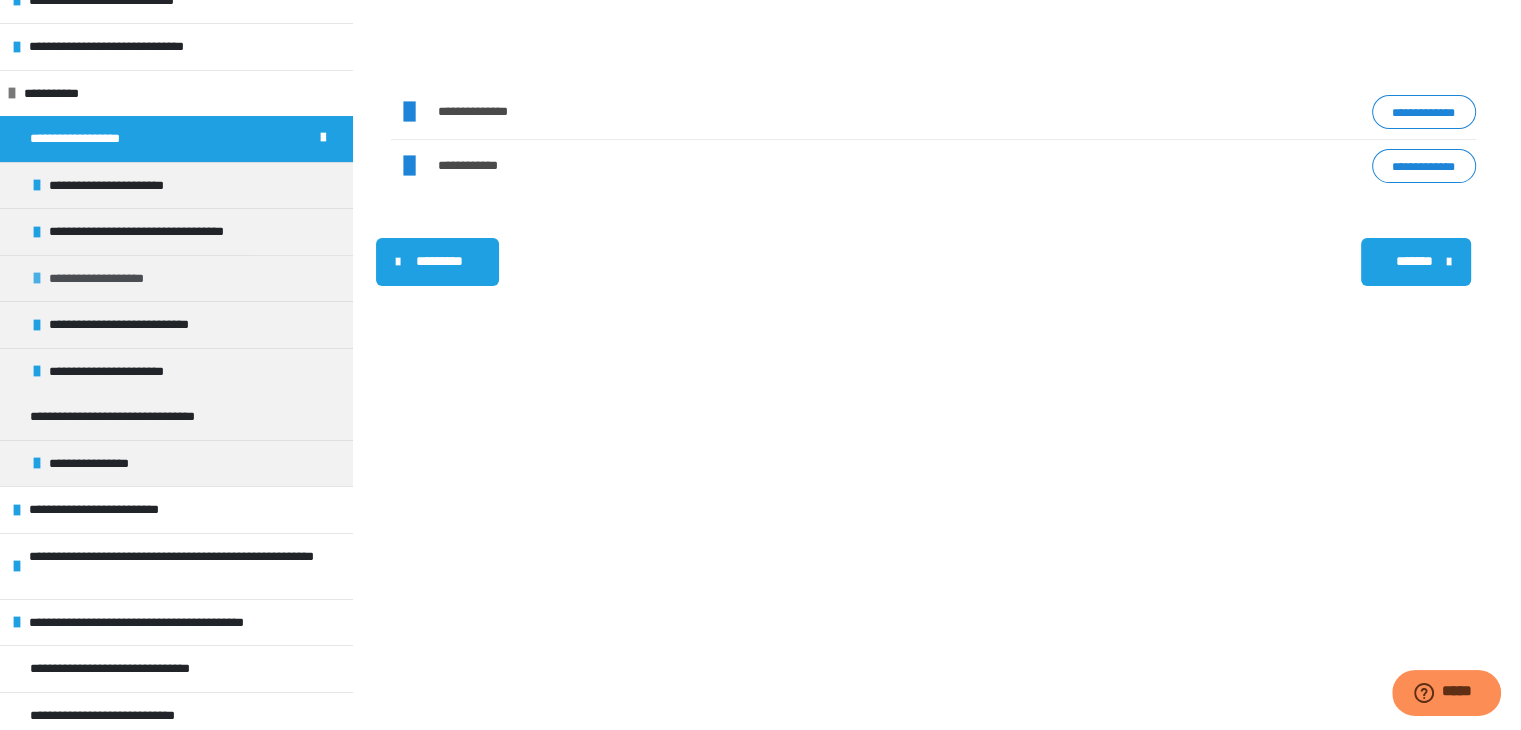 click on "**********" at bounding box center [114, 279] 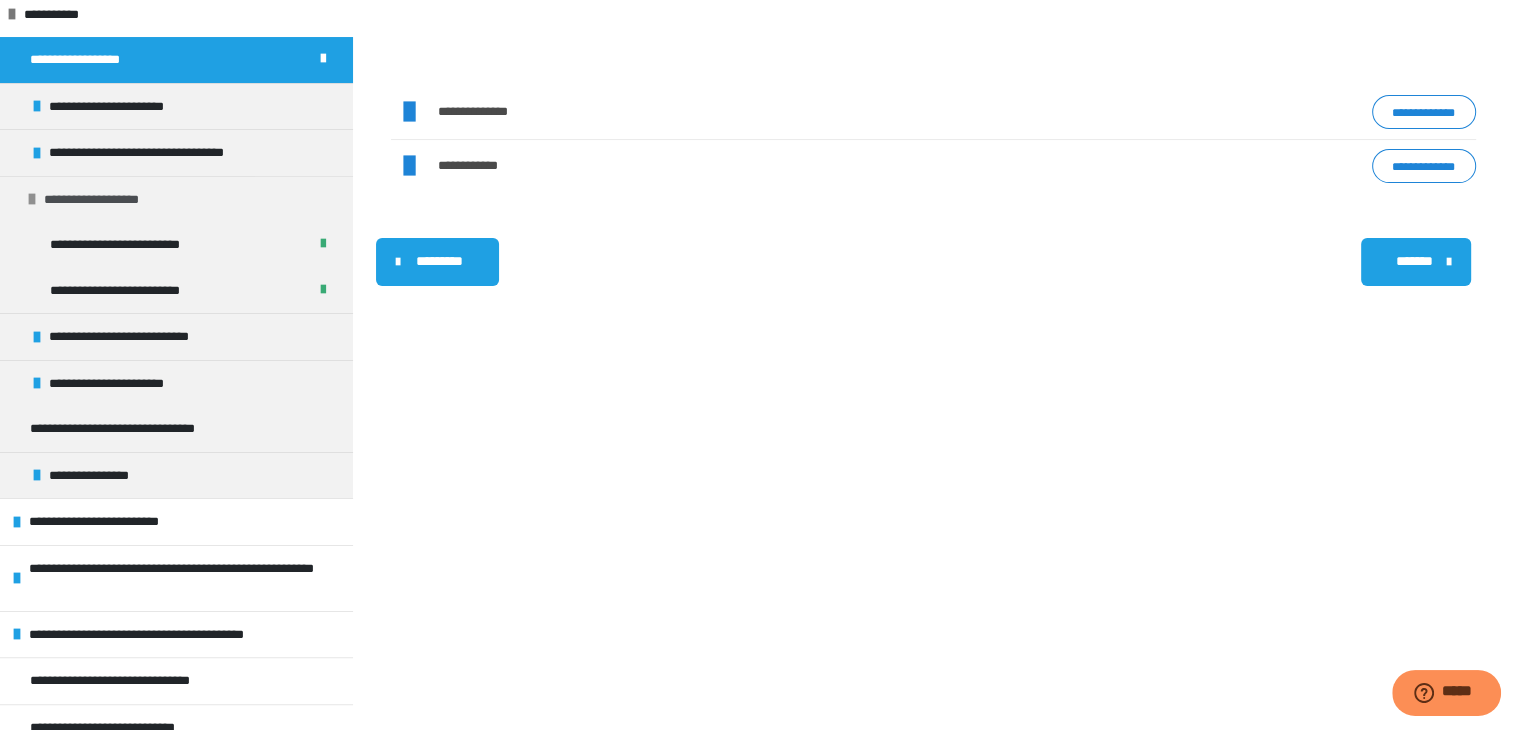 click on "**********" at bounding box center [109, 200] 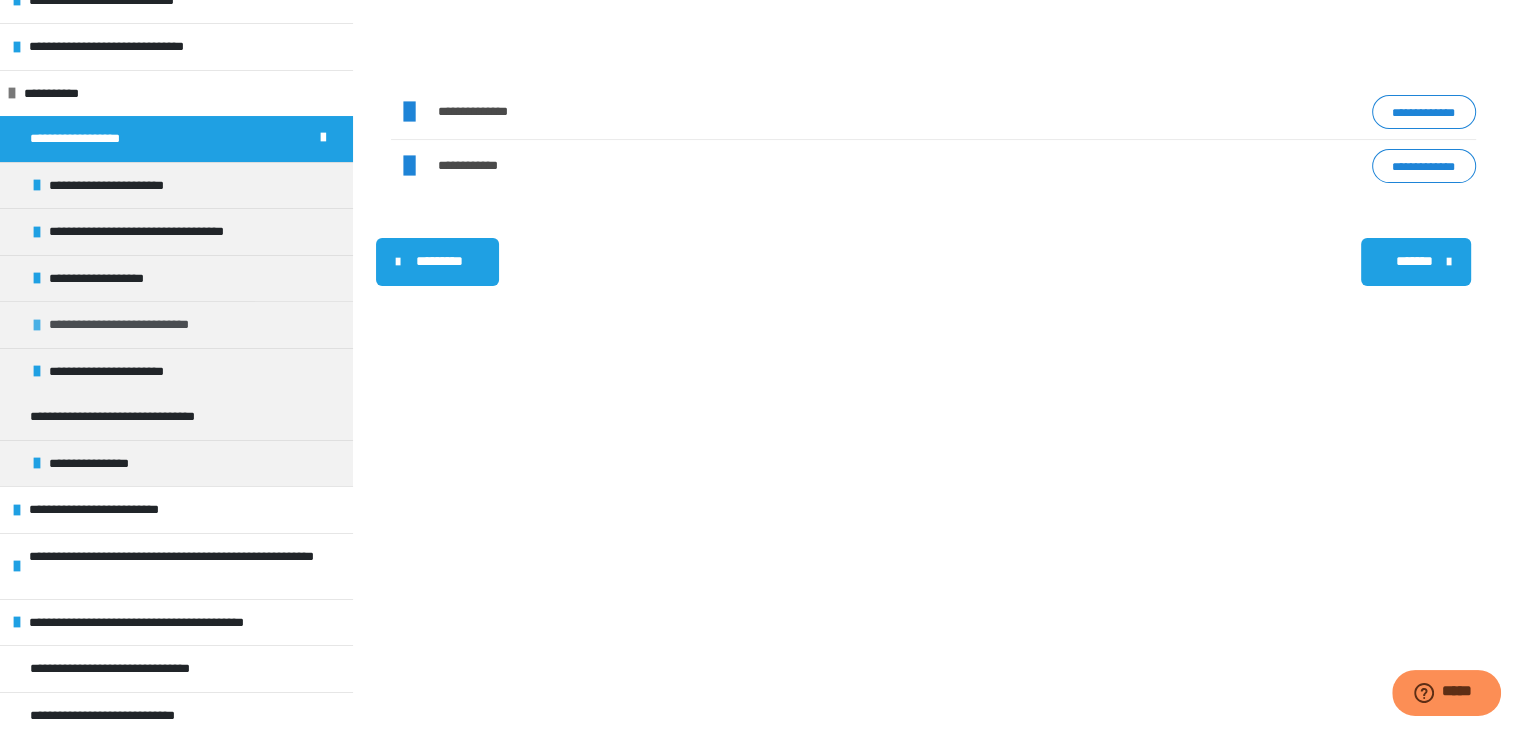 click on "**********" at bounding box center (135, 325) 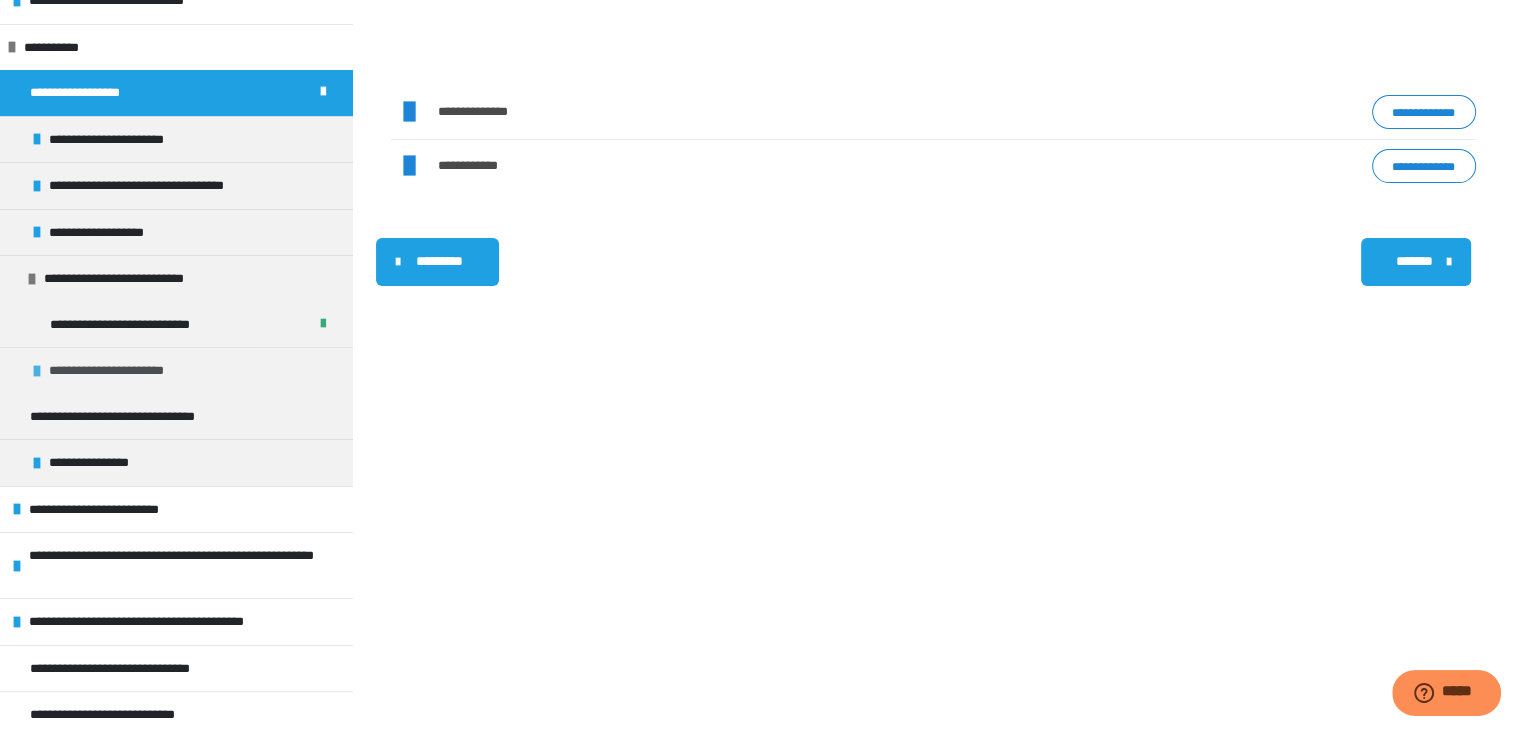 click on "**********" at bounding box center (122, 371) 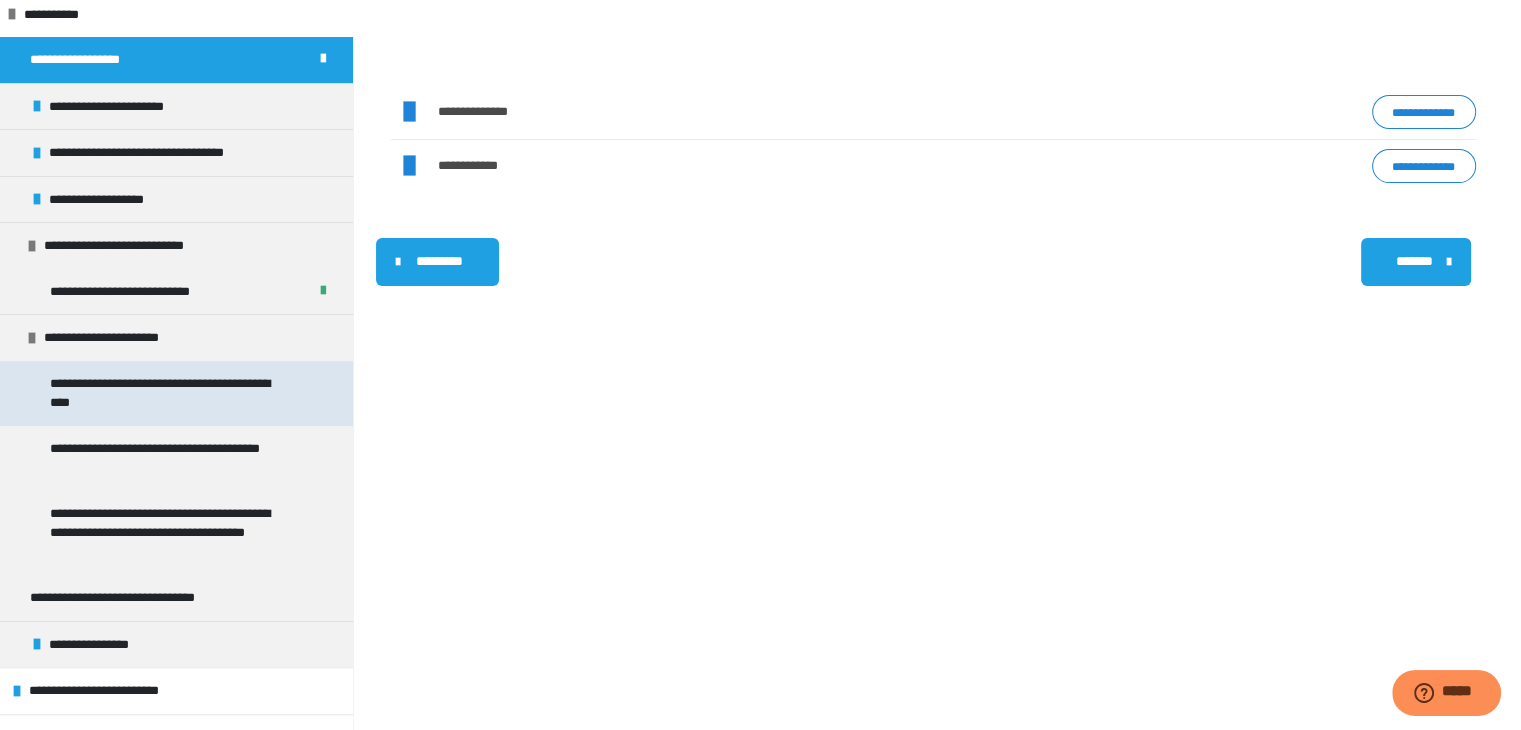 click on "**********" at bounding box center [171, 393] 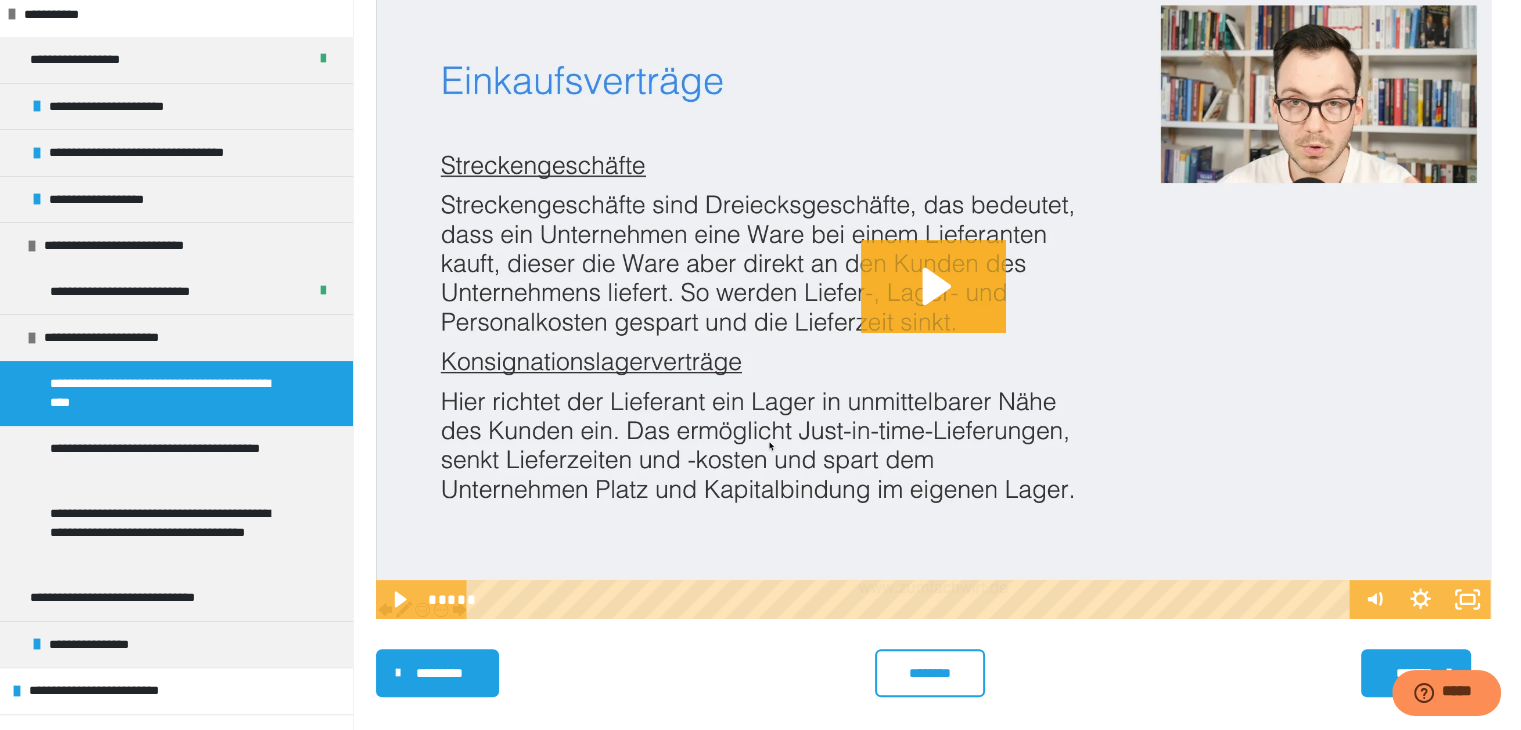 scroll, scrollTop: 345, scrollLeft: 0, axis: vertical 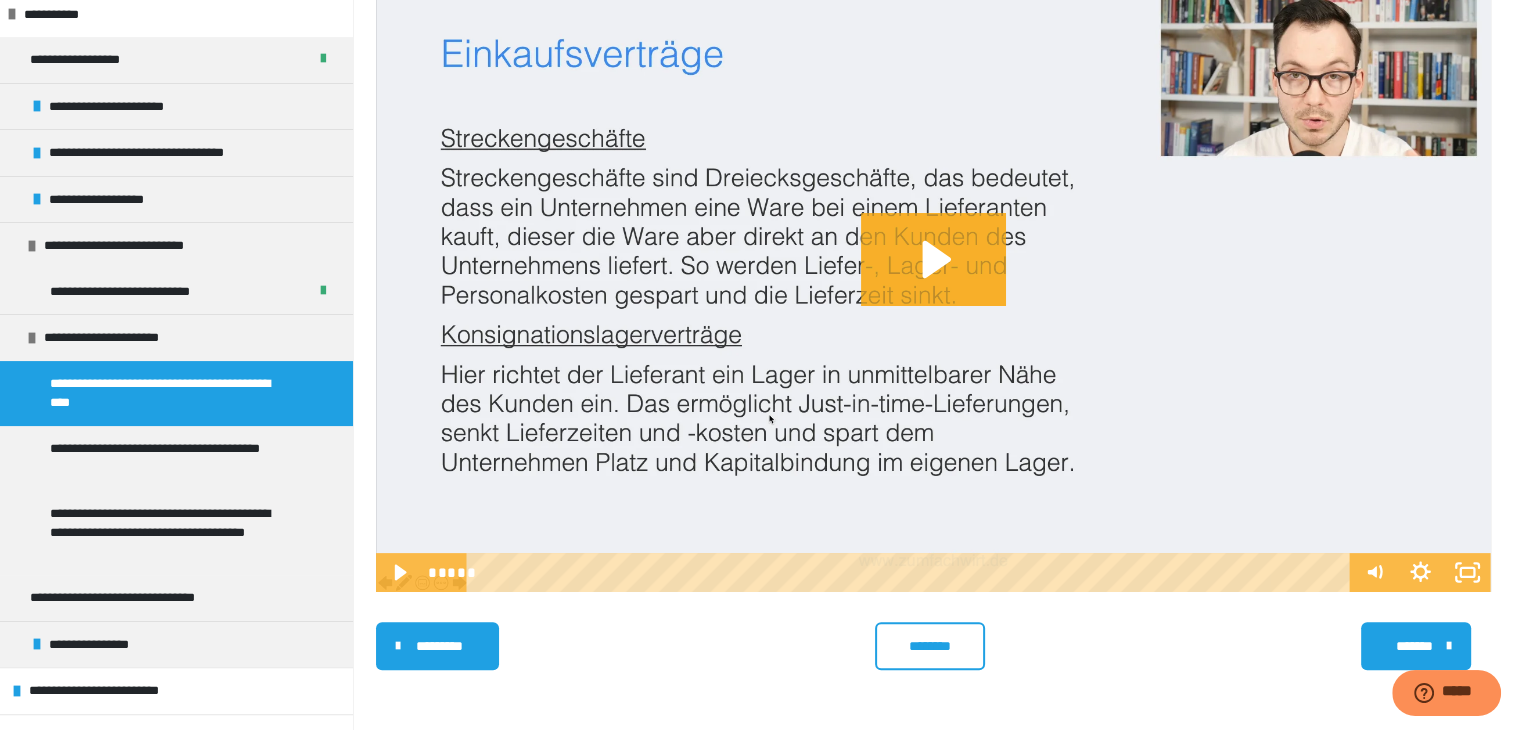 click on "********" at bounding box center (930, 646) 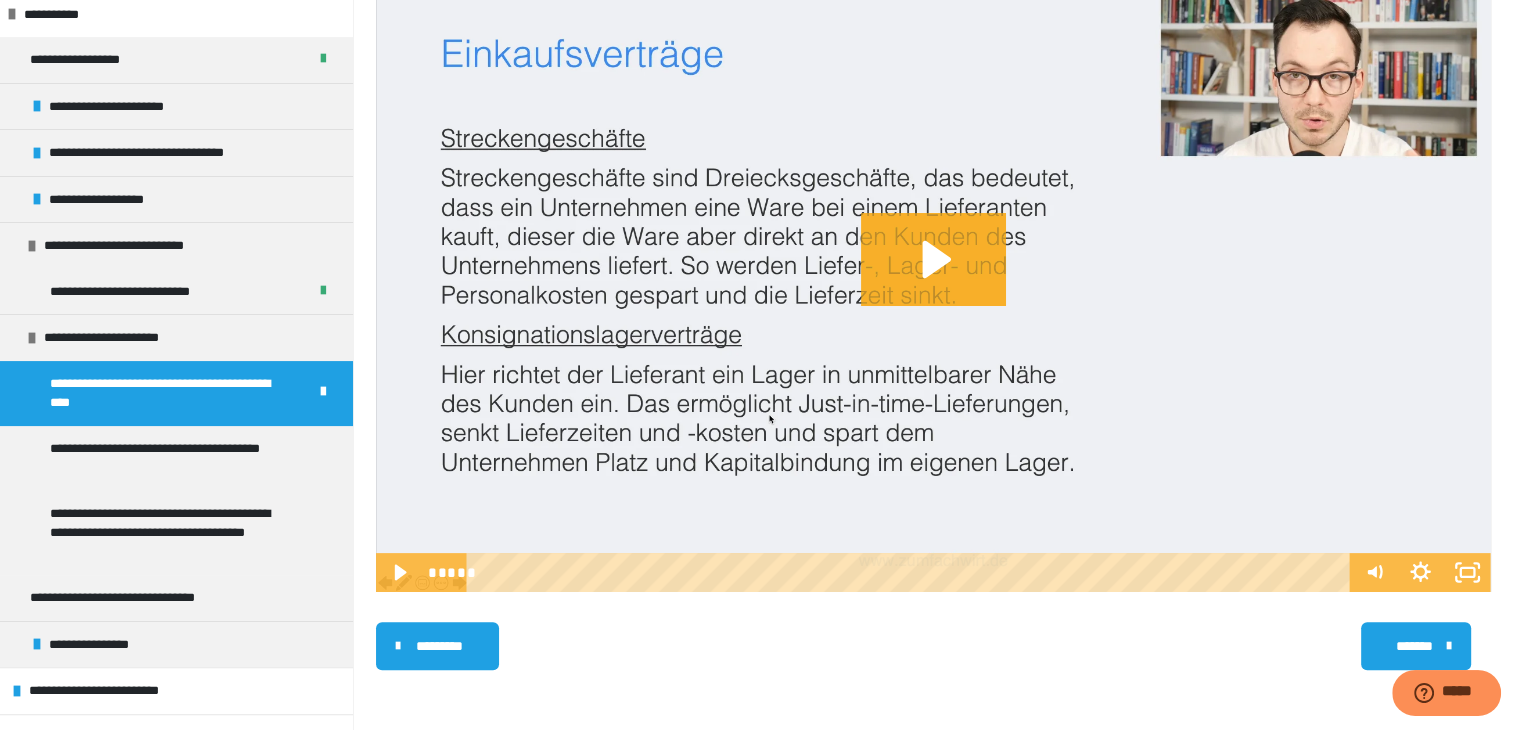 click on "*******" at bounding box center [1413, 646] 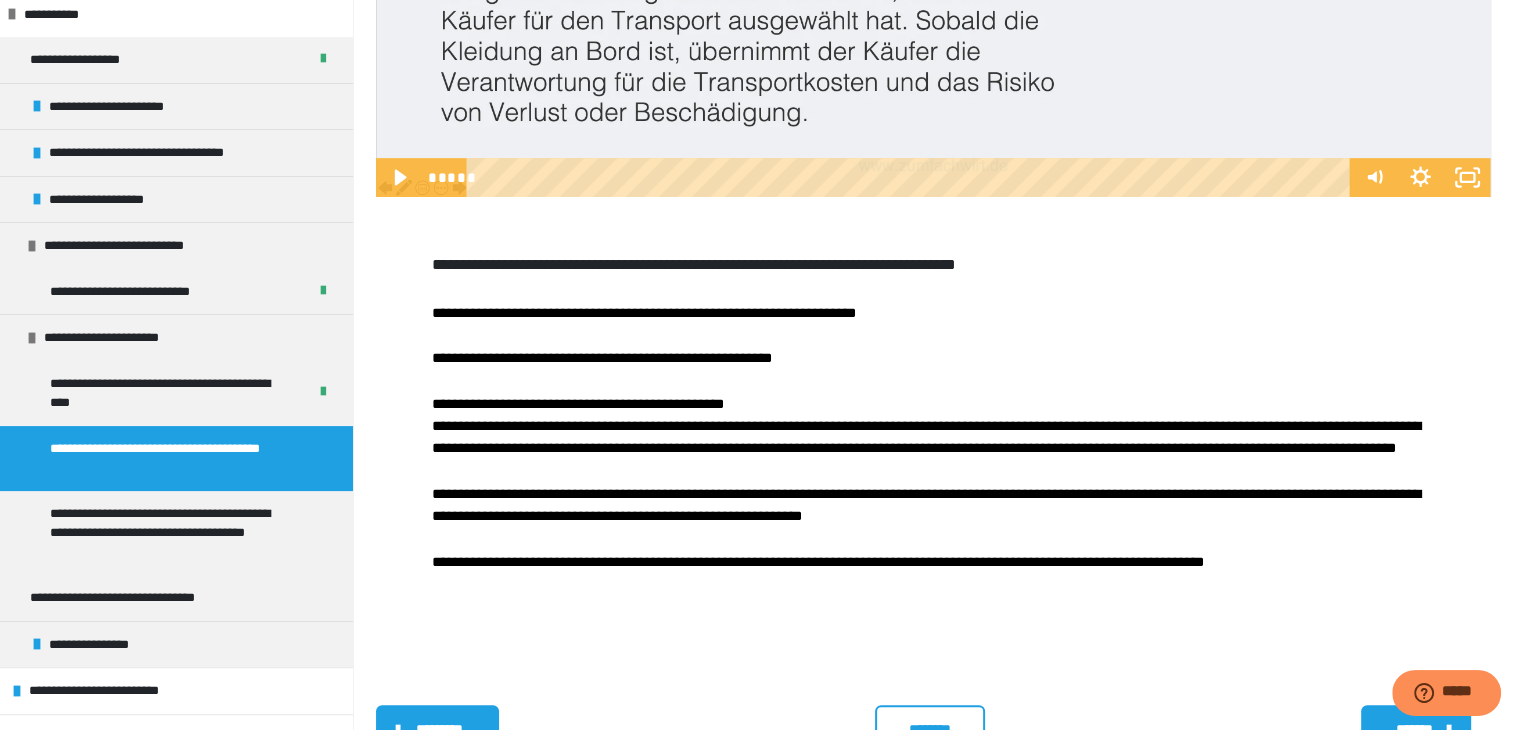 scroll, scrollTop: 824, scrollLeft: 0, axis: vertical 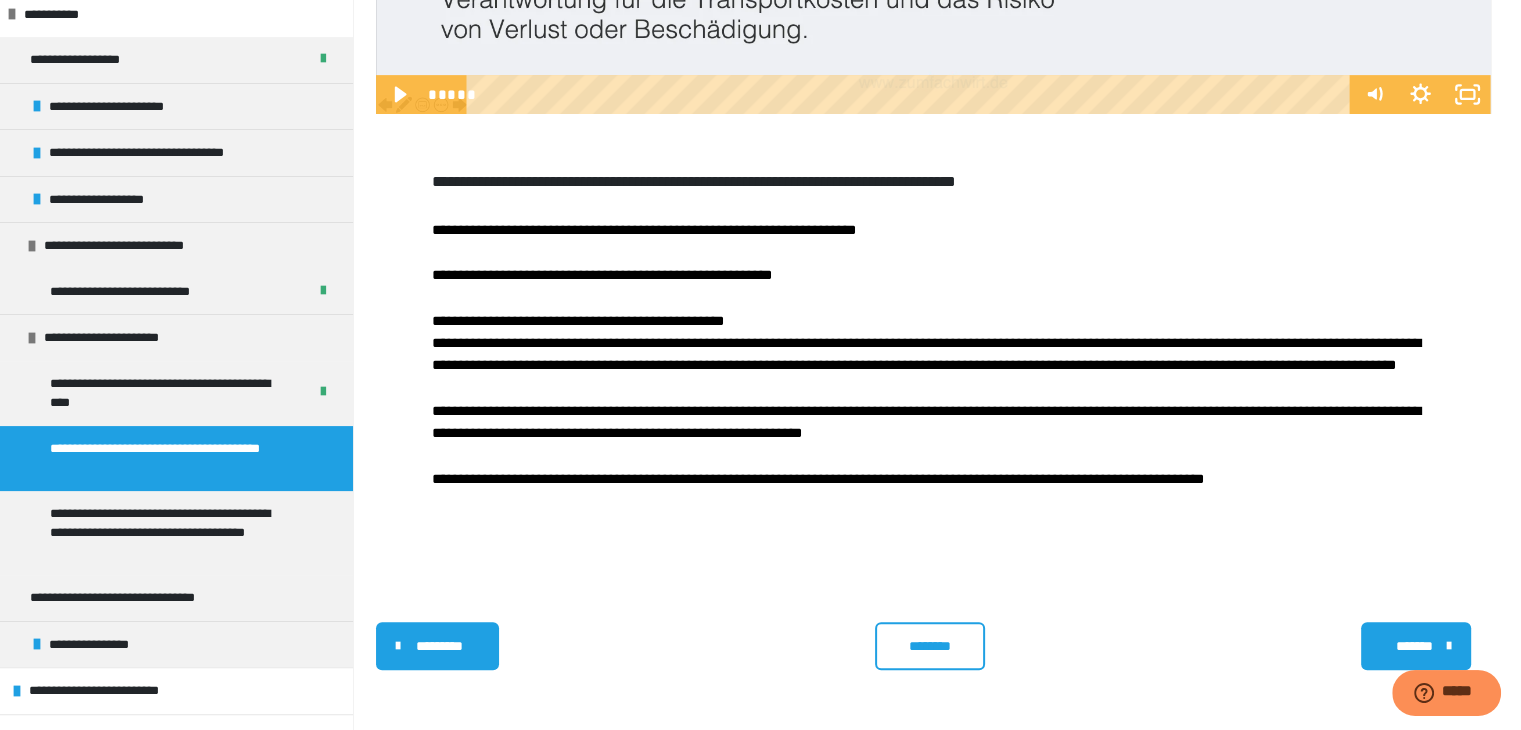 click on "********" at bounding box center [930, 646] 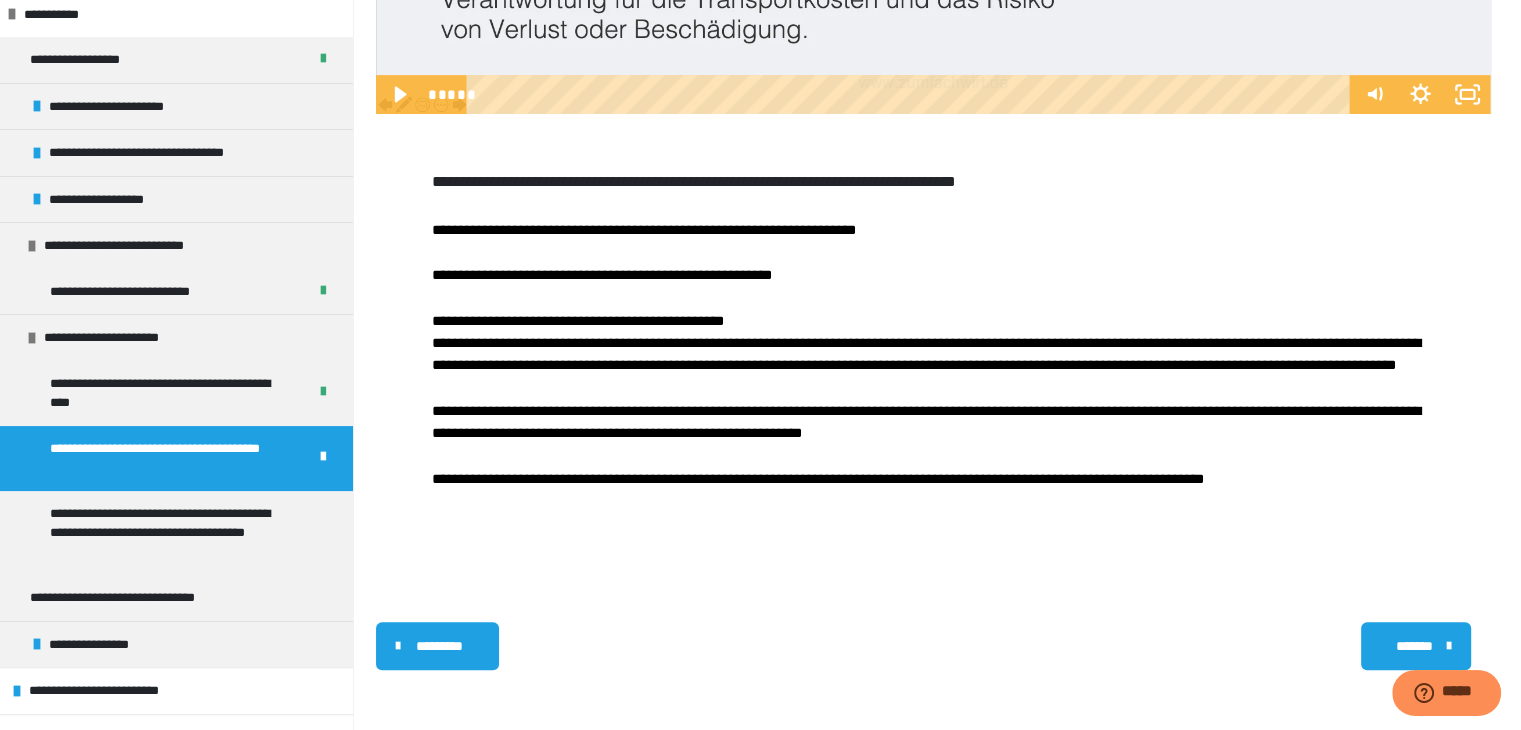 click on "*******" at bounding box center (1413, 646) 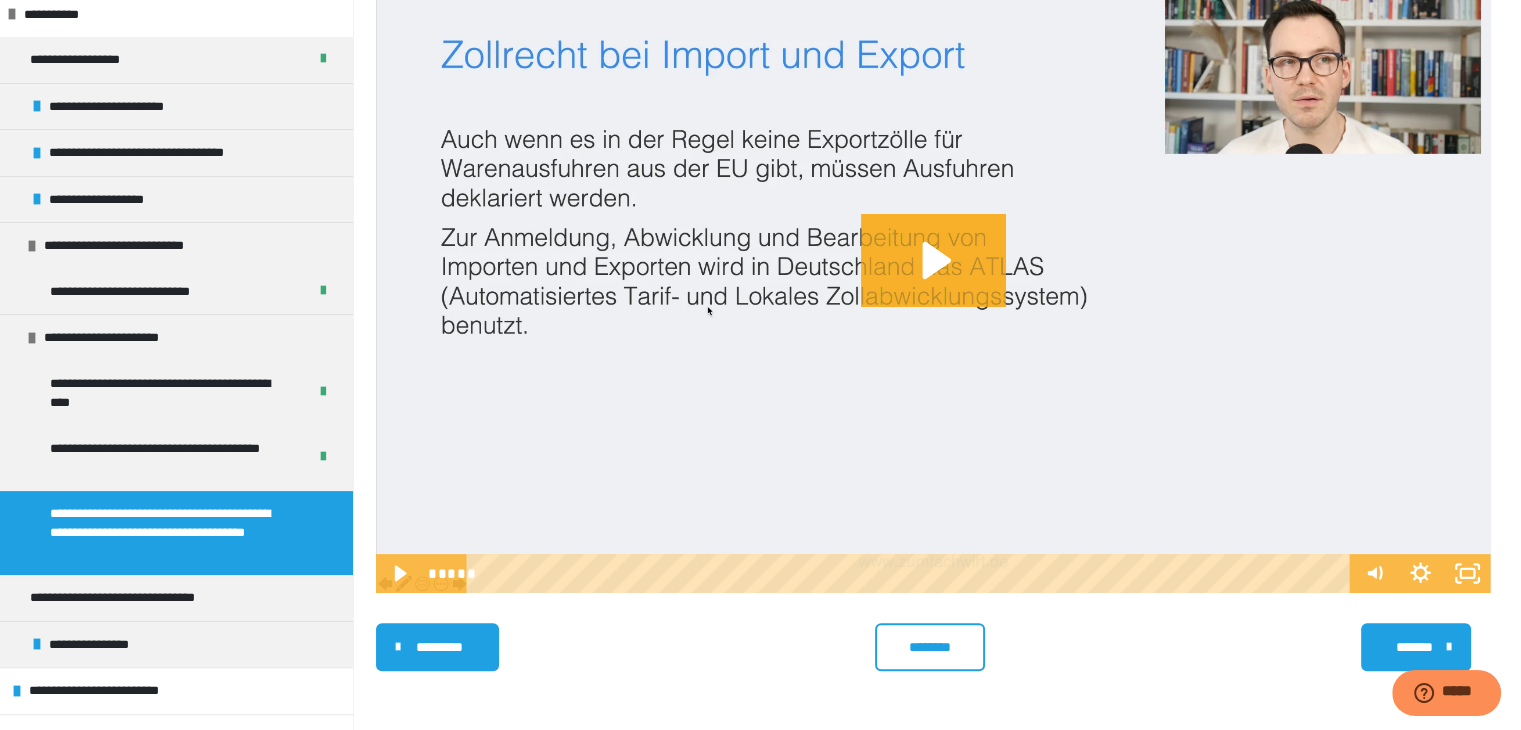 scroll, scrollTop: 345, scrollLeft: 0, axis: vertical 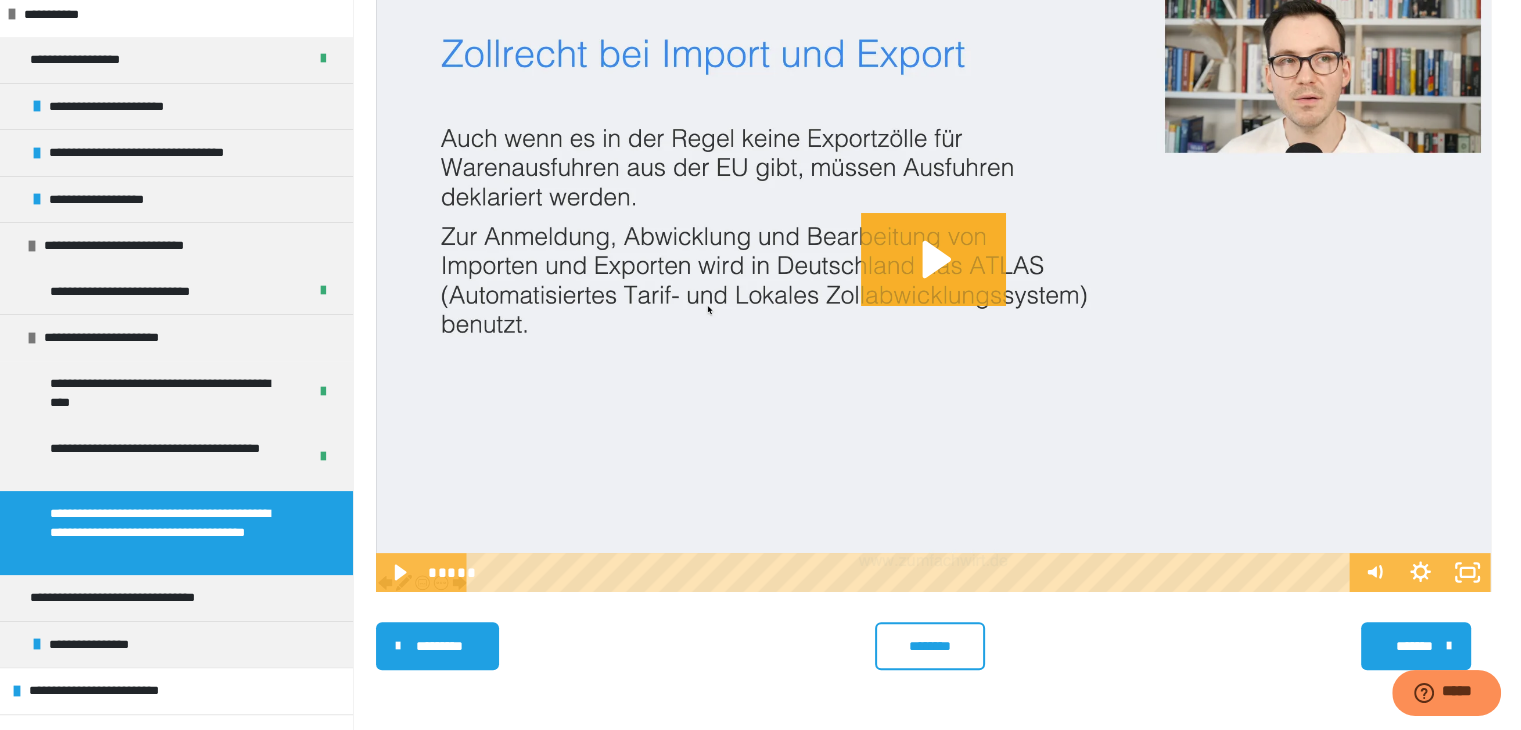click on "********" at bounding box center (930, 646) 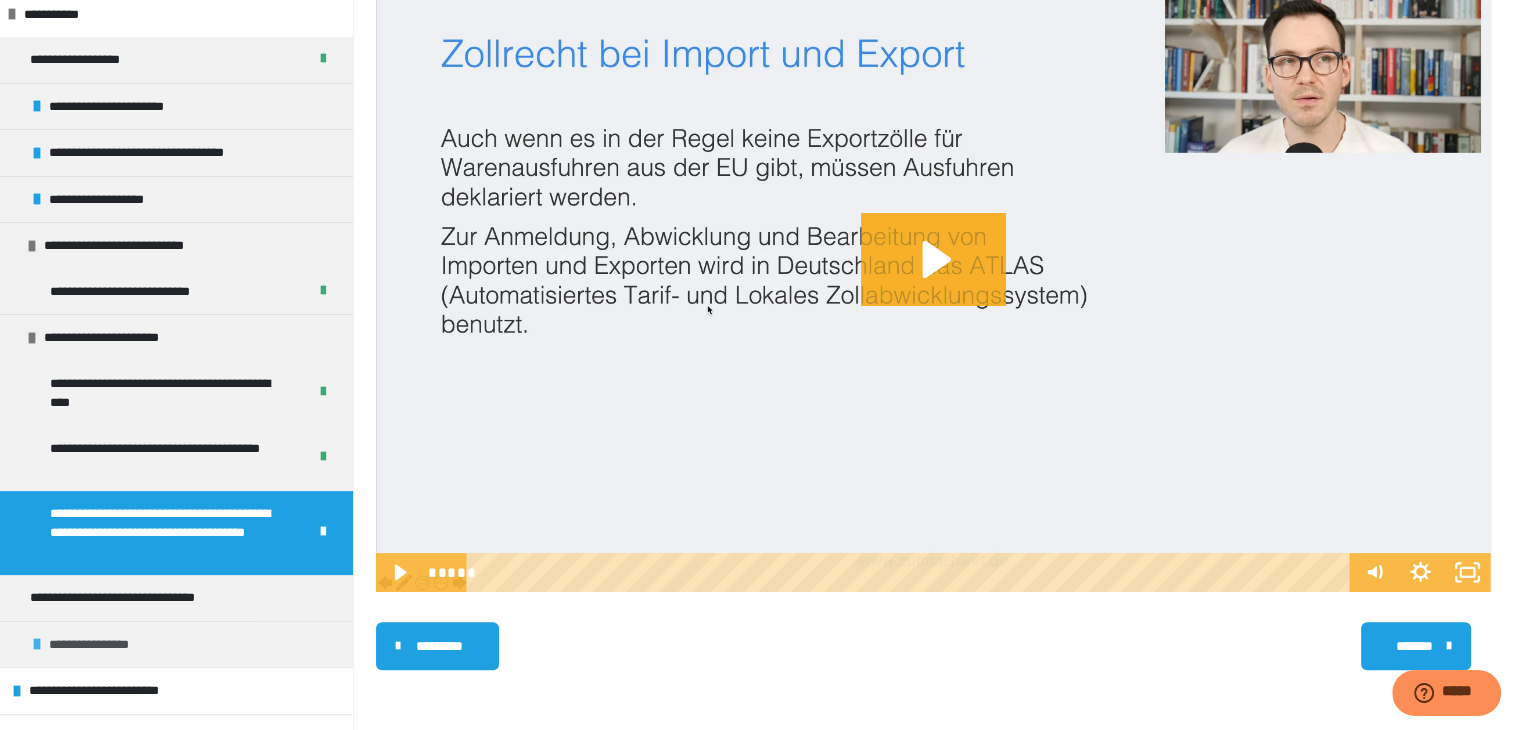 click on "**********" at bounding box center [176, 644] 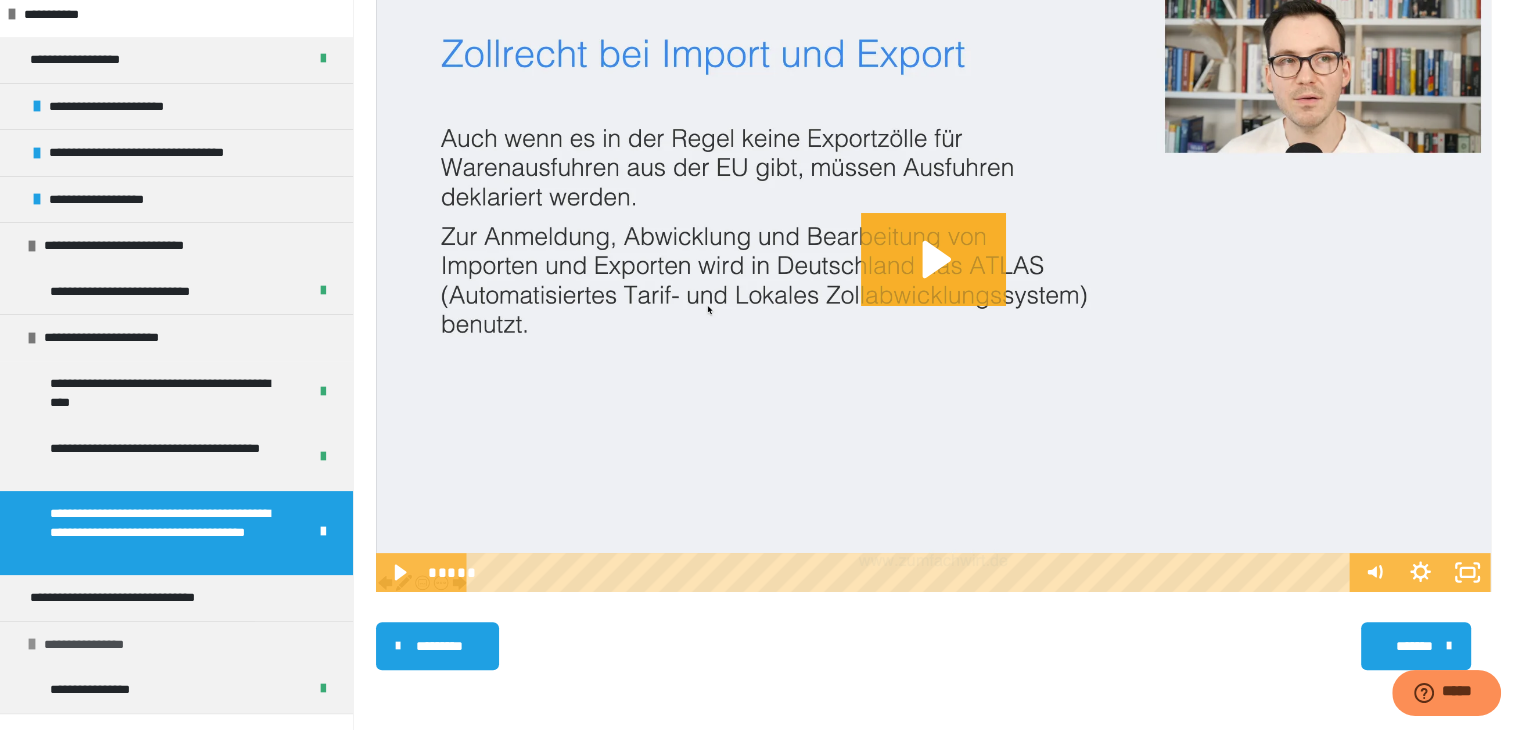 click on "**********" at bounding box center [176, 644] 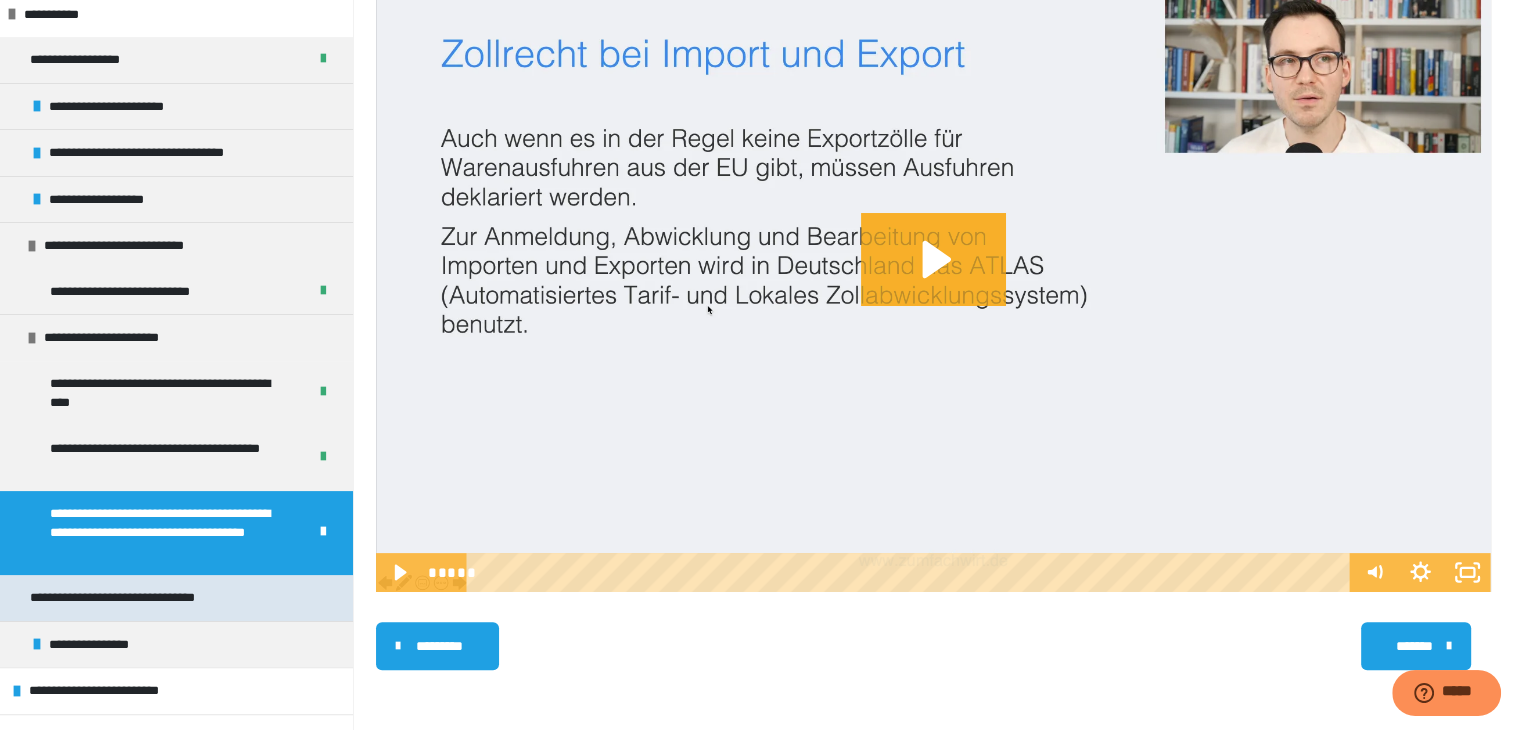 click on "**********" at bounding box center [176, 598] 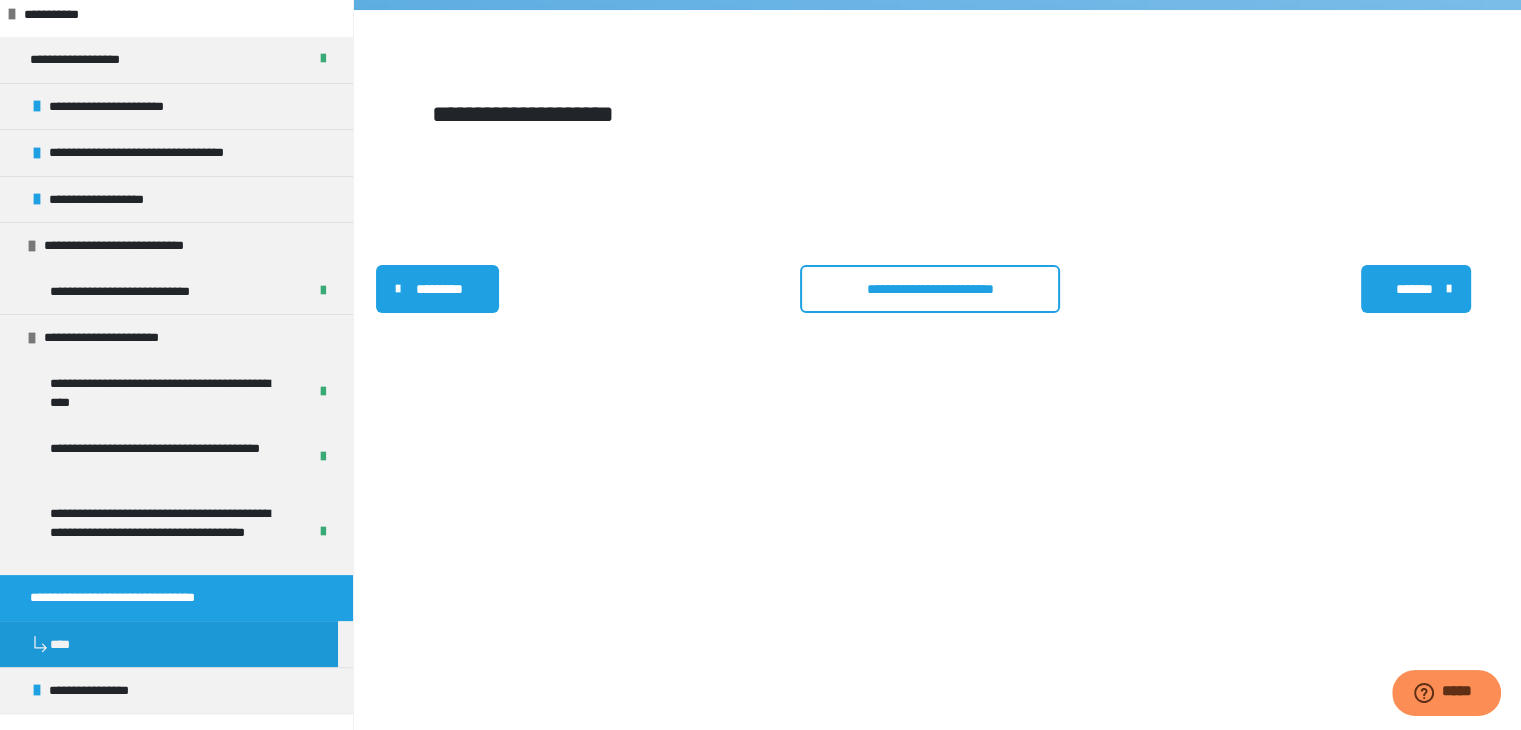 click on "**********" at bounding box center [929, 289] 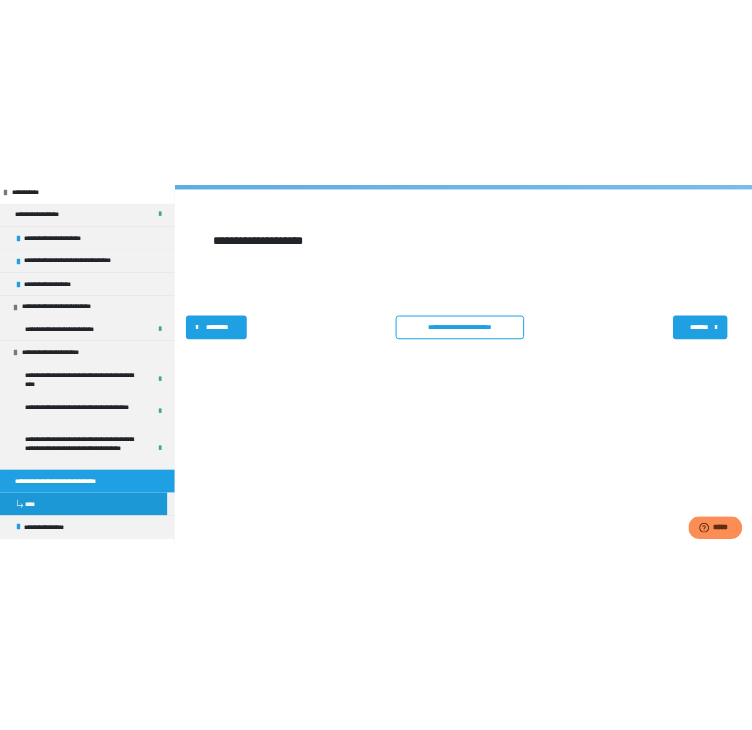 scroll, scrollTop: 0, scrollLeft: 0, axis: both 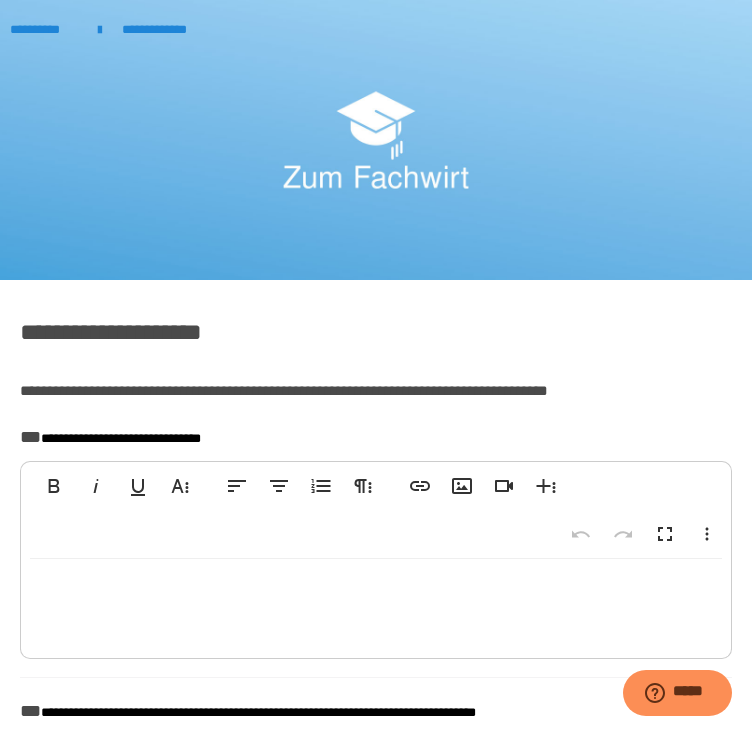 click on "**********" at bounding box center (376, 359) 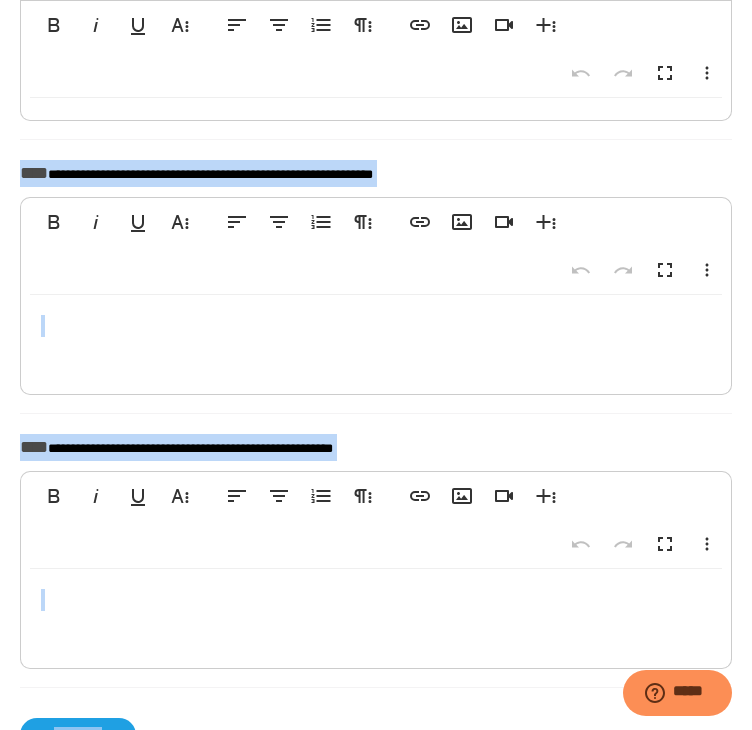 scroll, scrollTop: 5152, scrollLeft: 0, axis: vertical 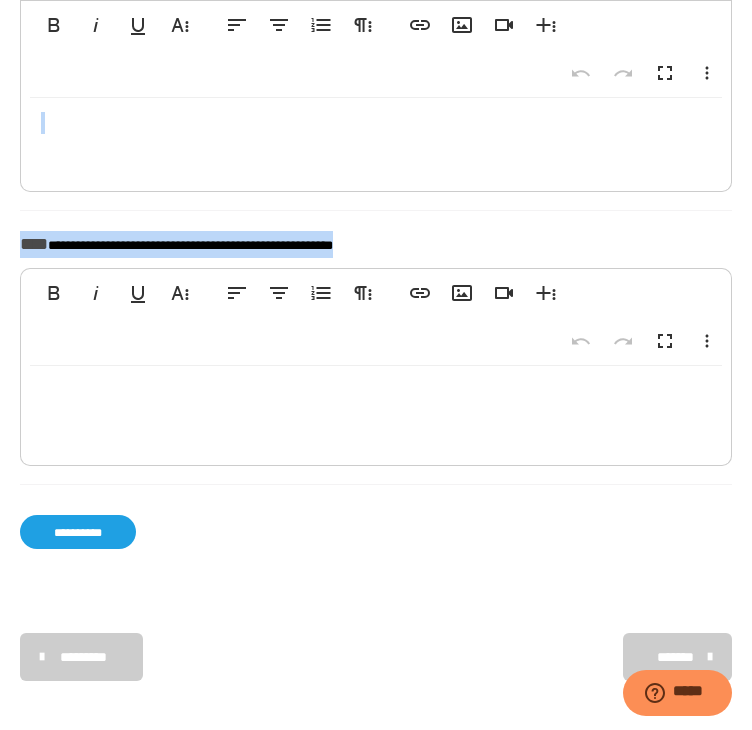 drag, startPoint x: 13, startPoint y: 227, endPoint x: 612, endPoint y: 216, distance: 599.101 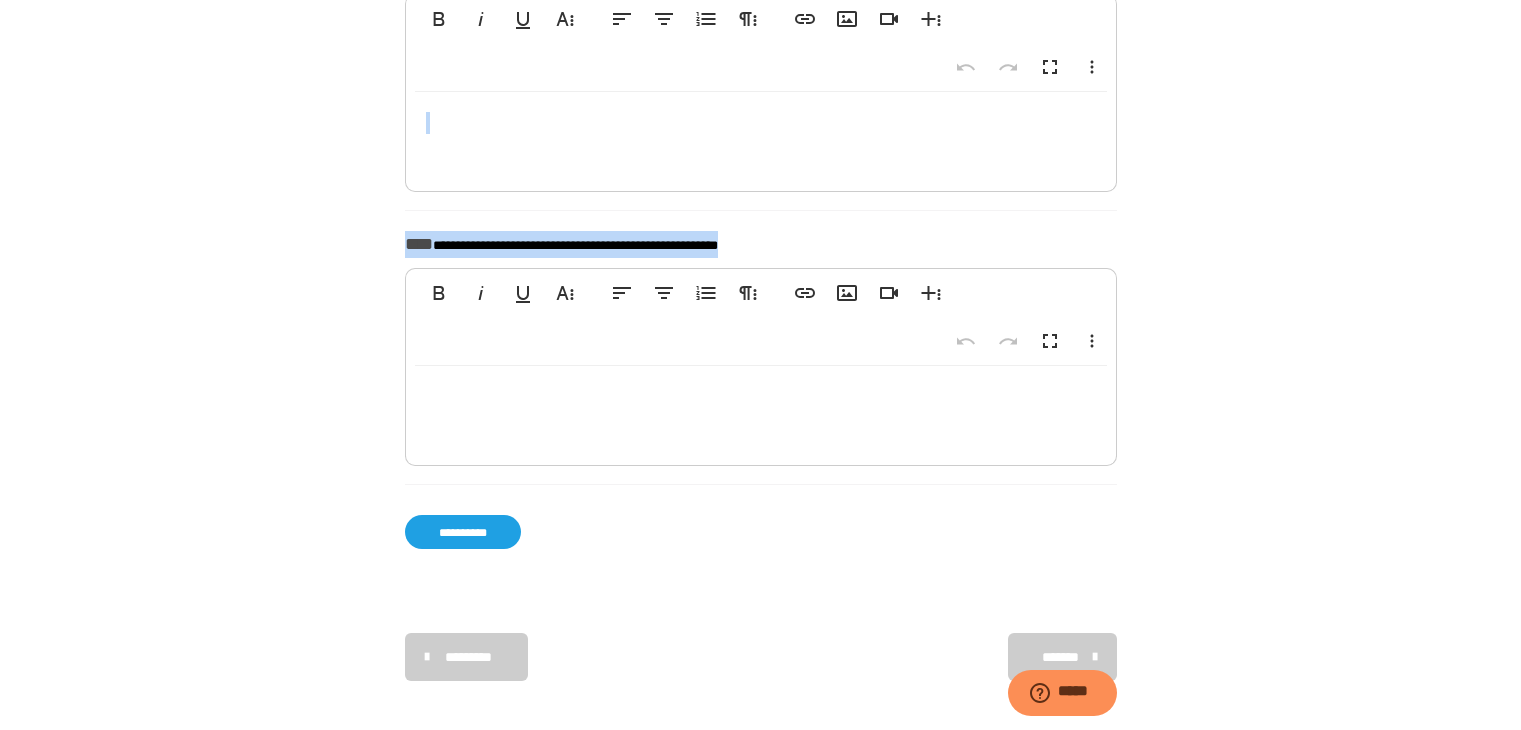 scroll, scrollTop: 4232, scrollLeft: 0, axis: vertical 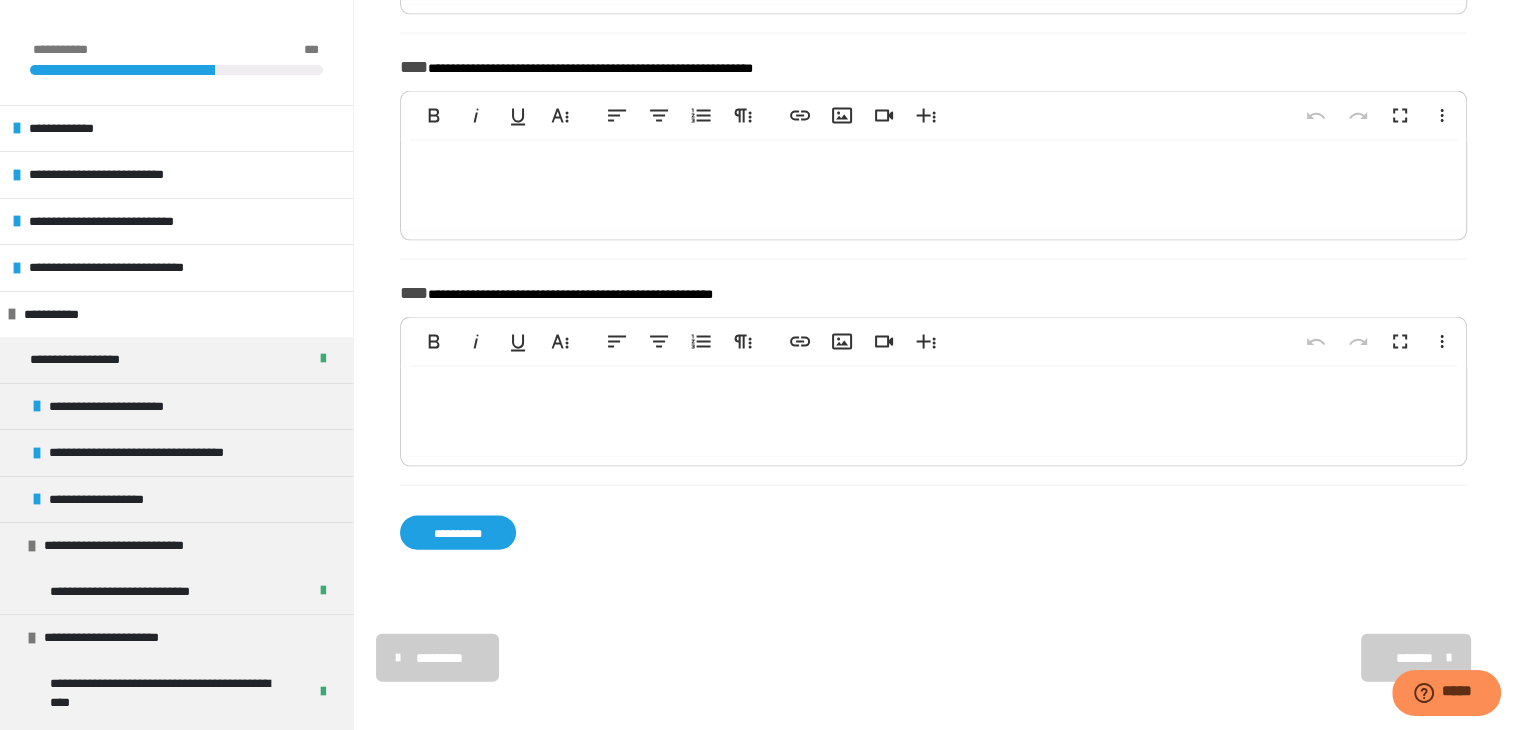 click on "**********" at bounding box center (933, 658) 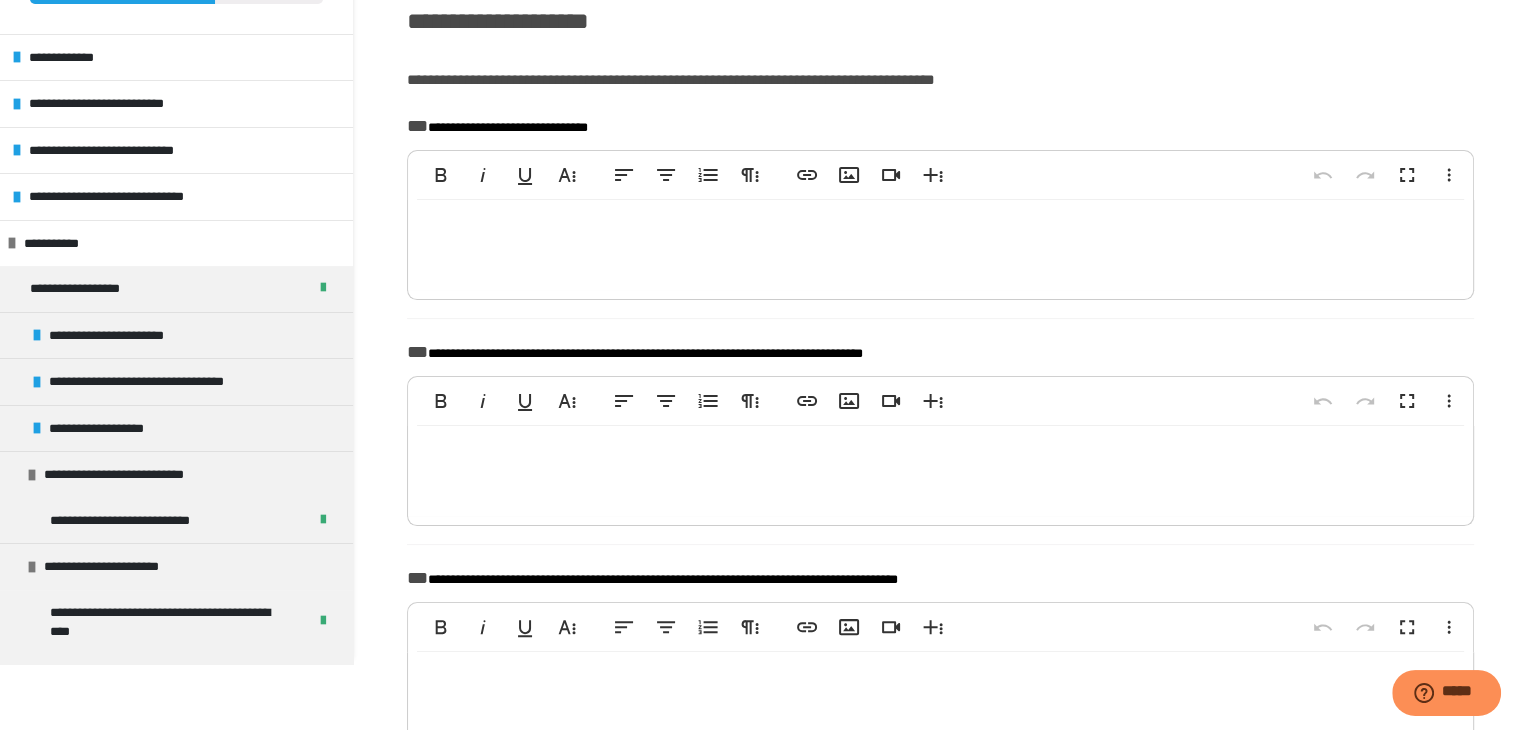 scroll, scrollTop: 0, scrollLeft: 0, axis: both 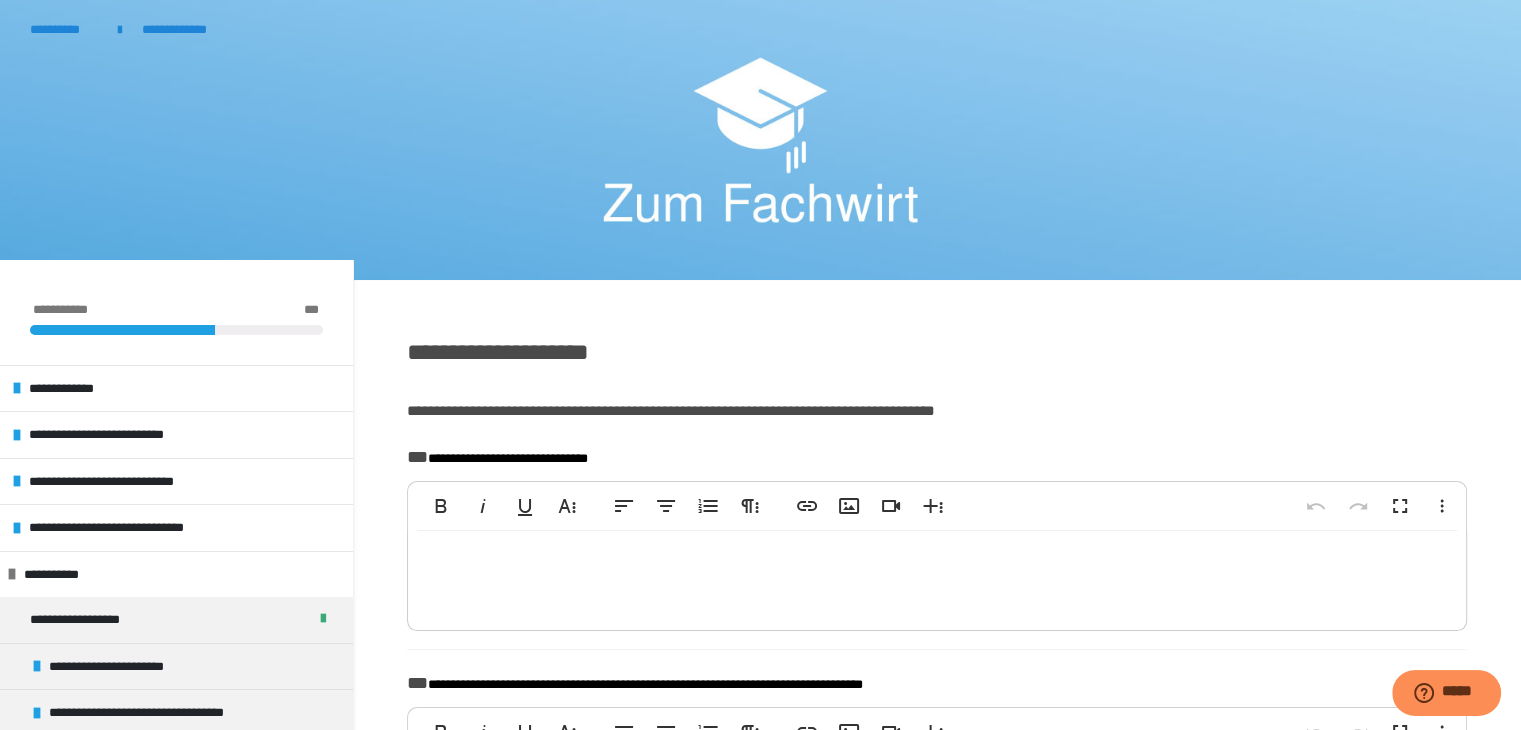 click on "**********" at bounding box center (937, 379) 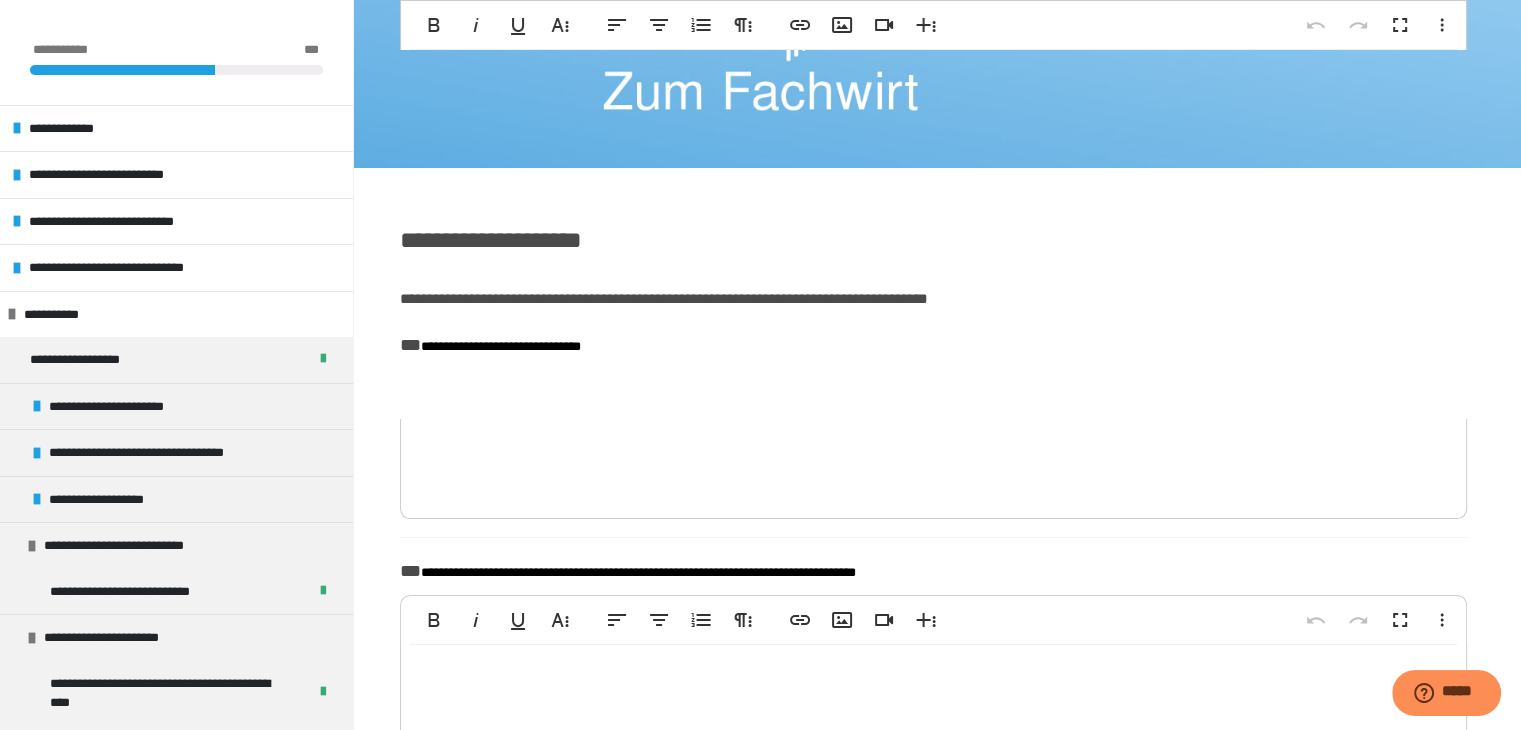 scroll, scrollTop: 500, scrollLeft: 0, axis: vertical 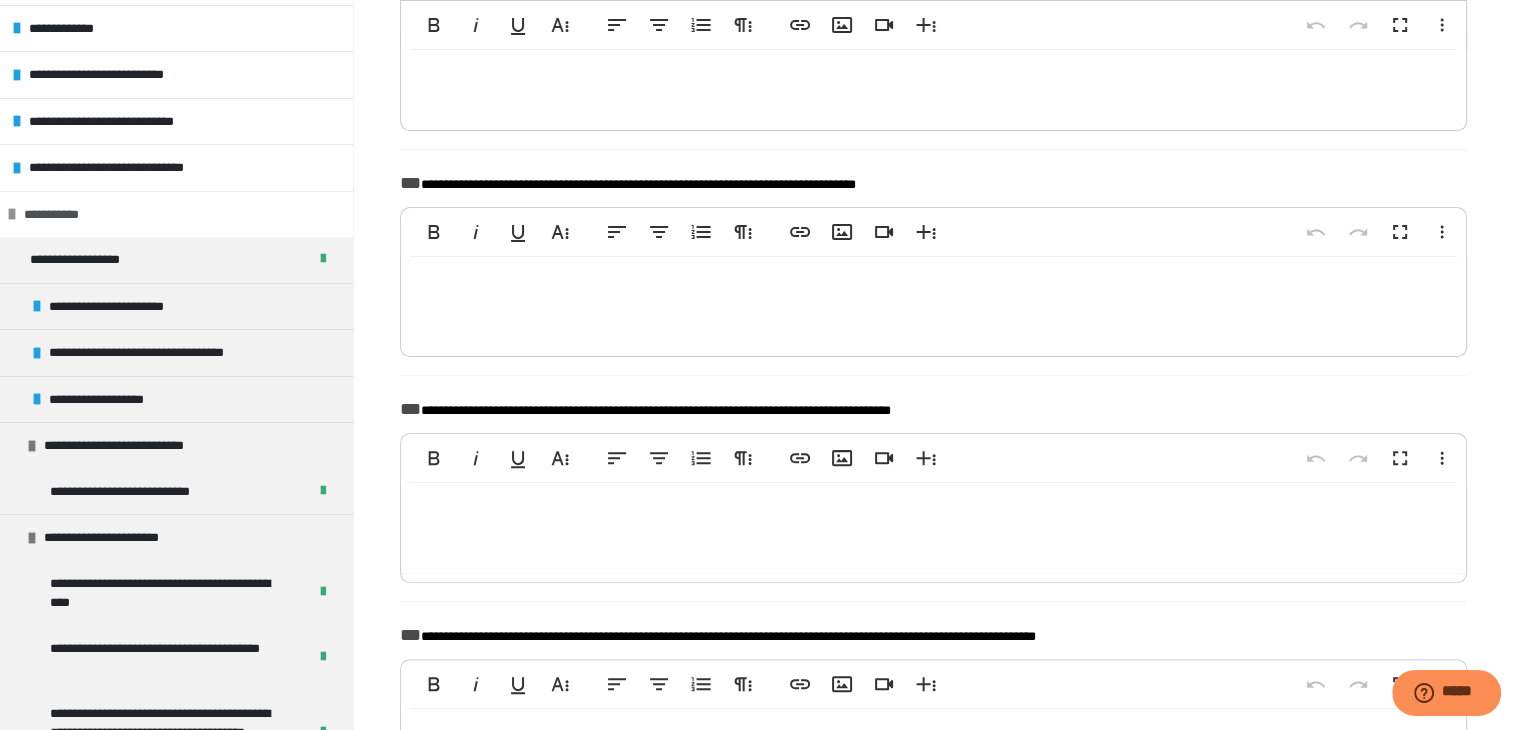 click at bounding box center [12, 214] 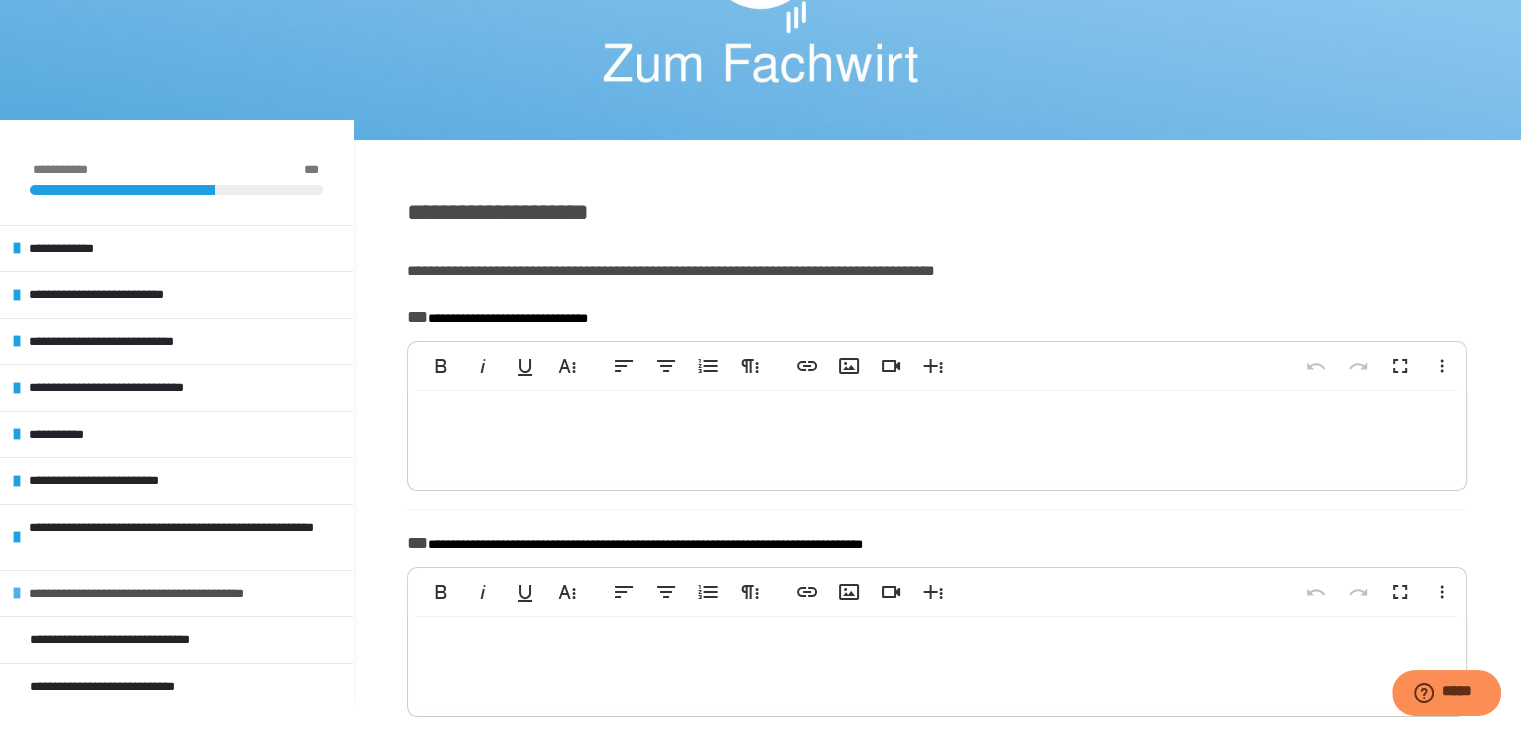 scroll, scrollTop: 400, scrollLeft: 0, axis: vertical 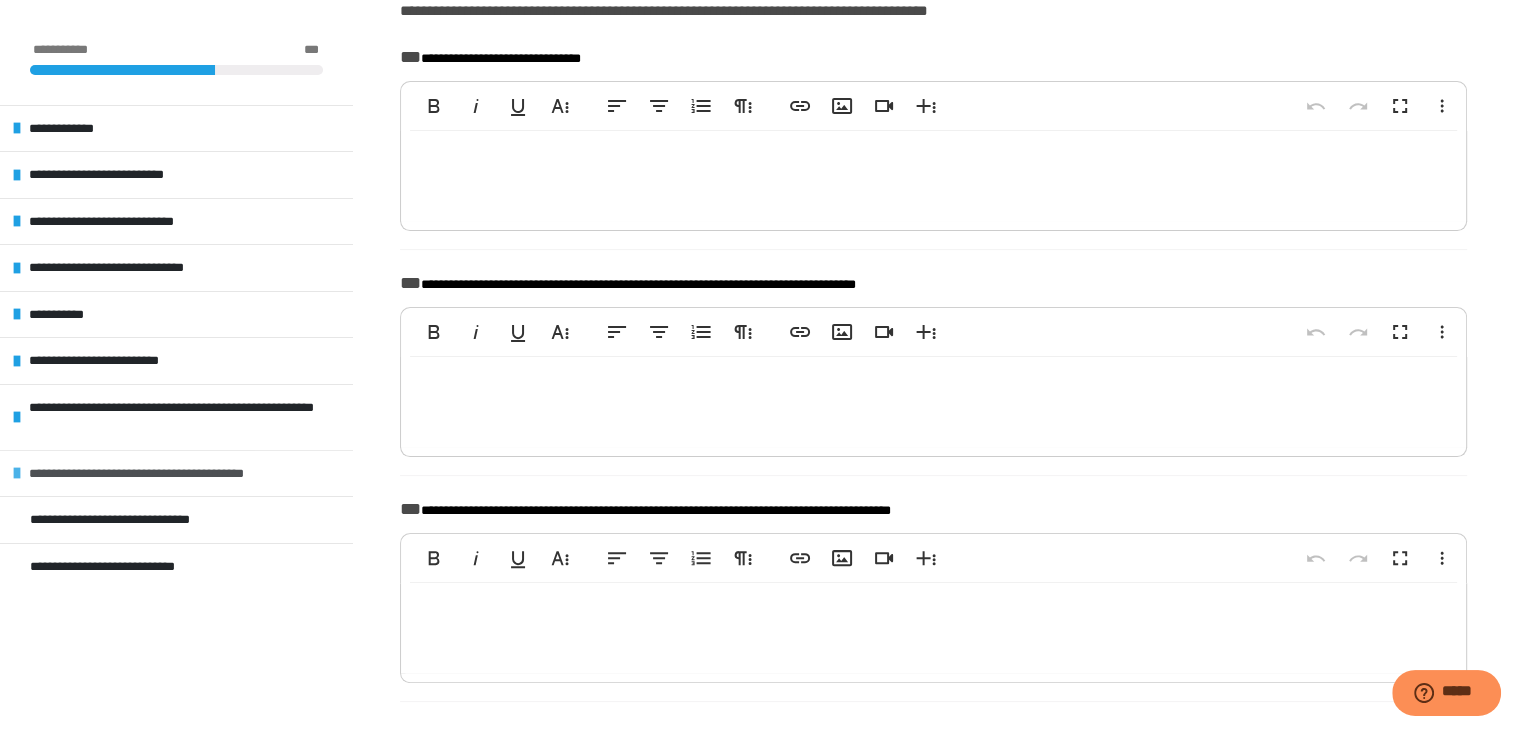 click on "**********" at bounding box center (164, 474) 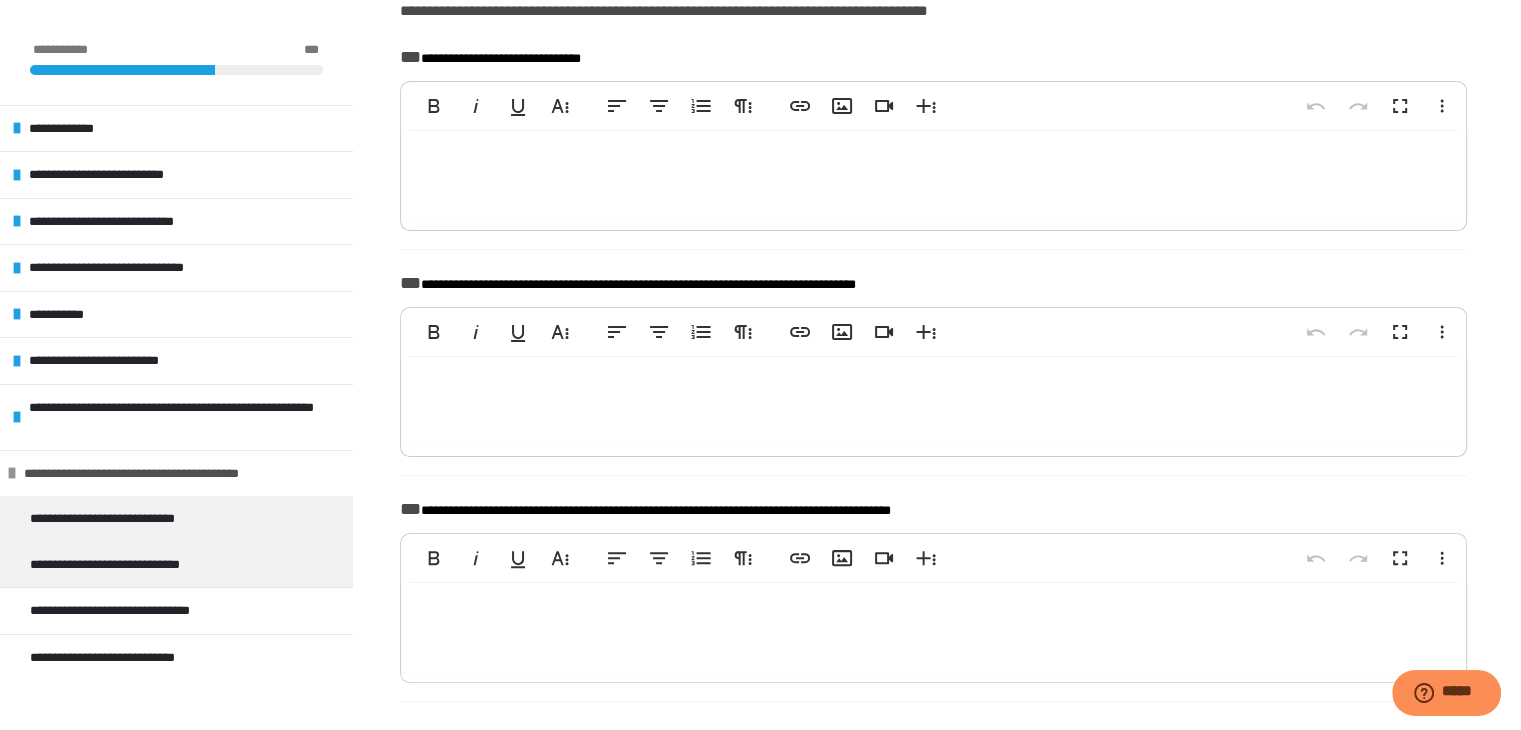 click on "**********" at bounding box center (159, 474) 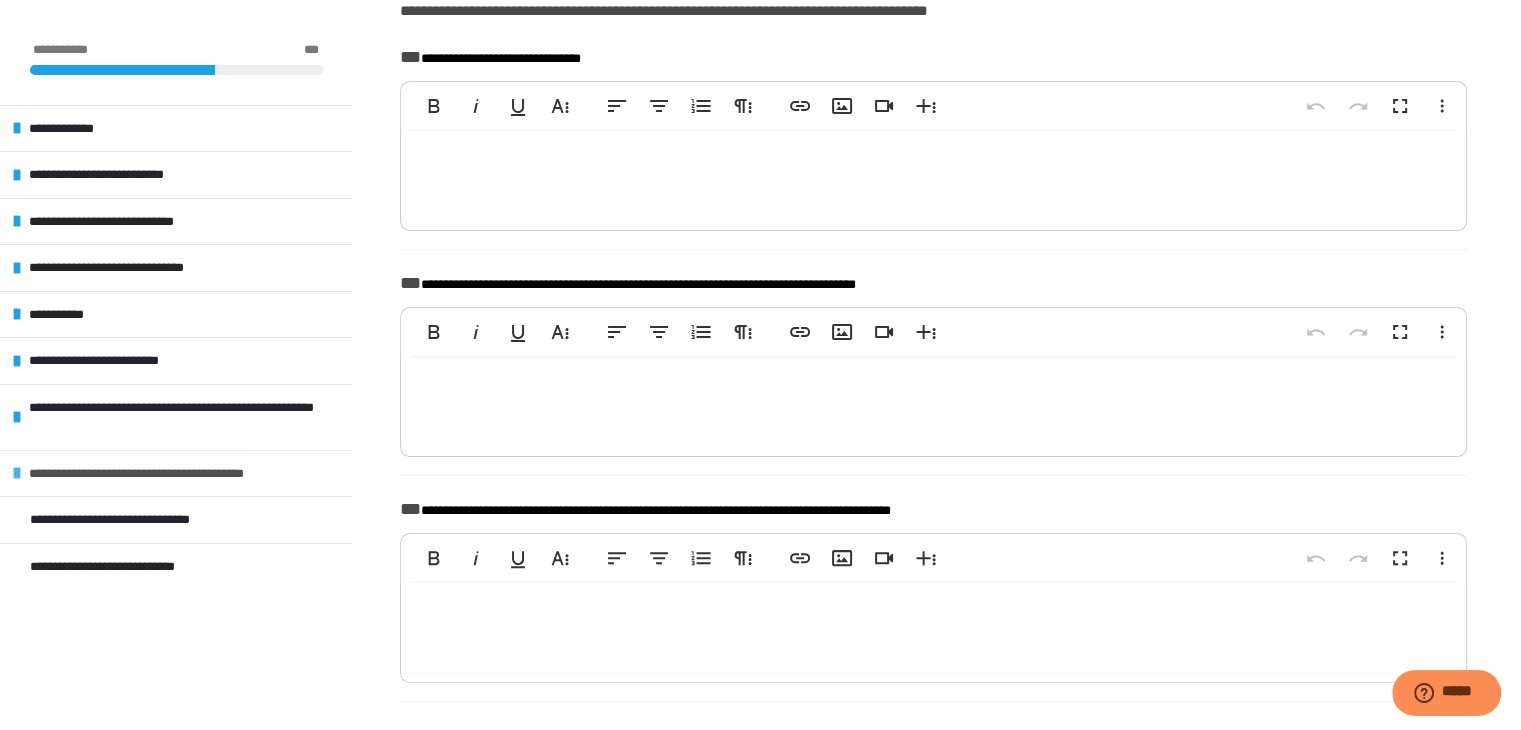 click on "**********" at bounding box center (164, 474) 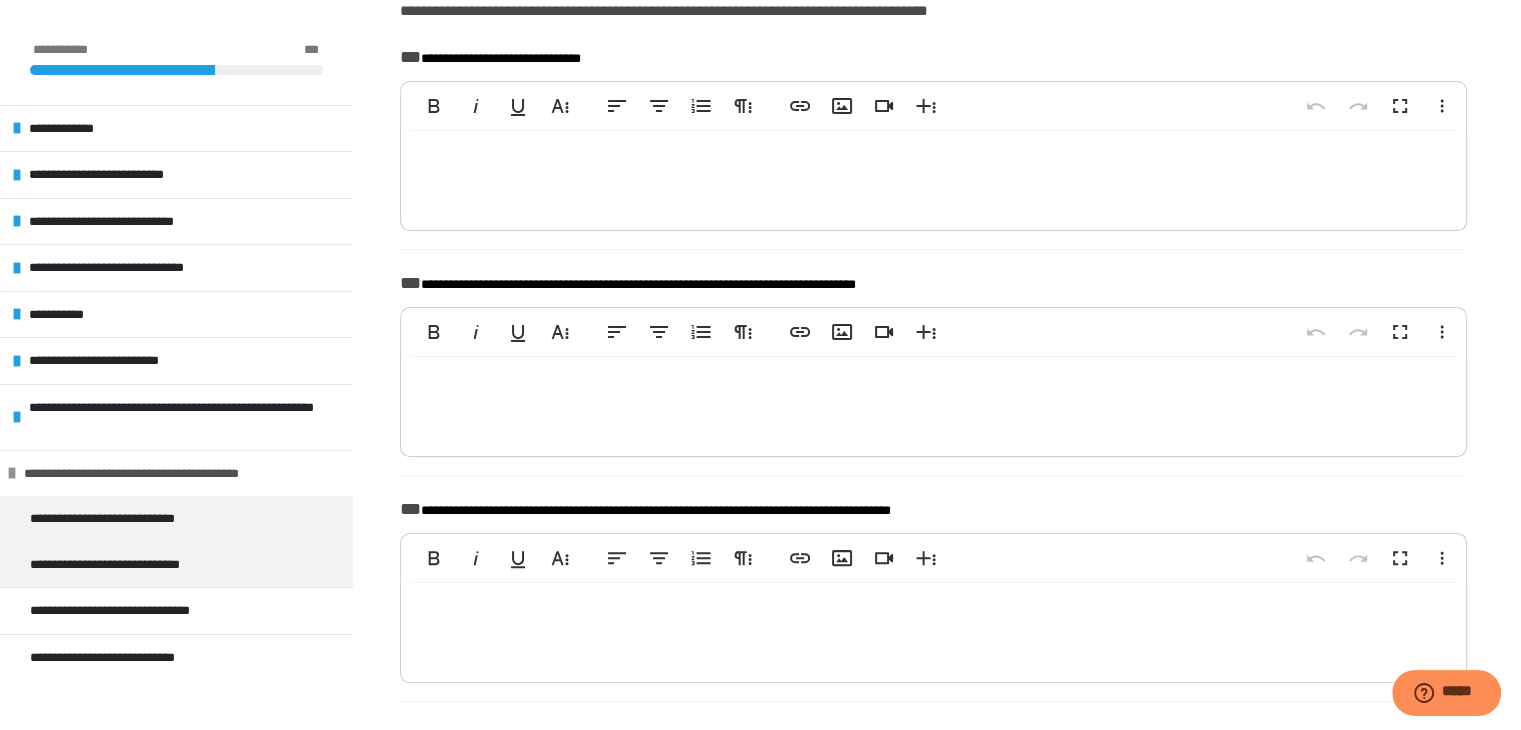 click on "**********" at bounding box center [159, 474] 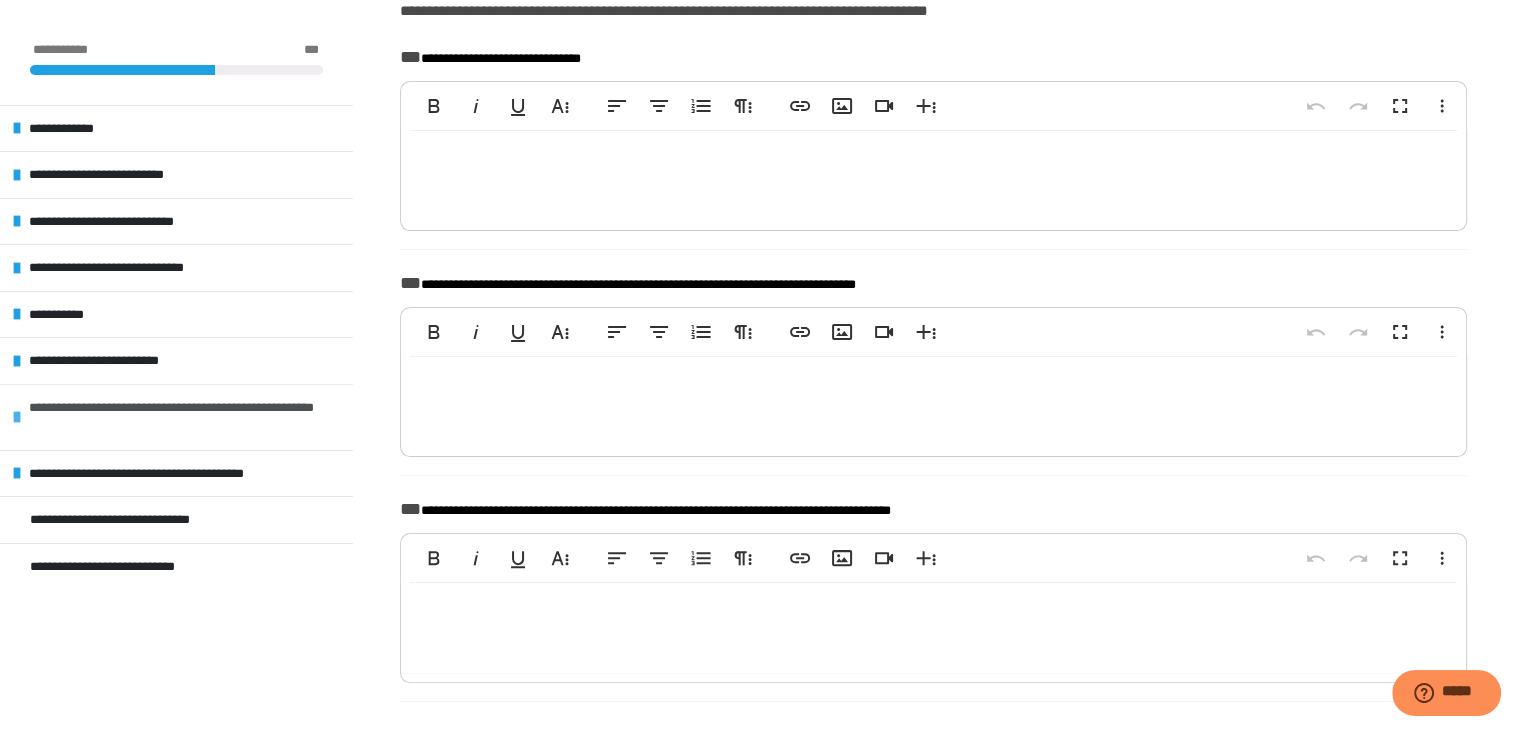 click on "**********" at bounding box center (186, 417) 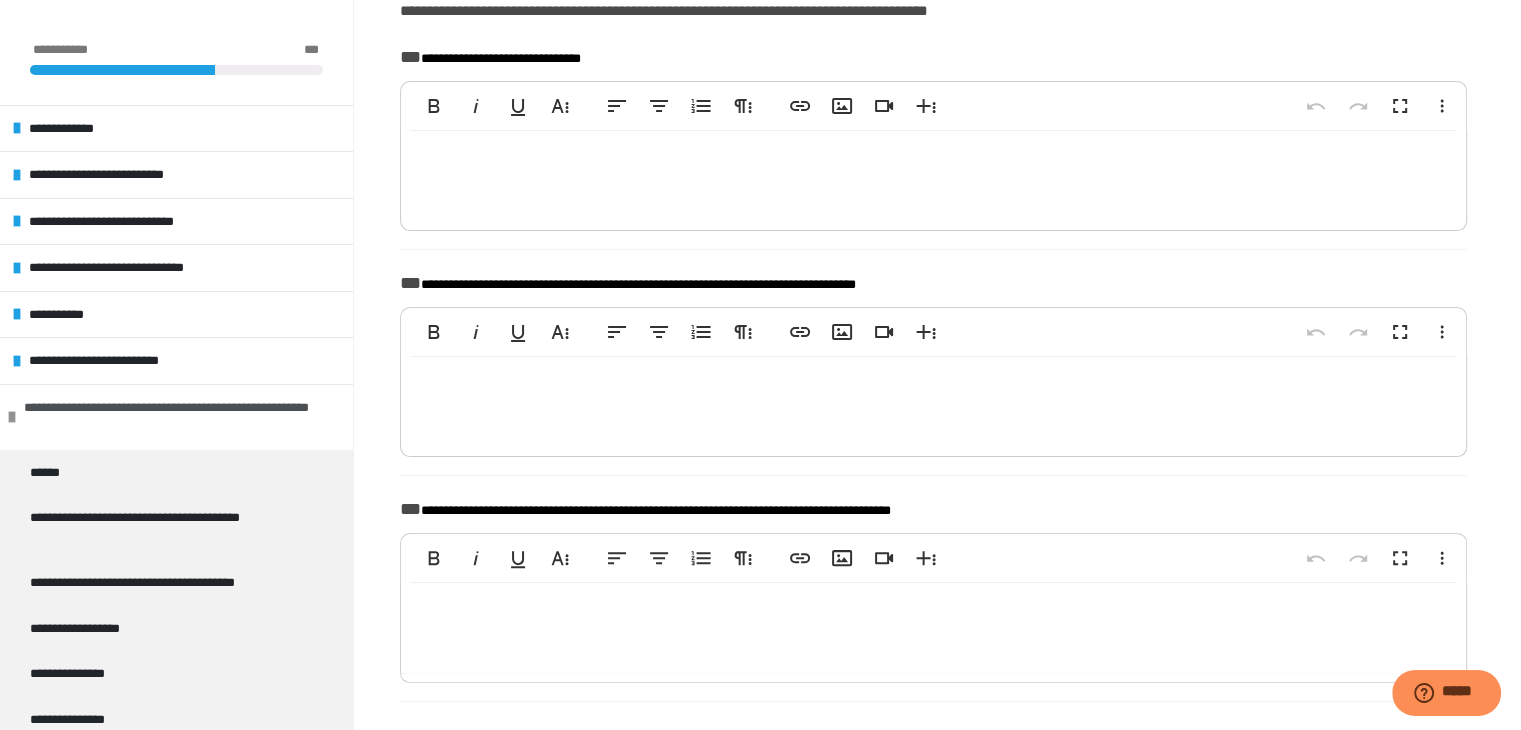 click on "**********" at bounding box center [173, 417] 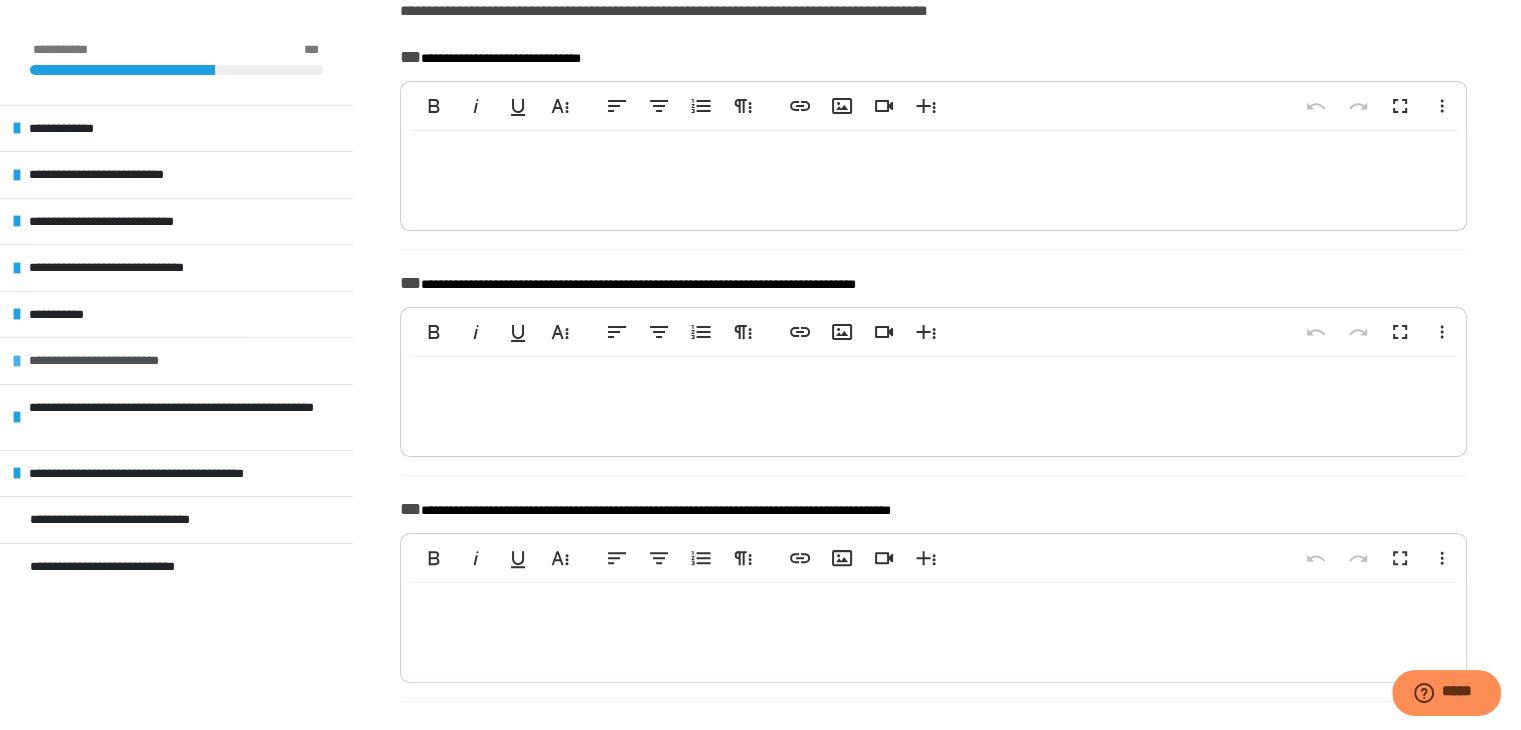 click on "**********" at bounding box center (107, 361) 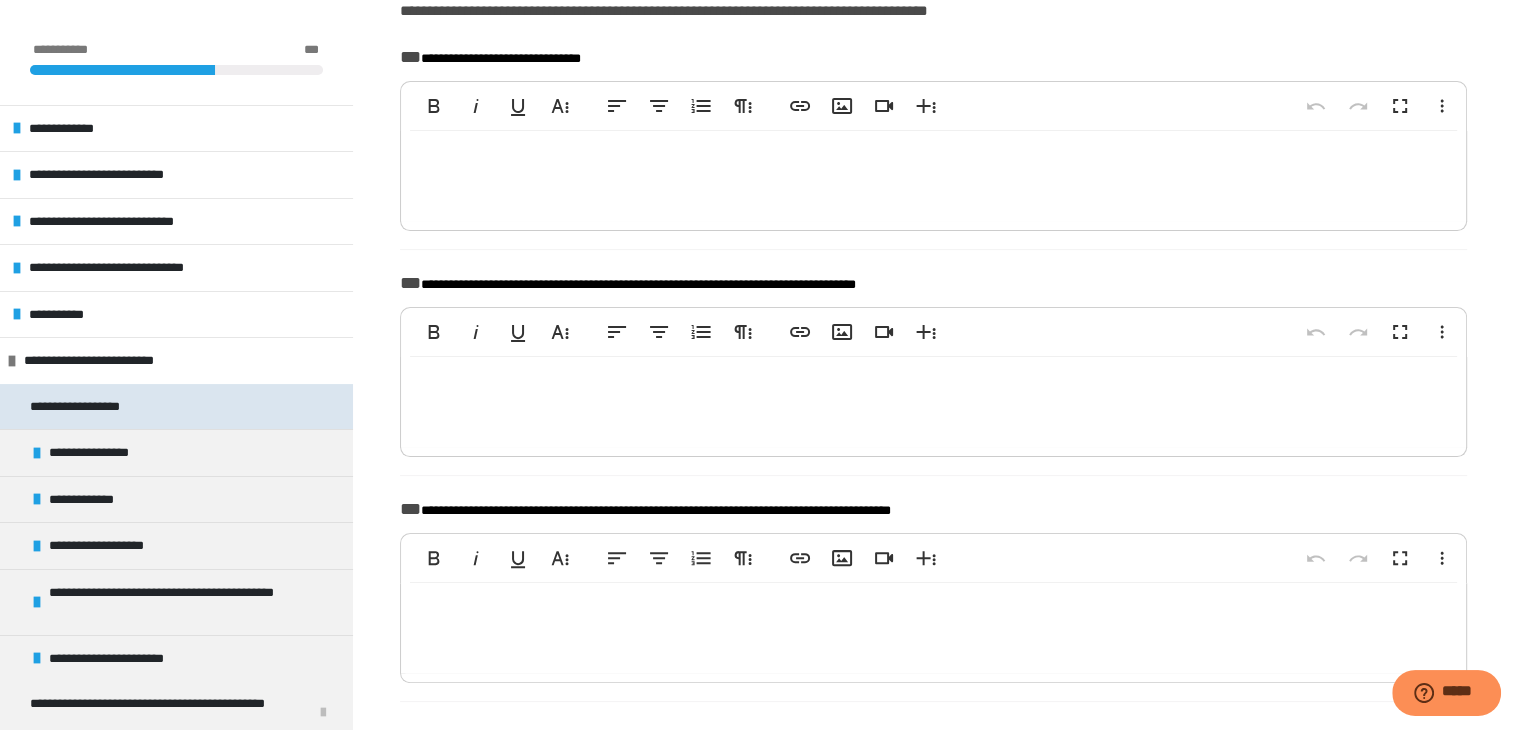 click on "**********" at bounding box center (90, 407) 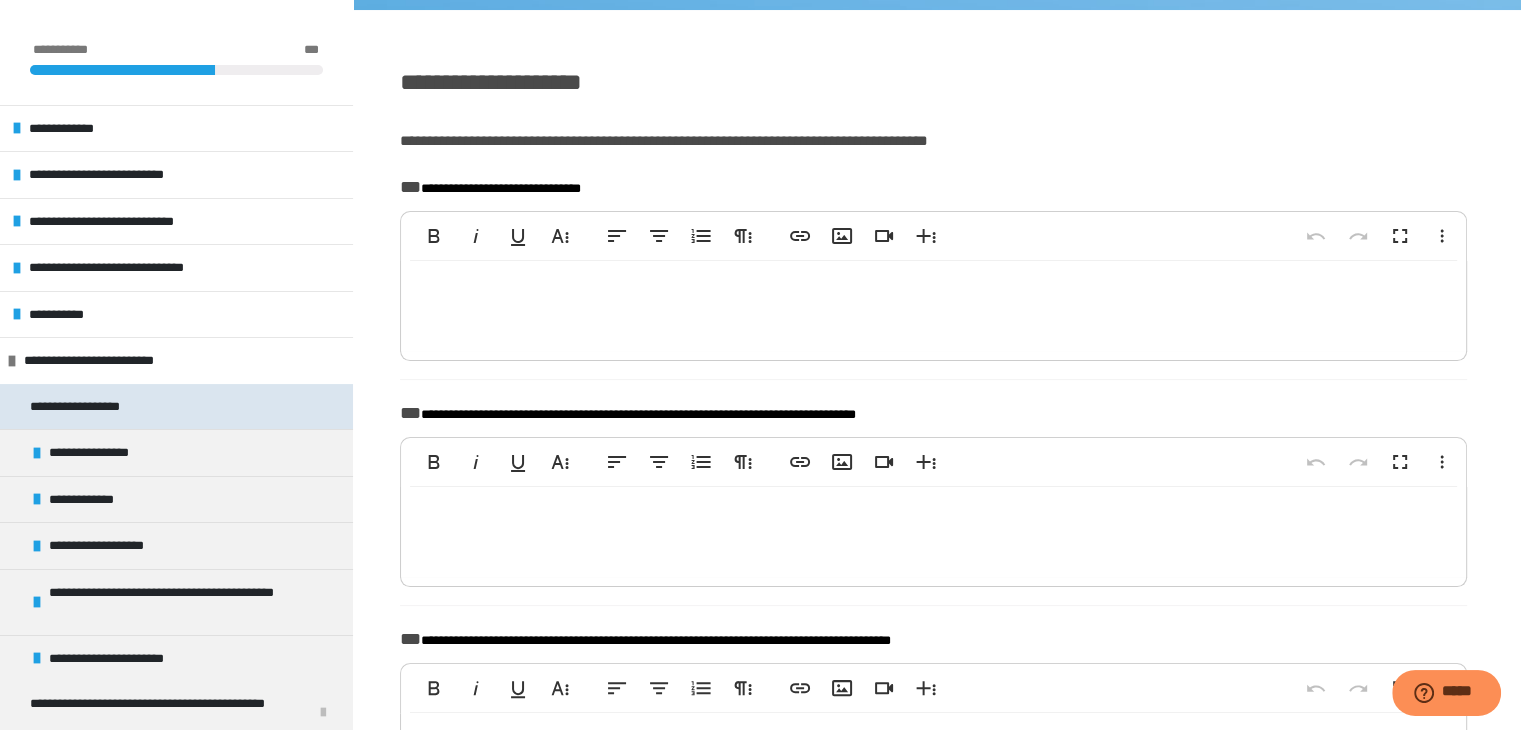 click on "**********" at bounding box center [90, 407] 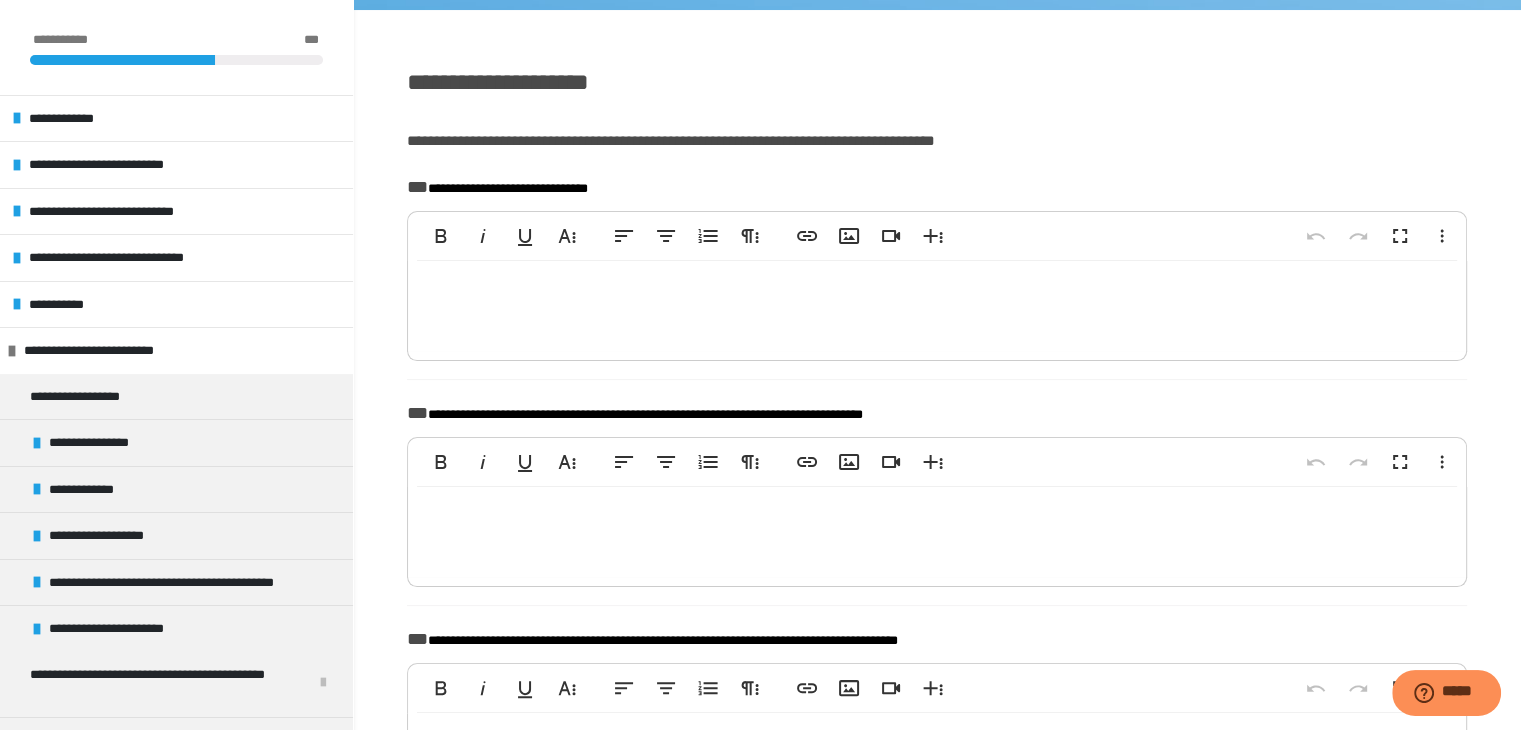 scroll, scrollTop: 0, scrollLeft: 0, axis: both 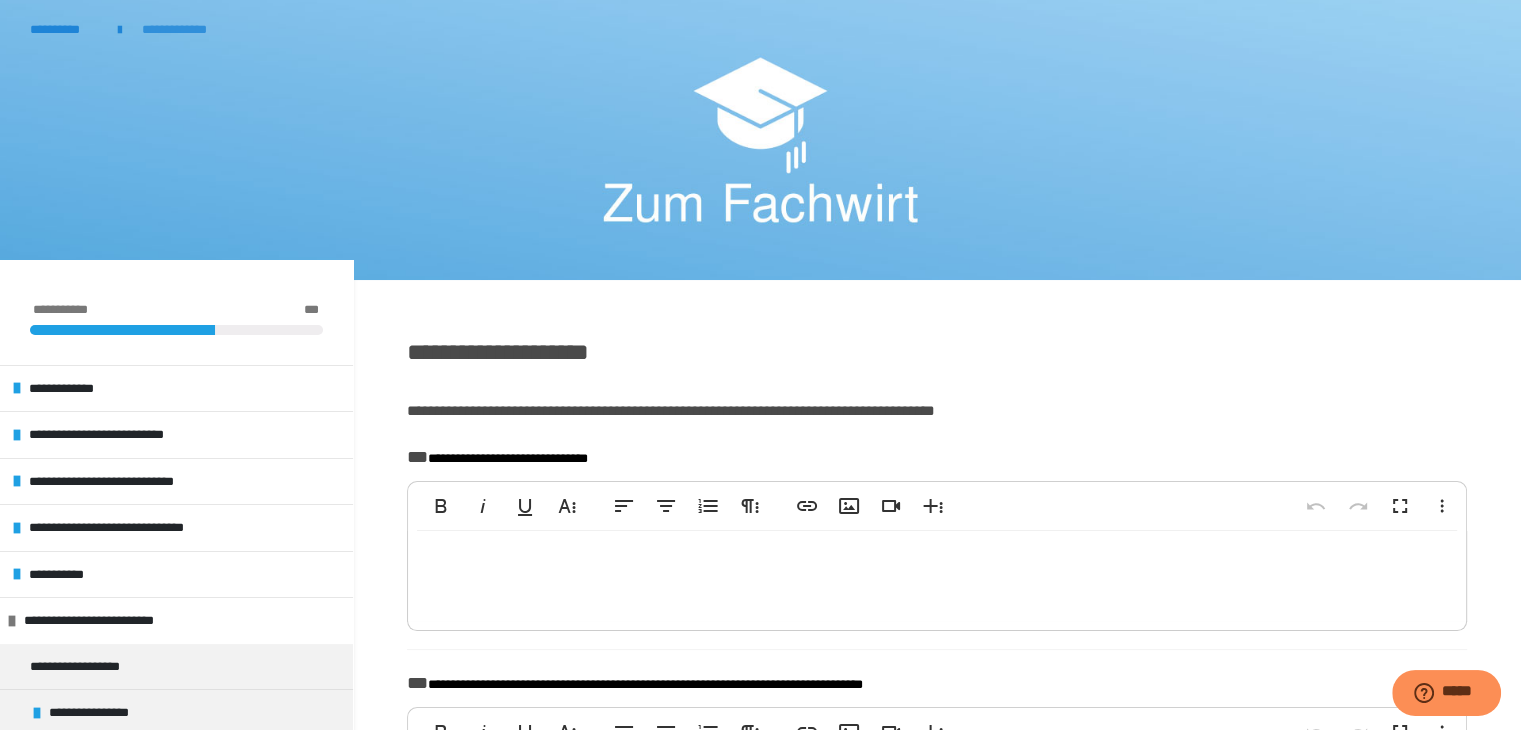 click on "**********" at bounding box center (183, 30) 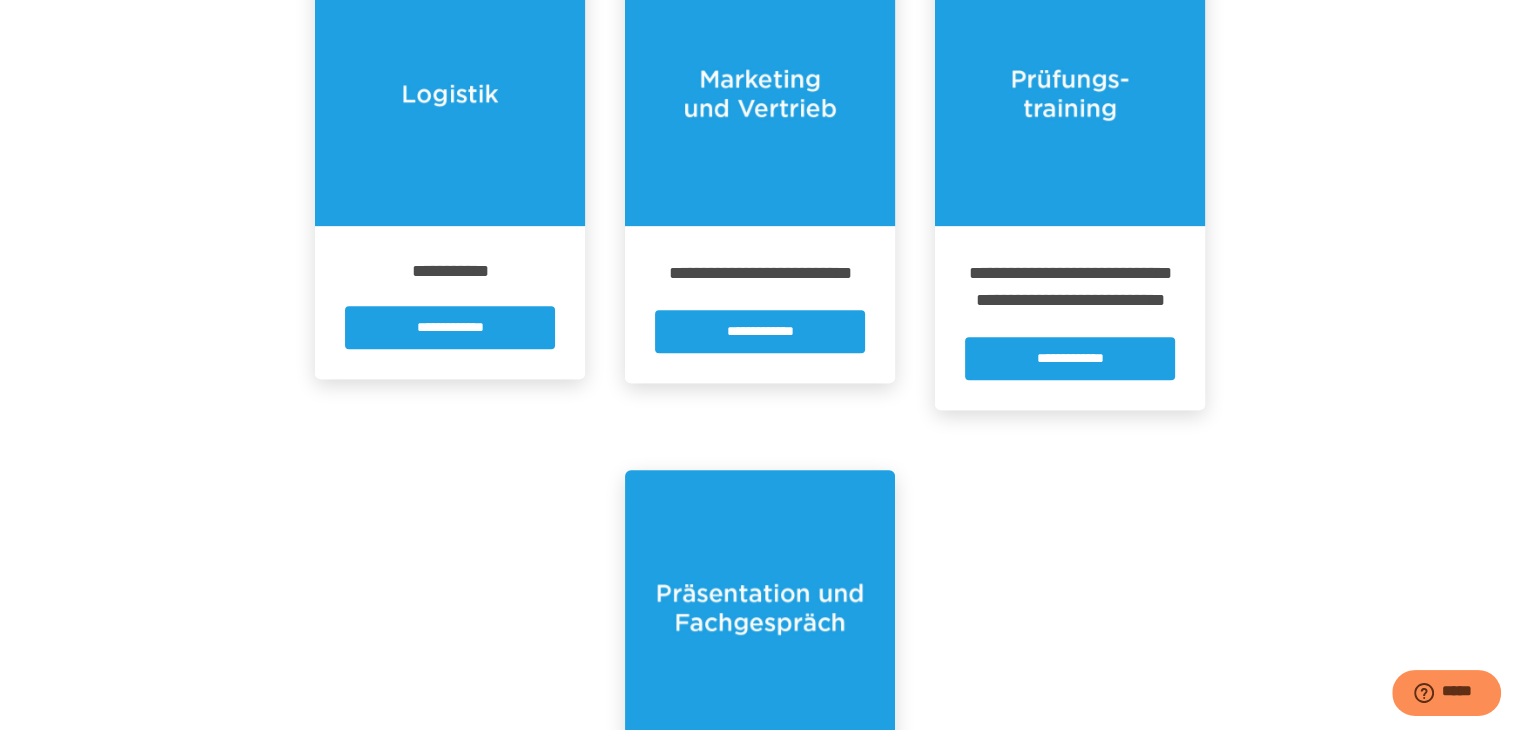 scroll, scrollTop: 800, scrollLeft: 0, axis: vertical 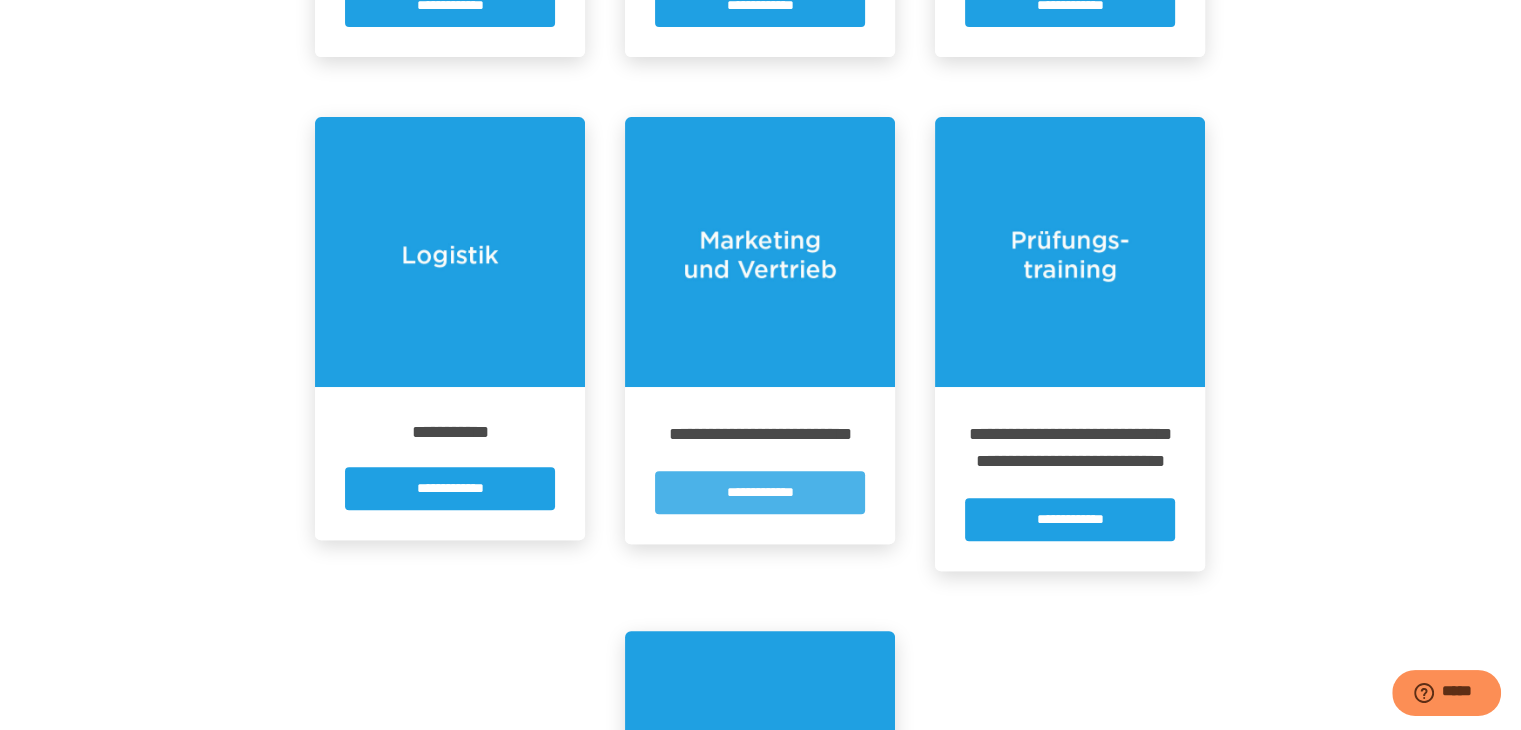 click on "**********" at bounding box center (760, 492) 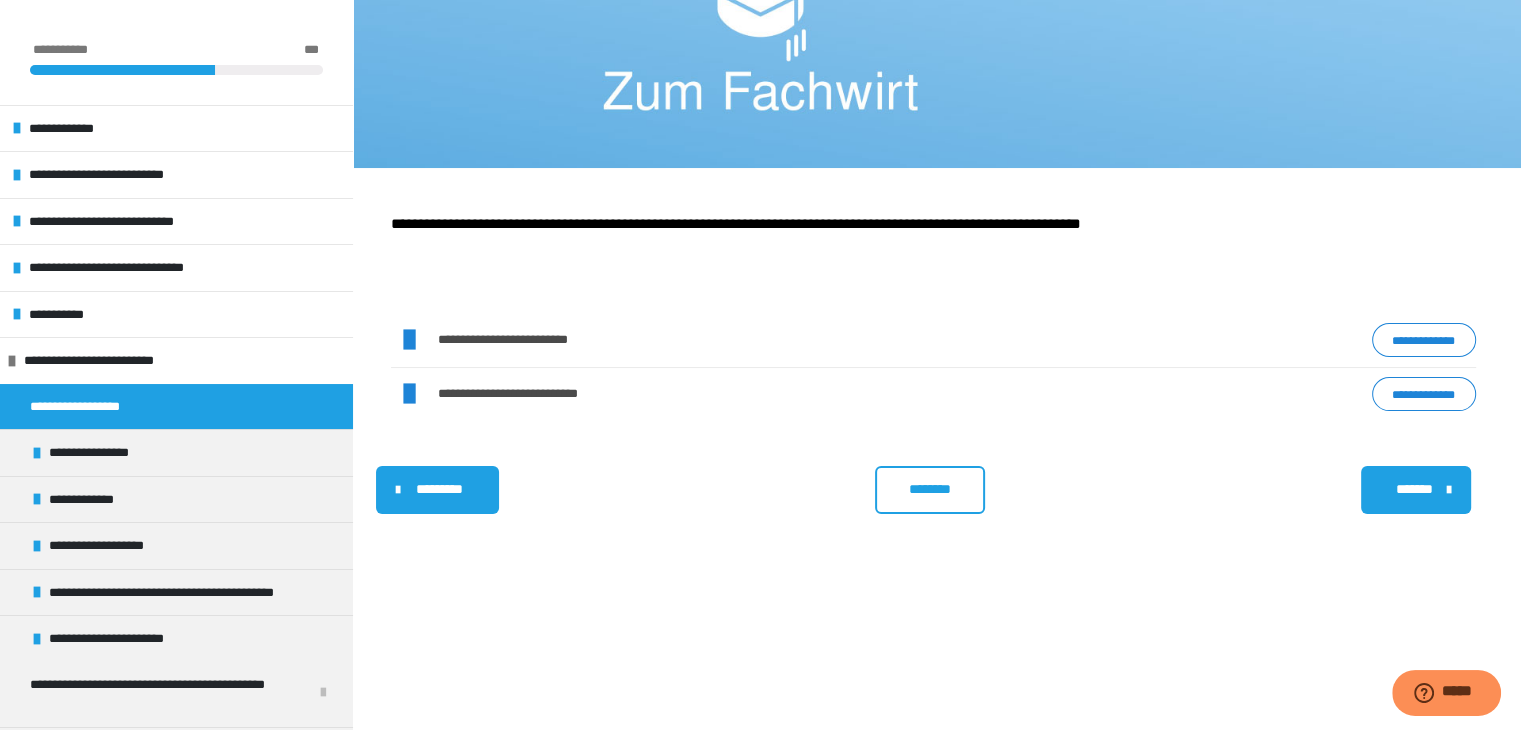 scroll, scrollTop: 340, scrollLeft: 0, axis: vertical 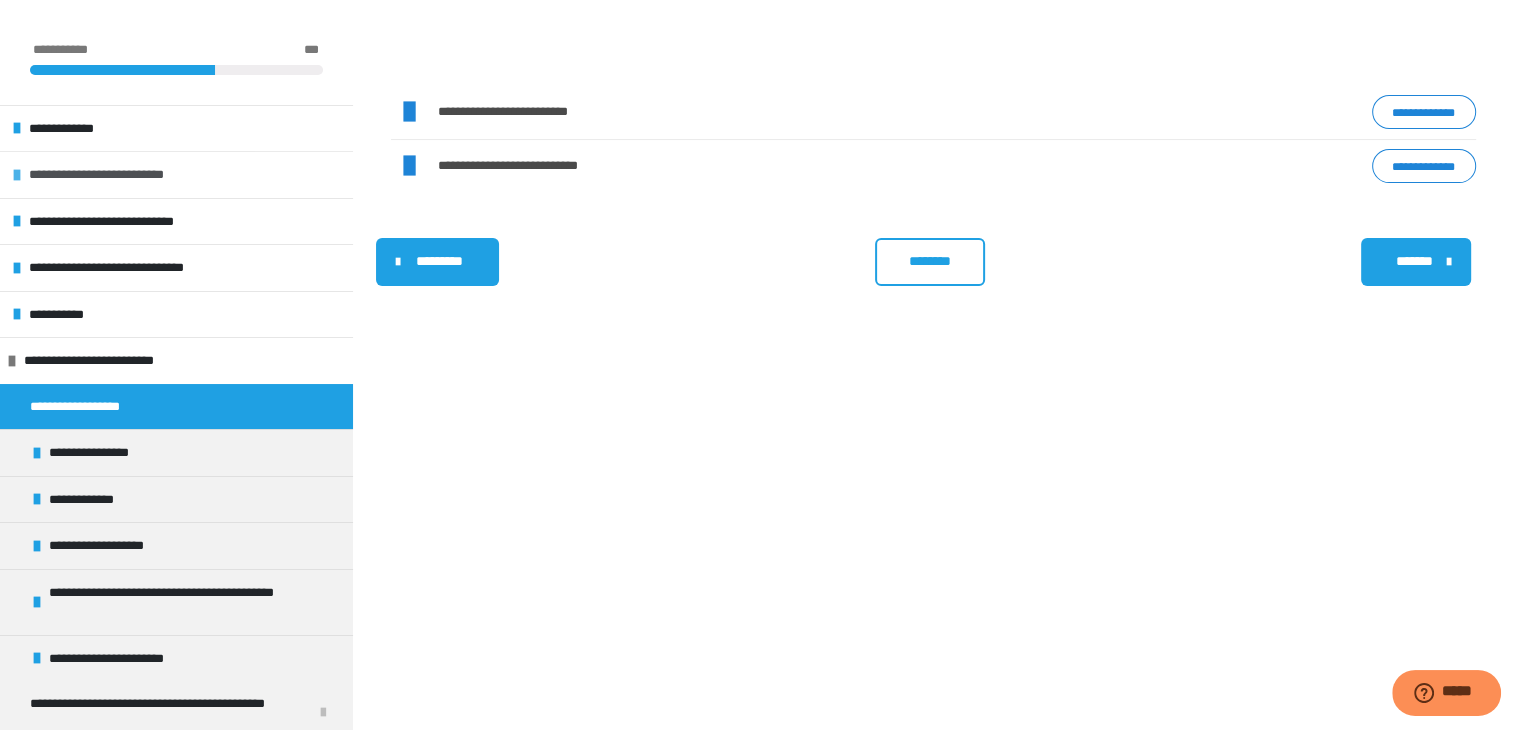 click on "**********" at bounding box center (117, 175) 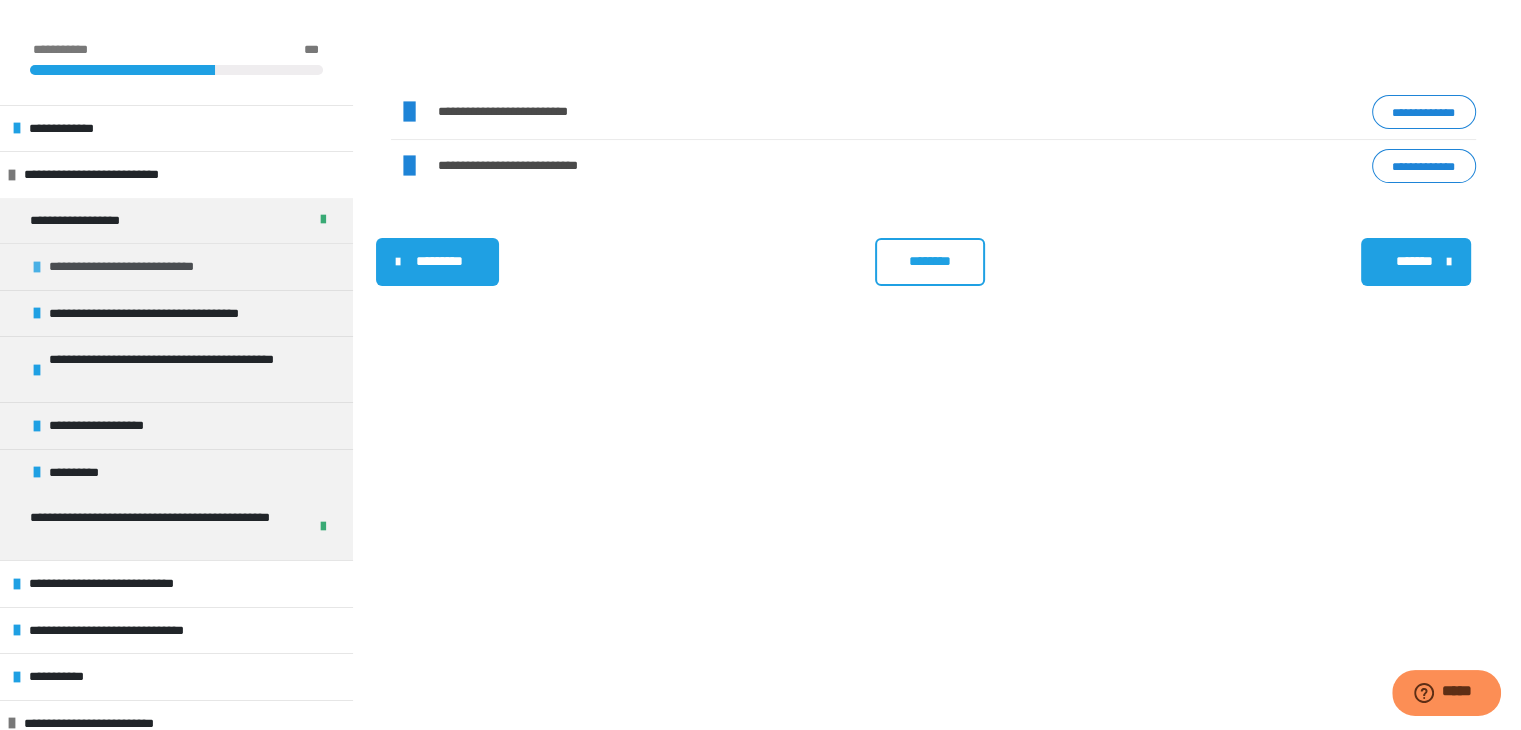 click on "**********" at bounding box center (142, 267) 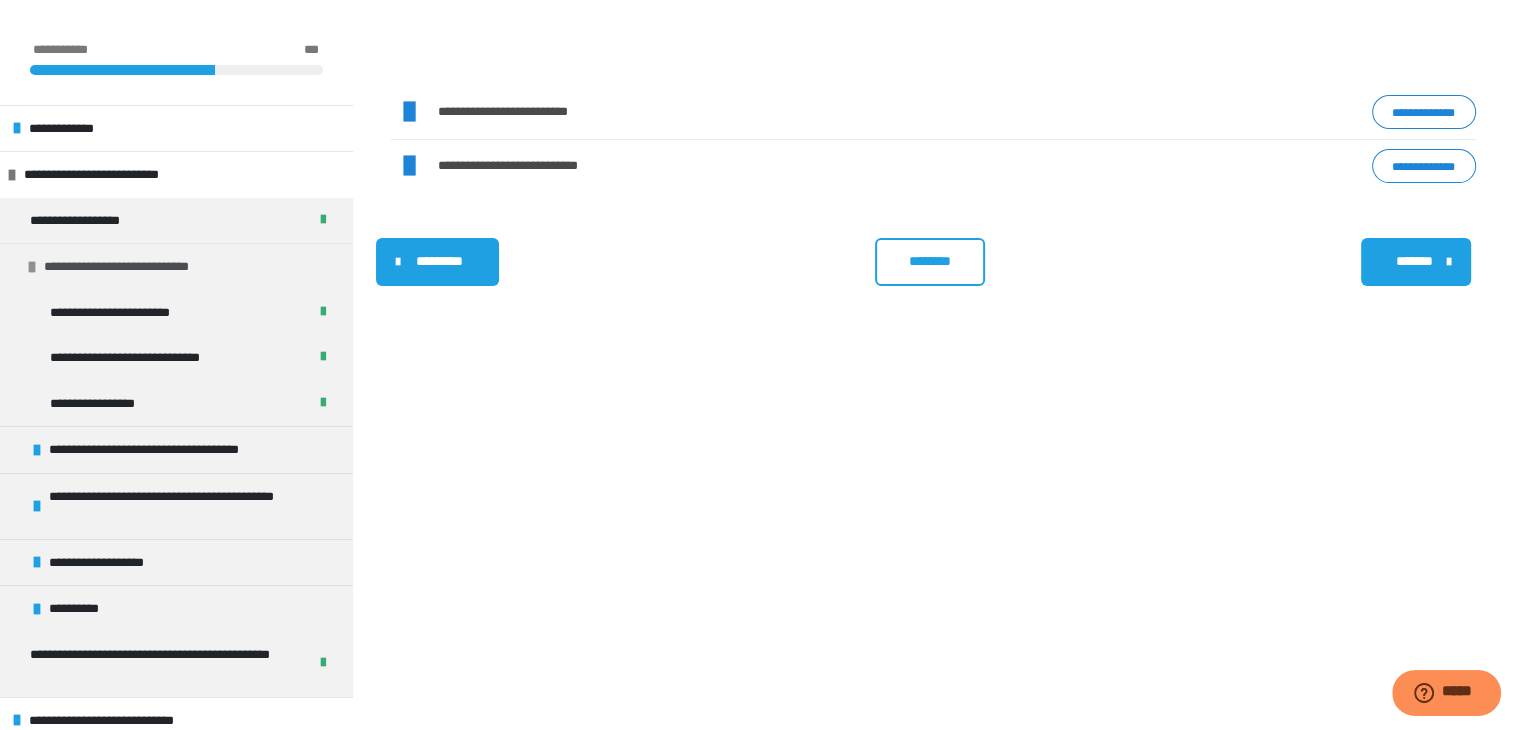 click on "**********" at bounding box center [137, 267] 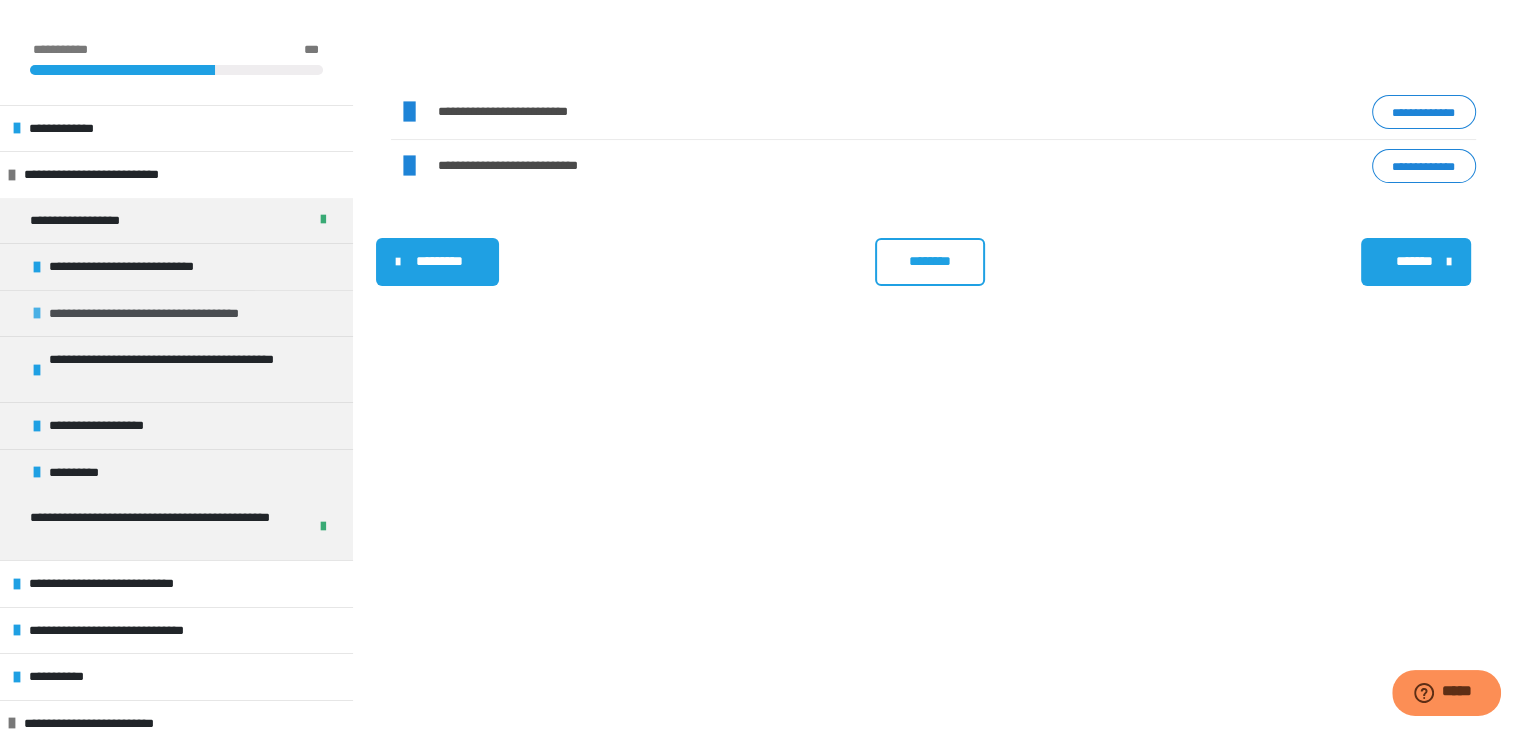 click on "**********" at bounding box center [170, 314] 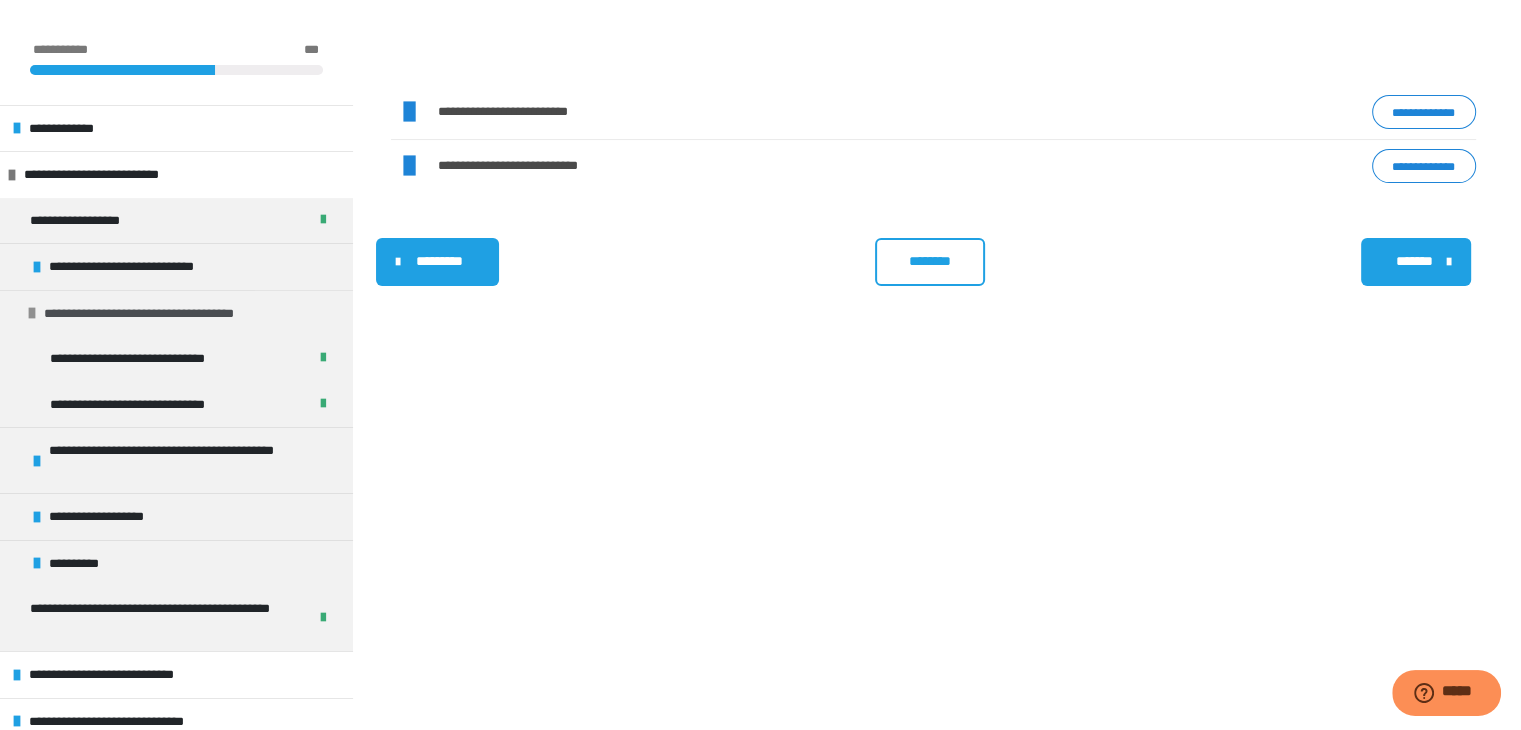 click on "**********" at bounding box center (165, 314) 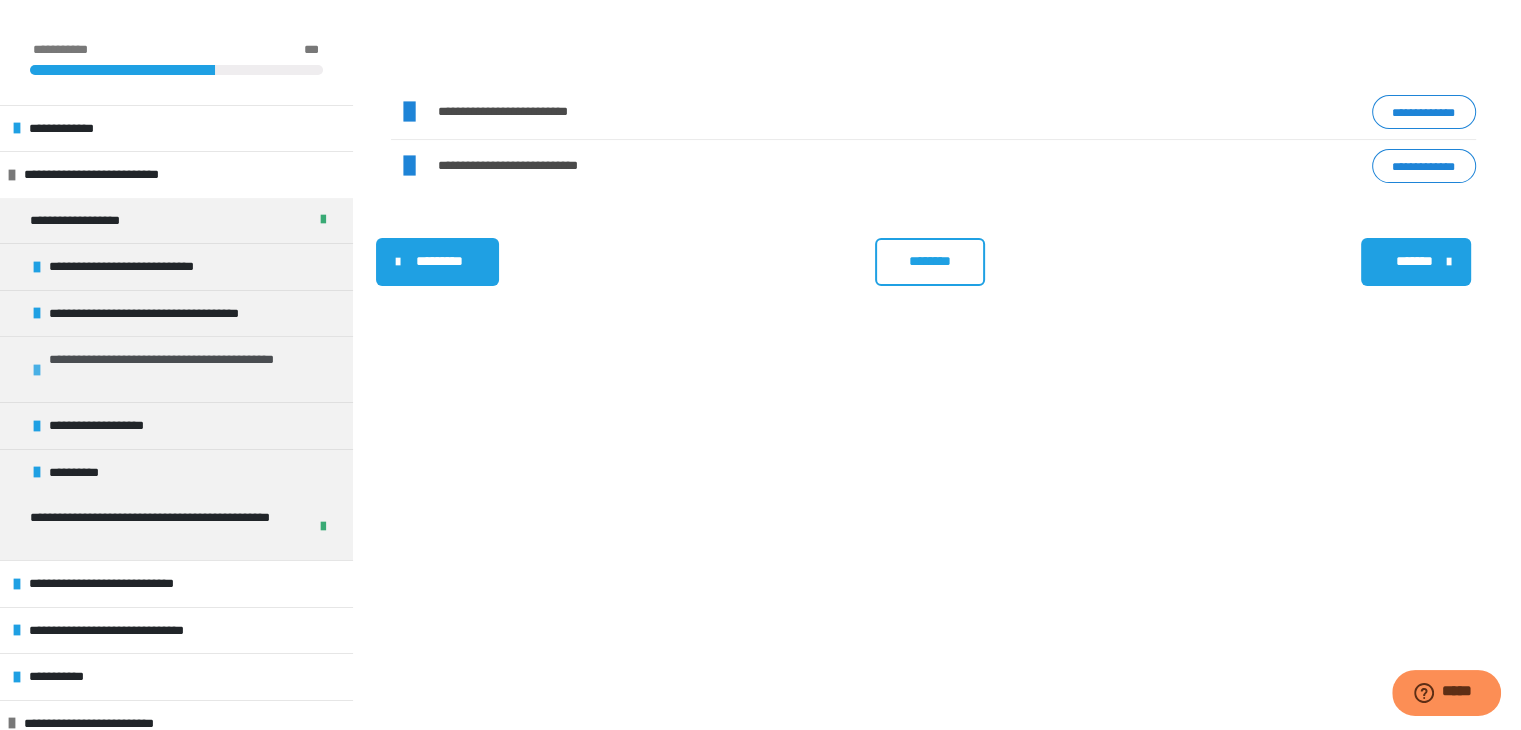 click on "**********" at bounding box center [188, 369] 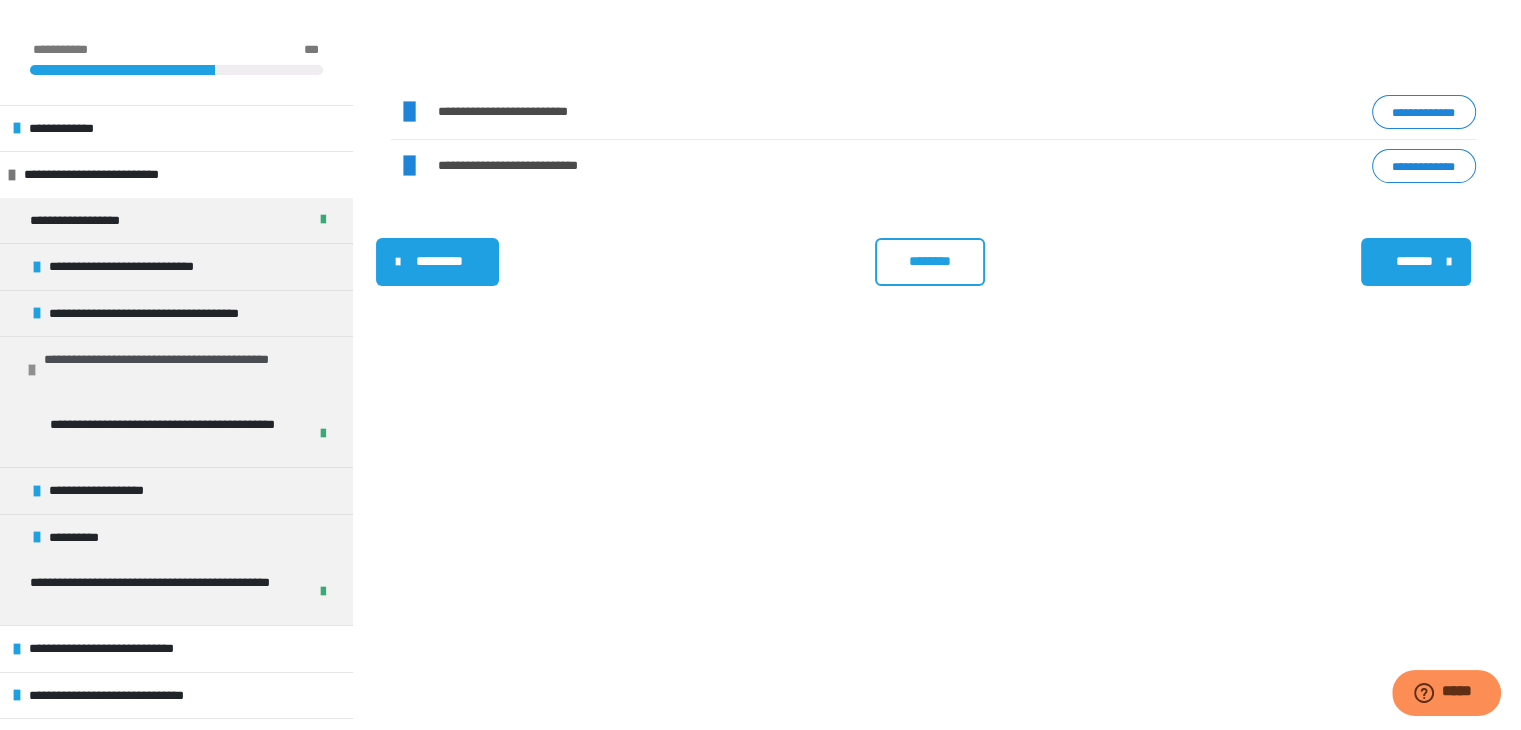 click on "**********" at bounding box center (183, 369) 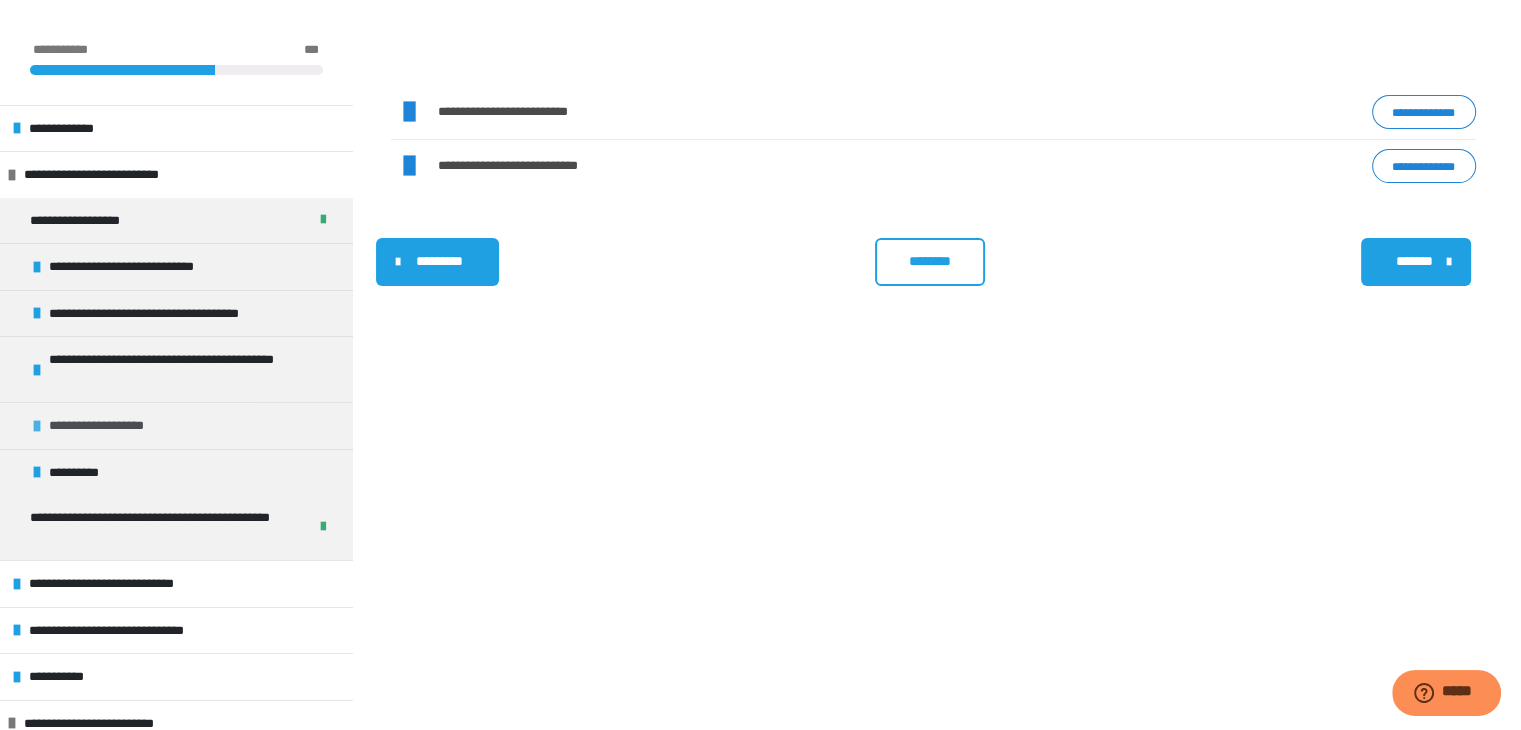 click on "**********" at bounding box center [118, 426] 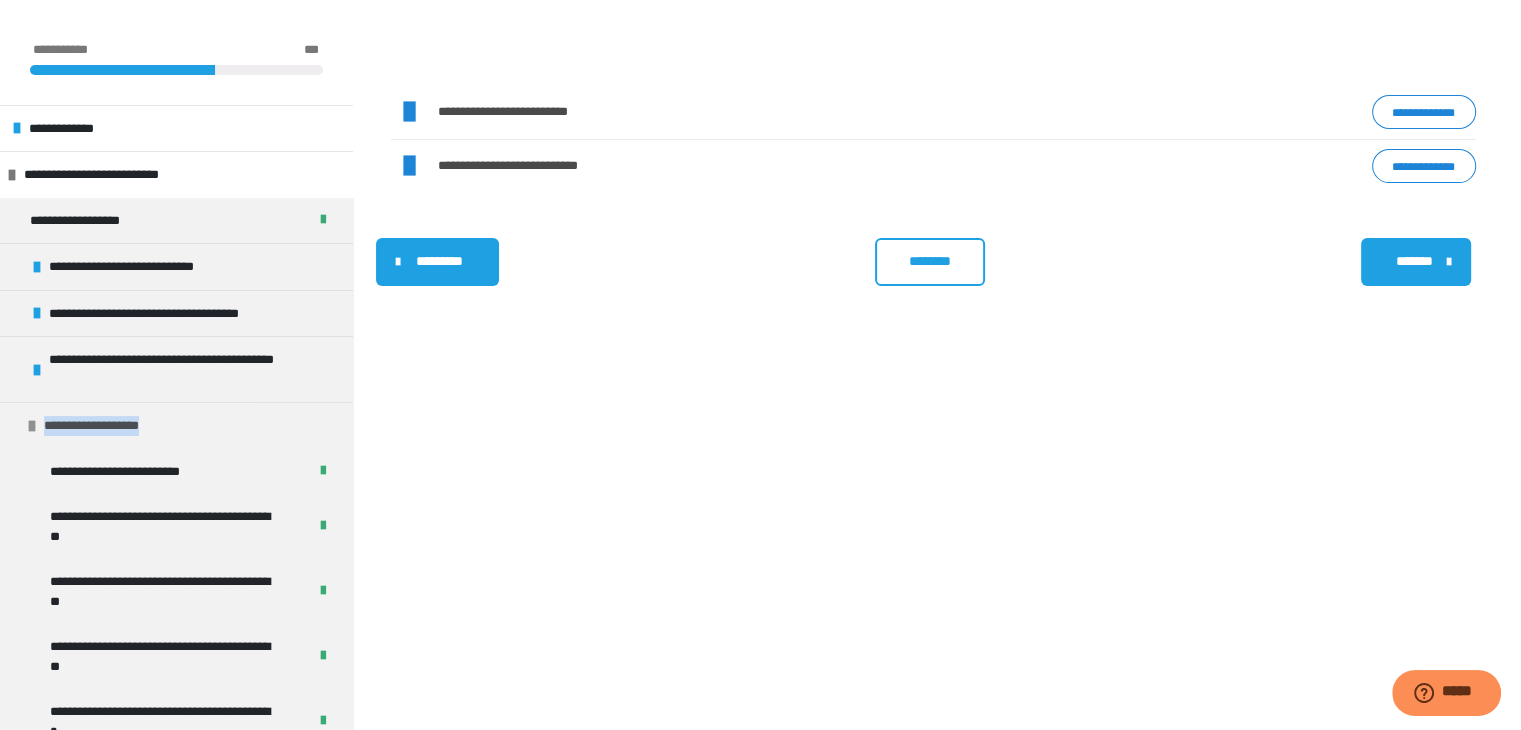 click on "**********" at bounding box center (113, 426) 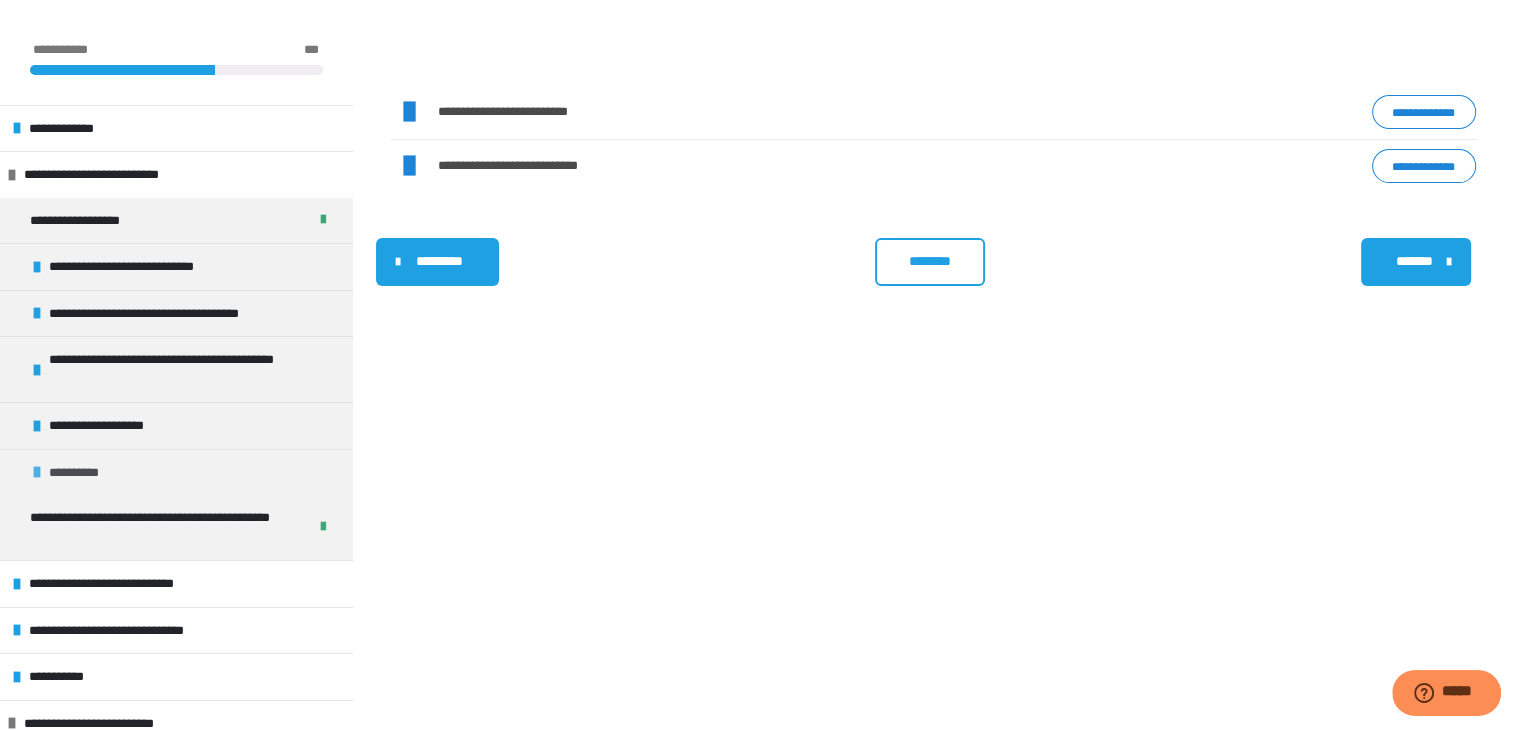 click on "**********" at bounding box center (176, 472) 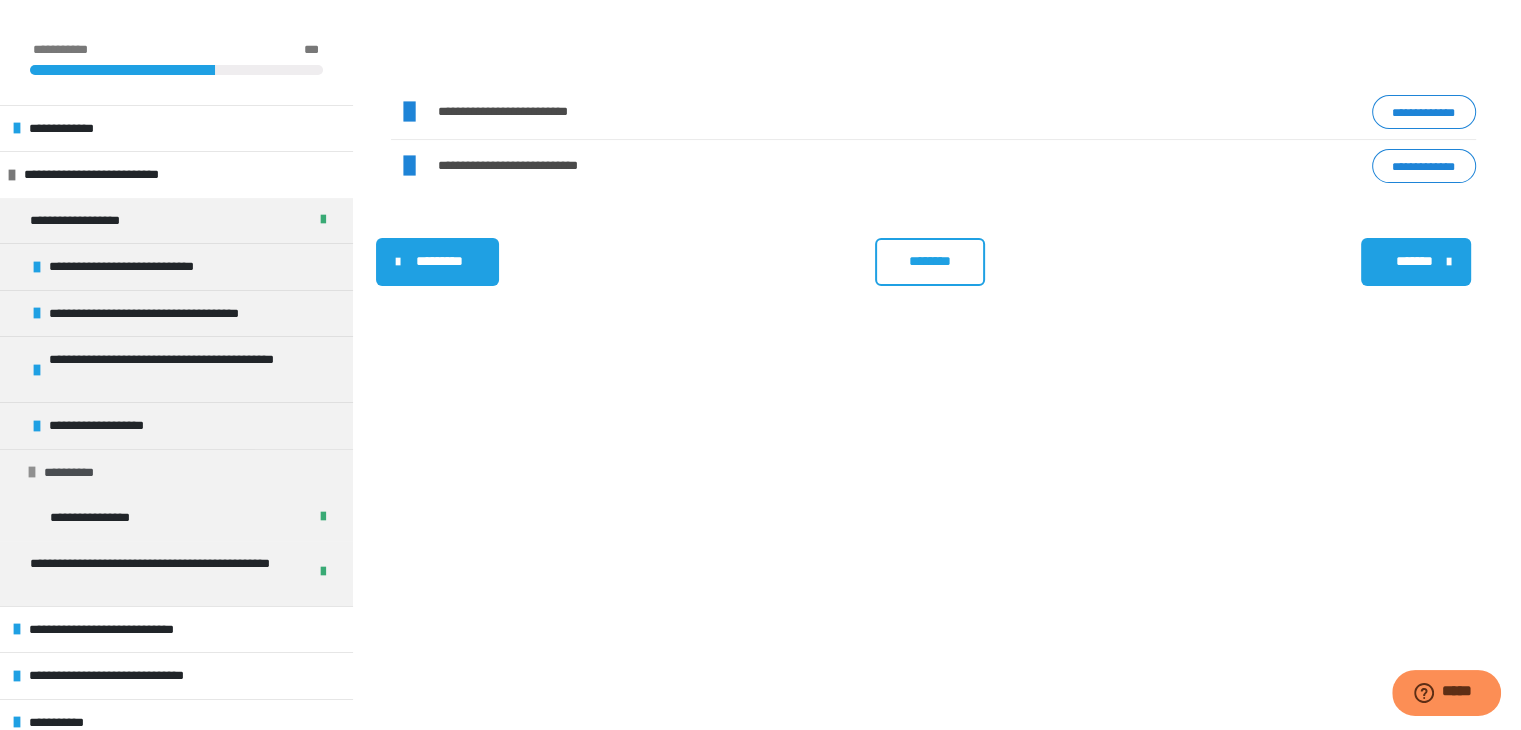 click on "**********" at bounding box center [176, 472] 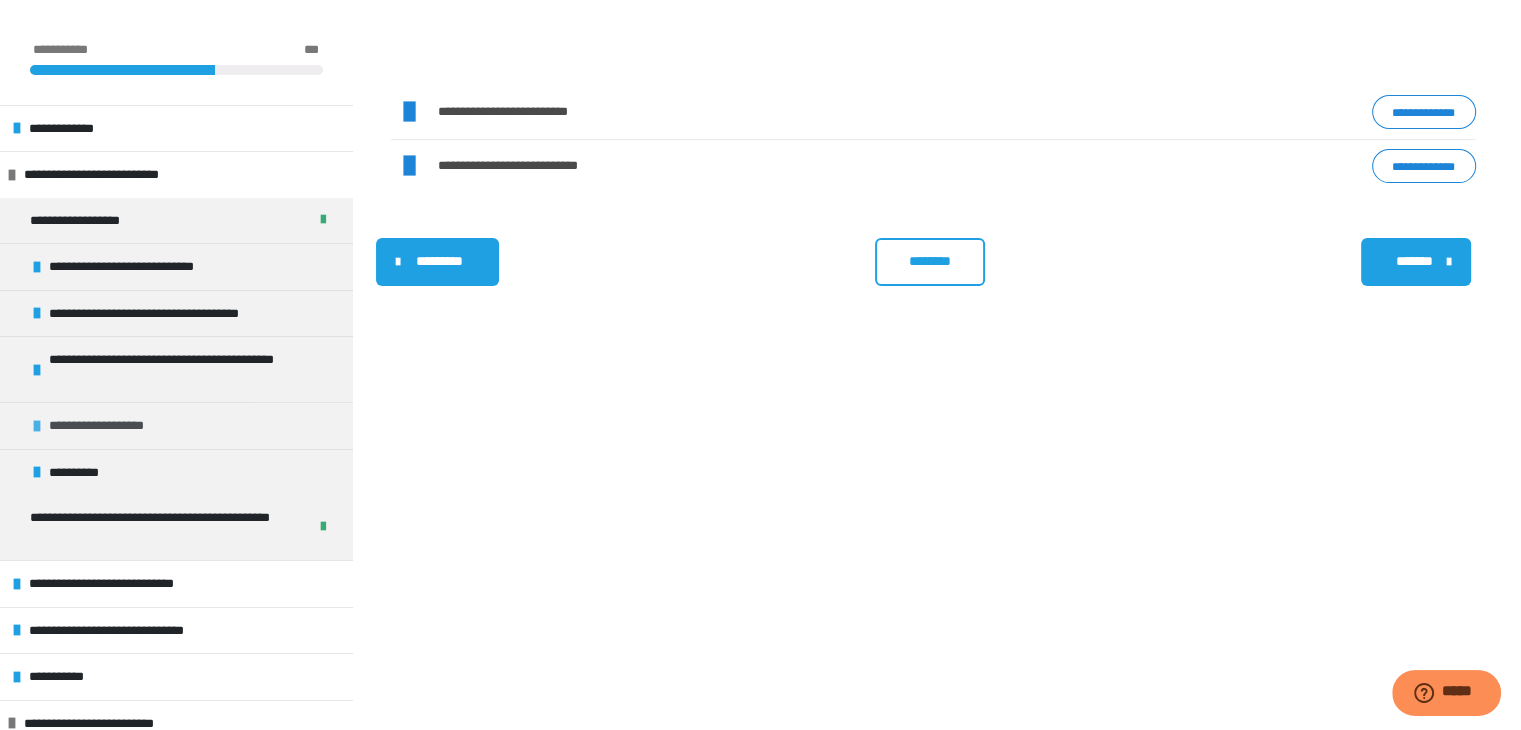 click on "**********" at bounding box center [118, 426] 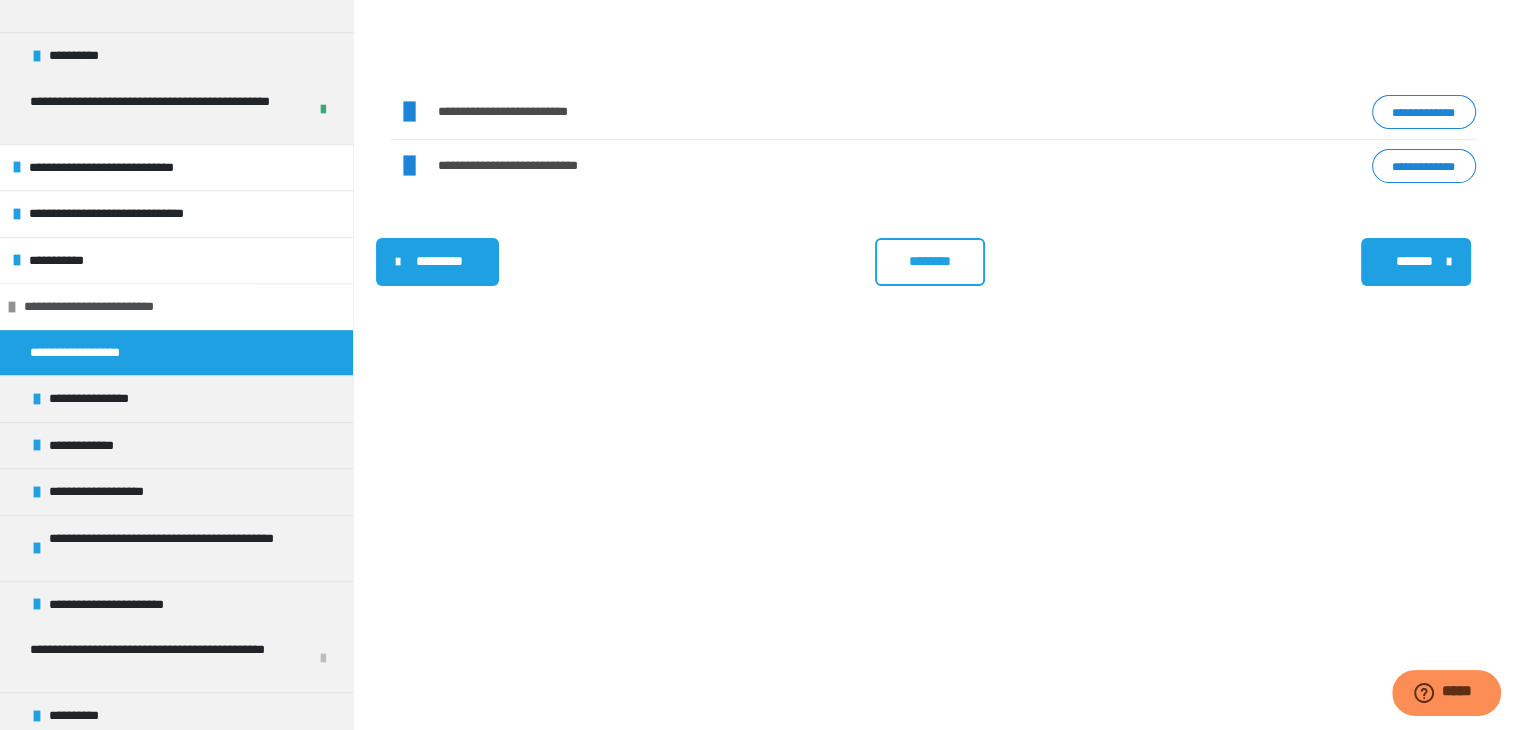 scroll, scrollTop: 1100, scrollLeft: 0, axis: vertical 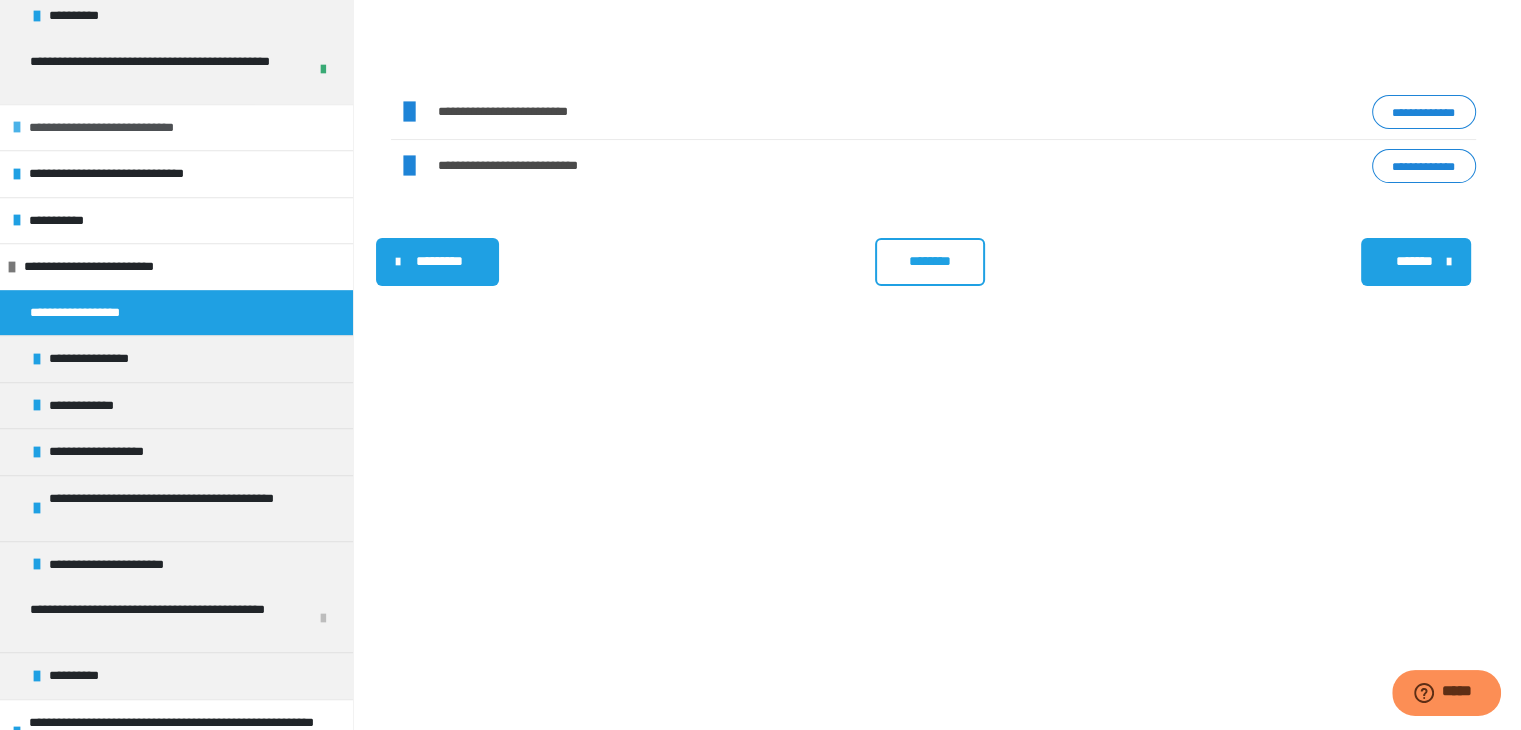 click on "**********" at bounding box center (126, 128) 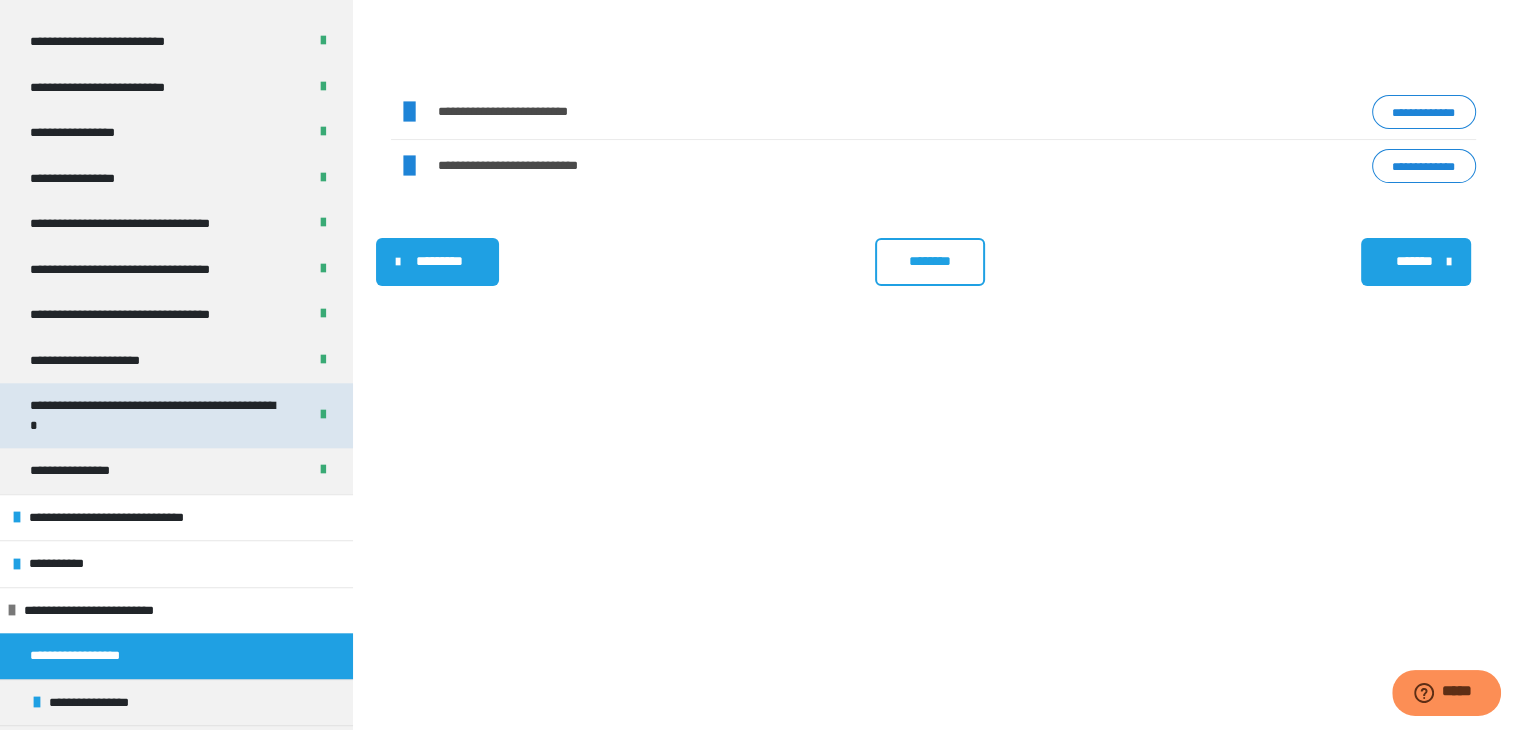 scroll, scrollTop: 2000, scrollLeft: 0, axis: vertical 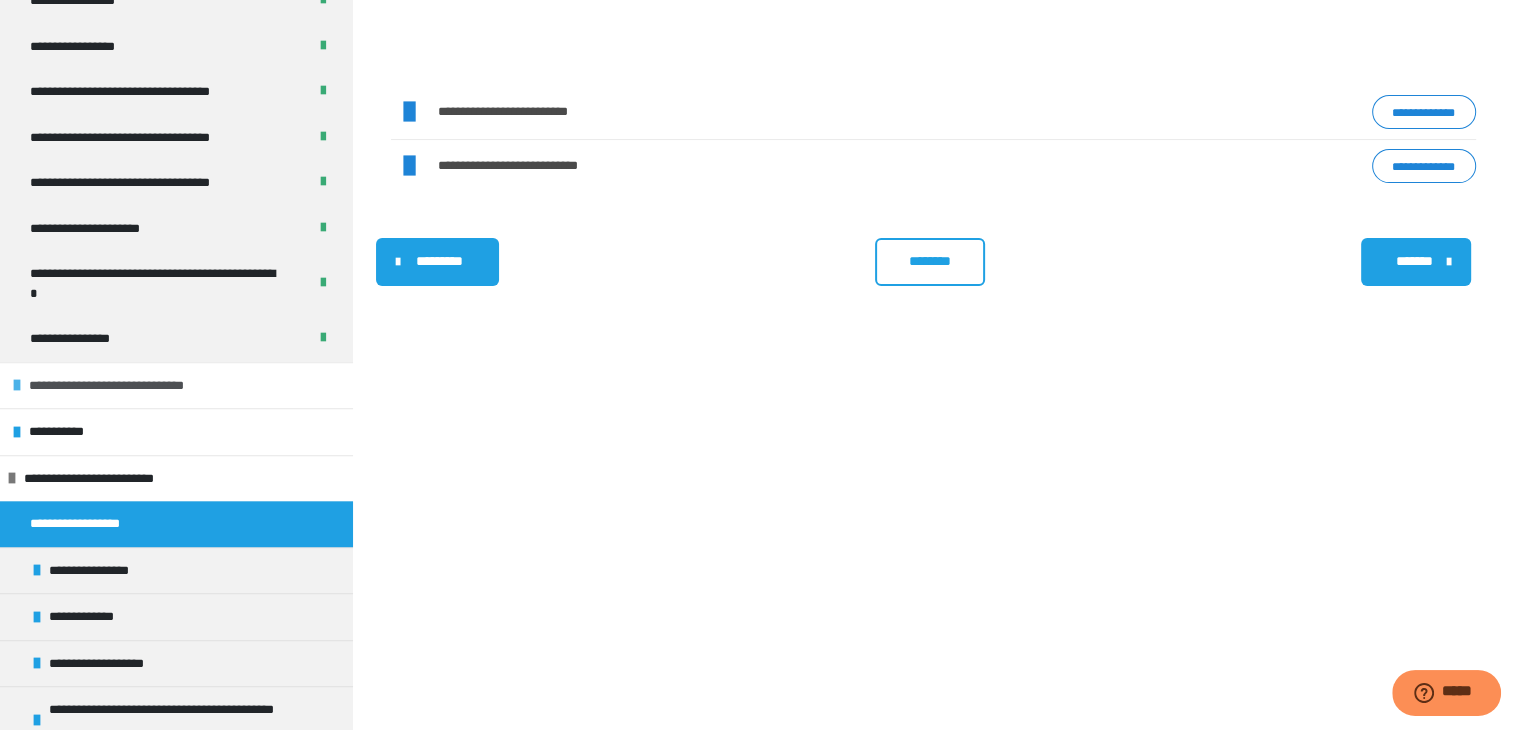 click on "**********" at bounding box center [120, 386] 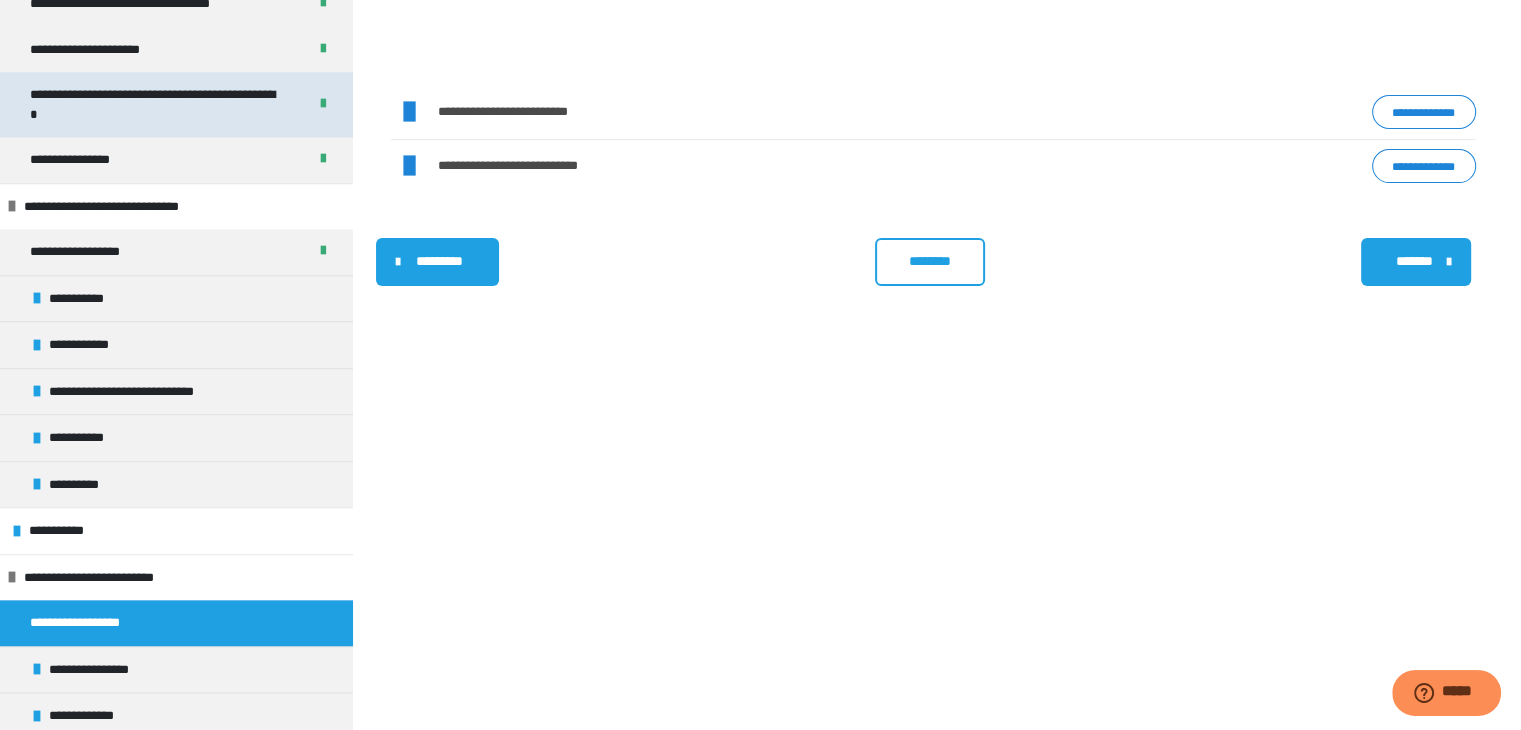 scroll, scrollTop: 2200, scrollLeft: 0, axis: vertical 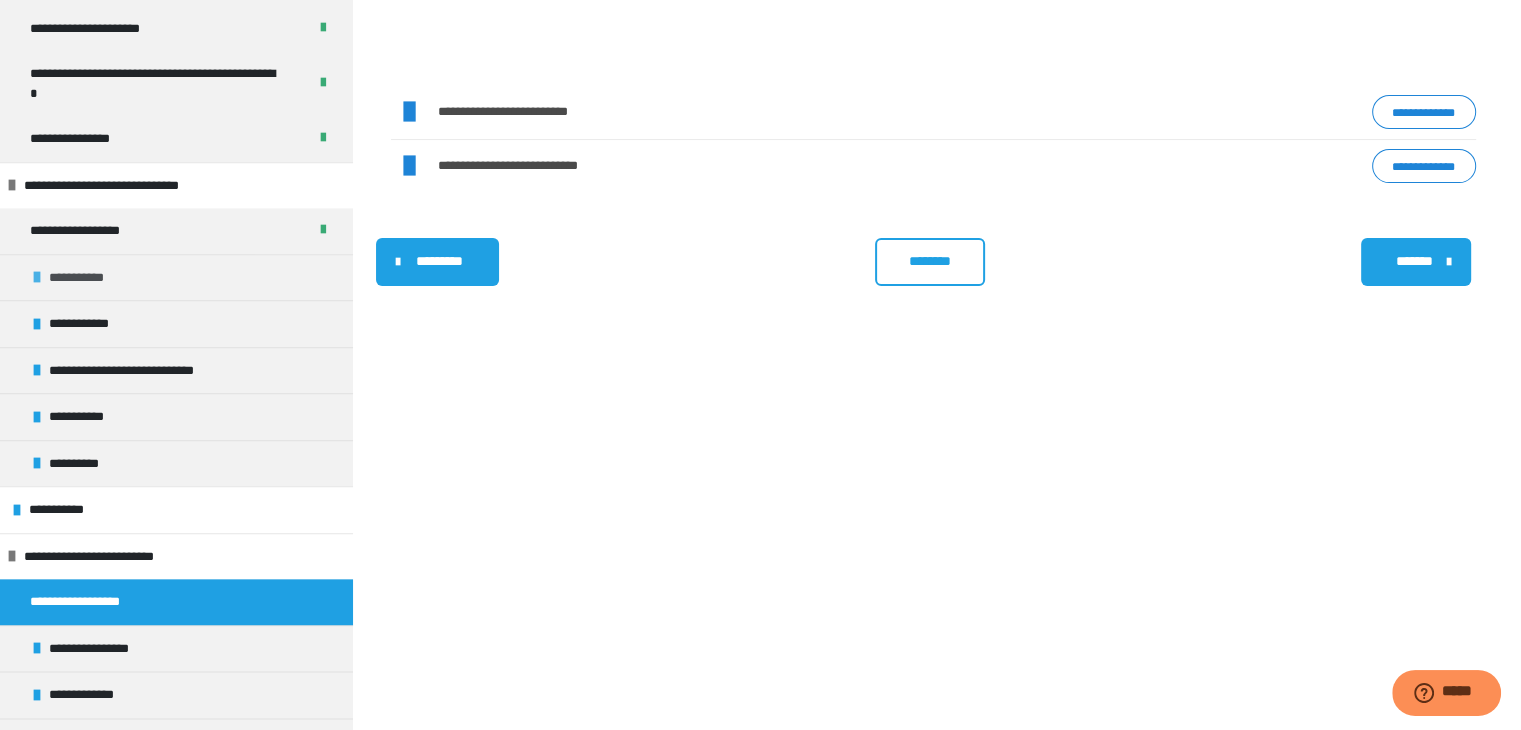 click on "**********" at bounding box center [176, 277] 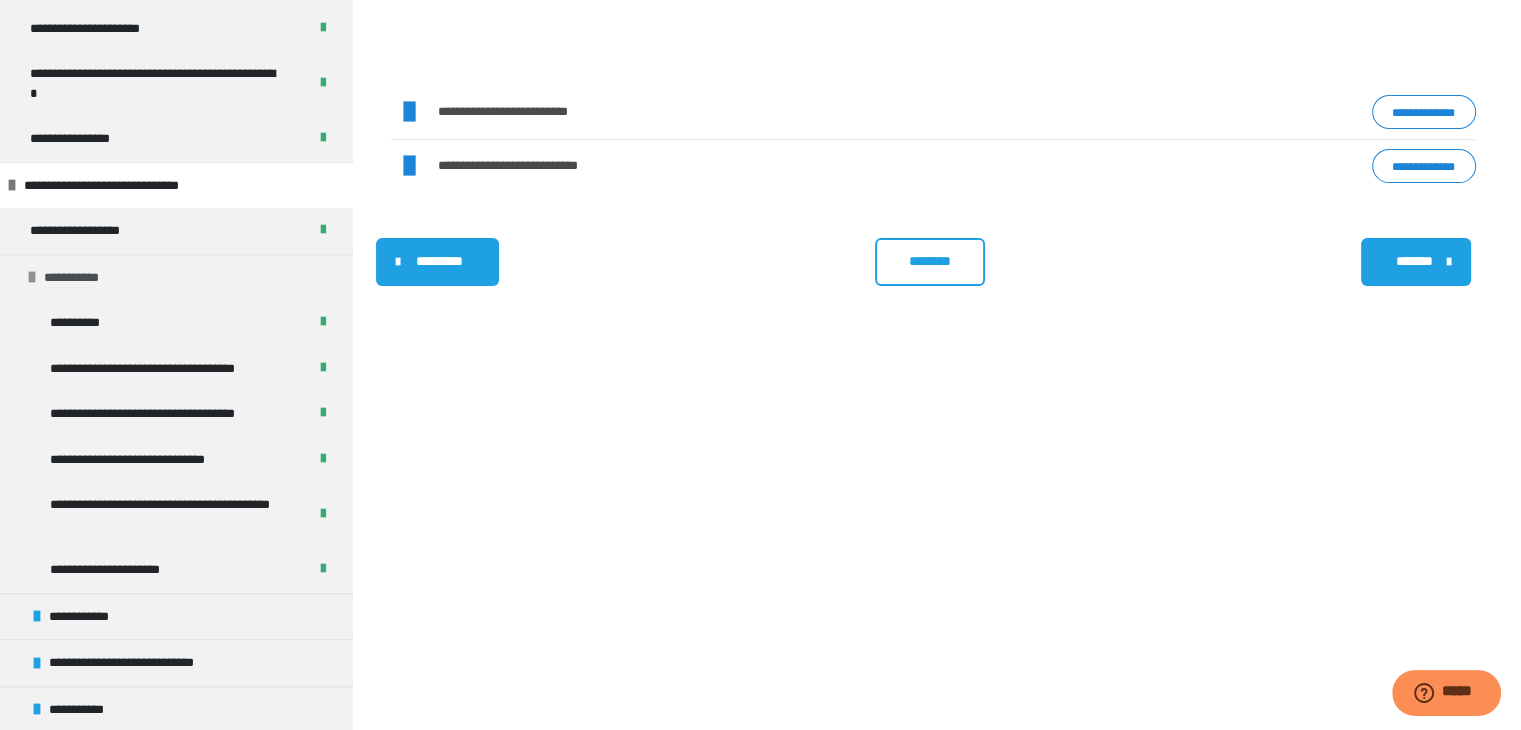 click on "**********" at bounding box center (176, 277) 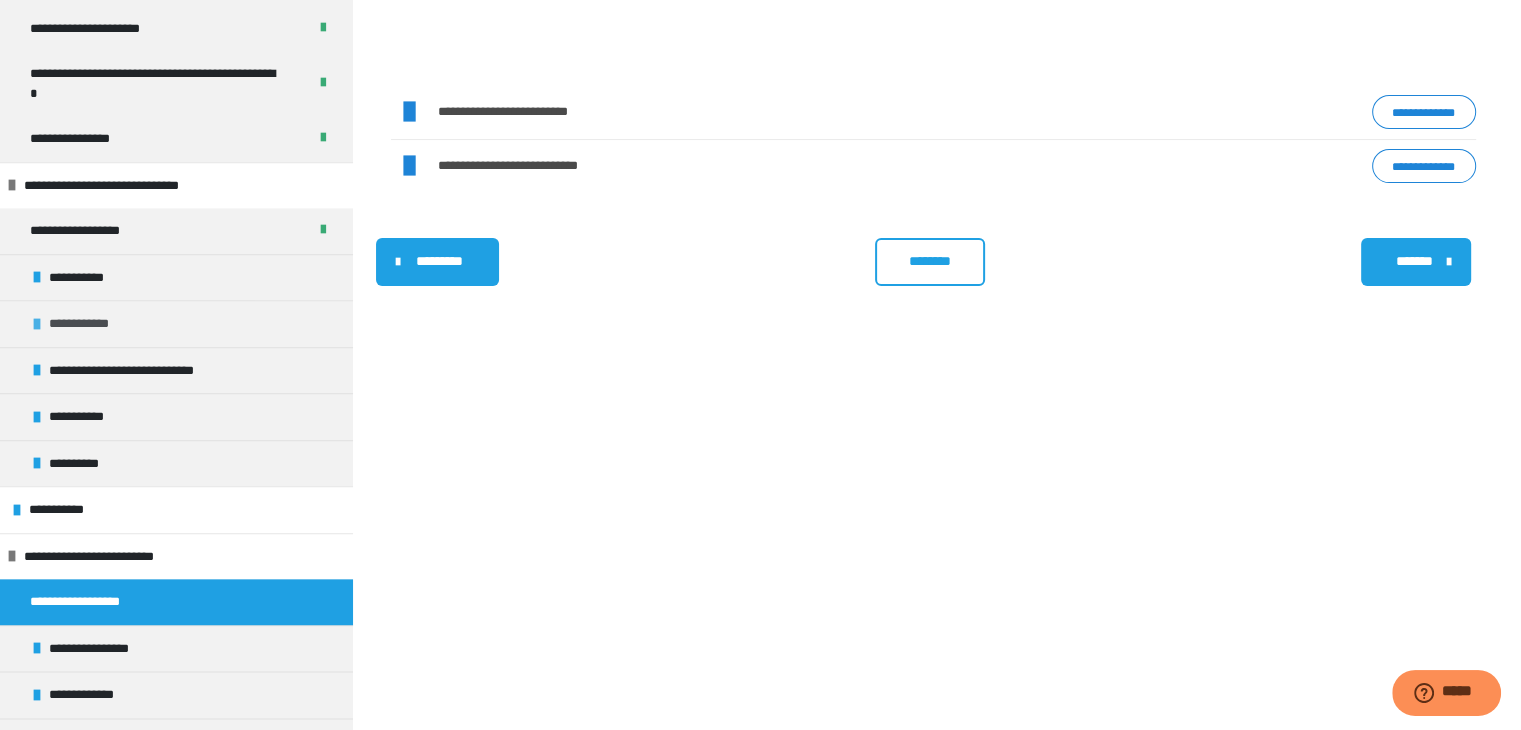 click on "**********" at bounding box center [88, 324] 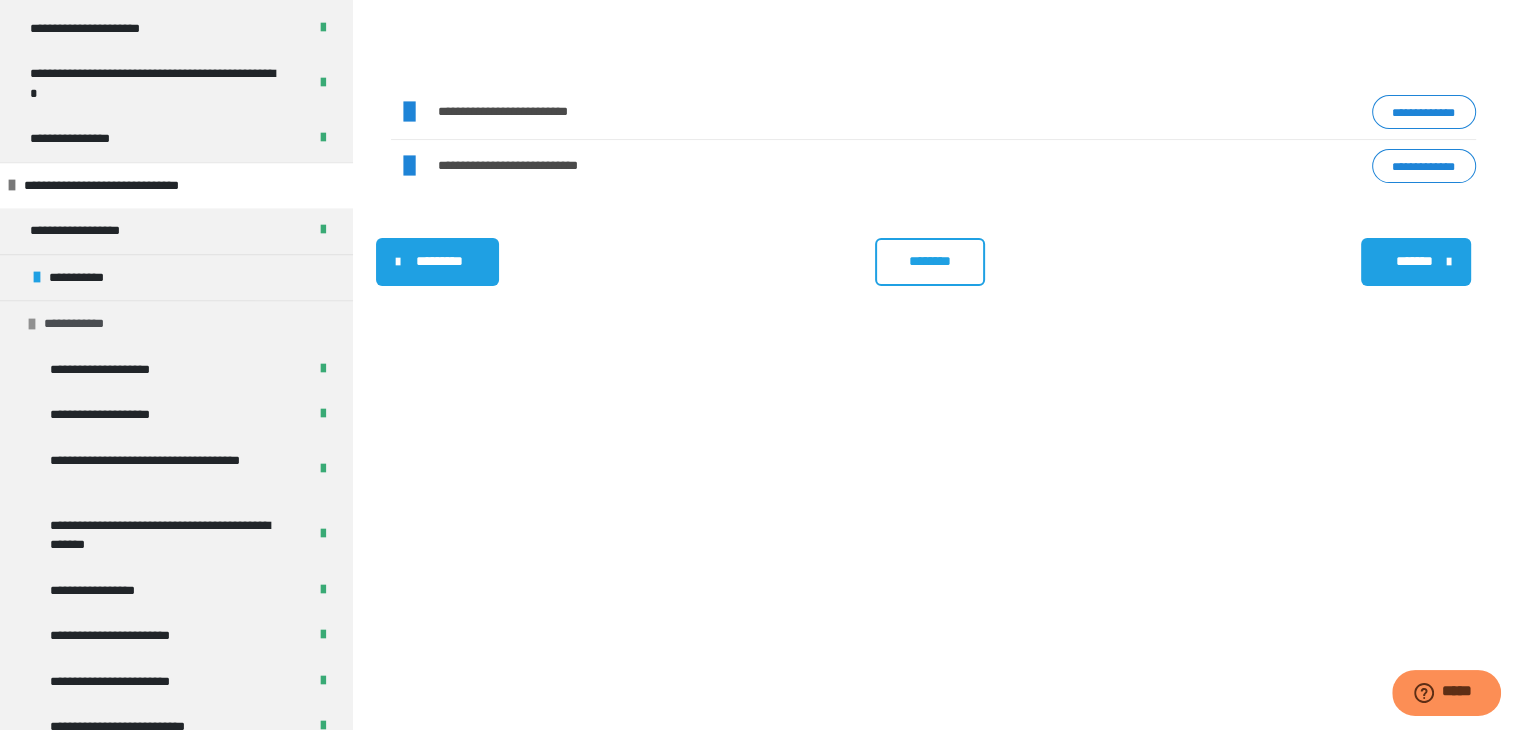 click on "**********" at bounding box center [83, 324] 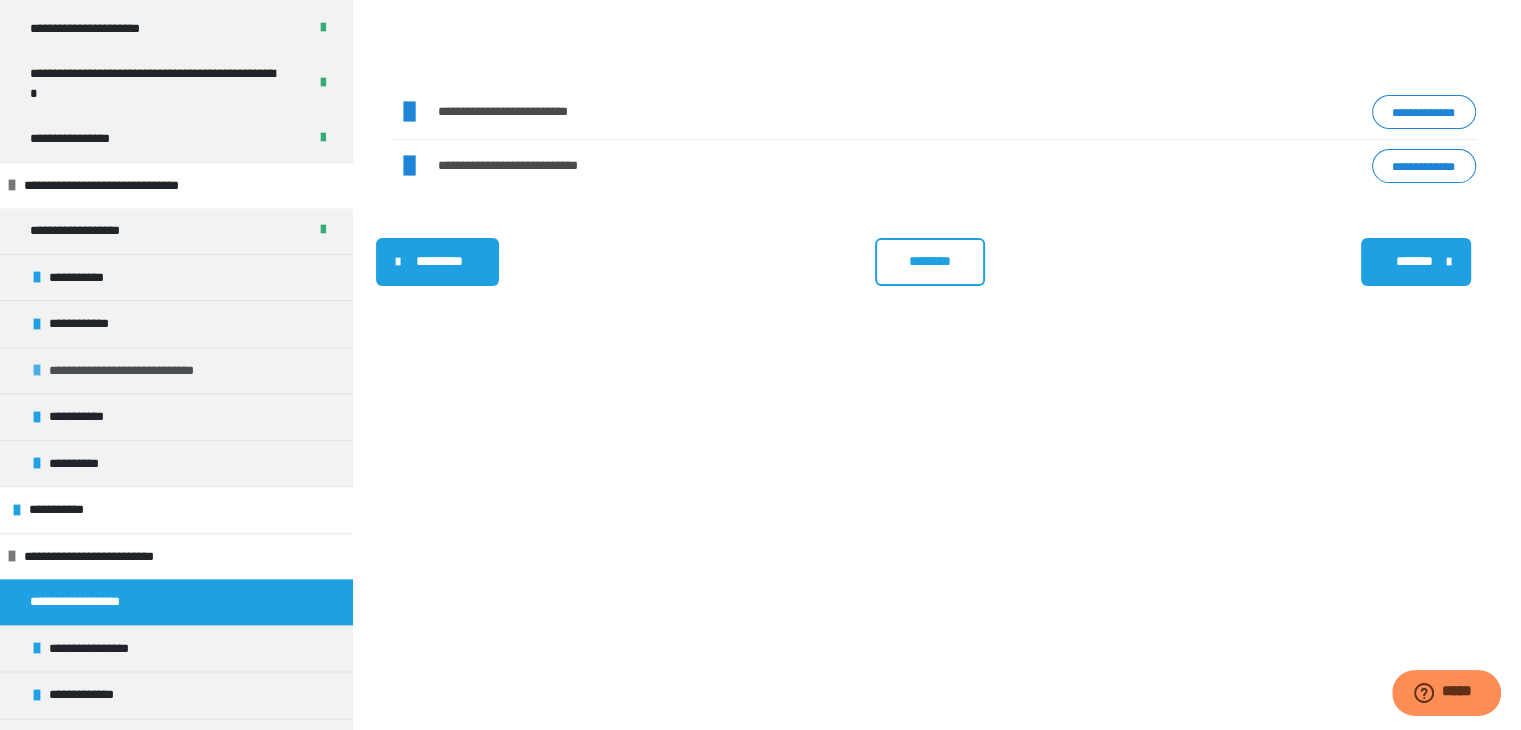 click on "**********" at bounding box center (145, 371) 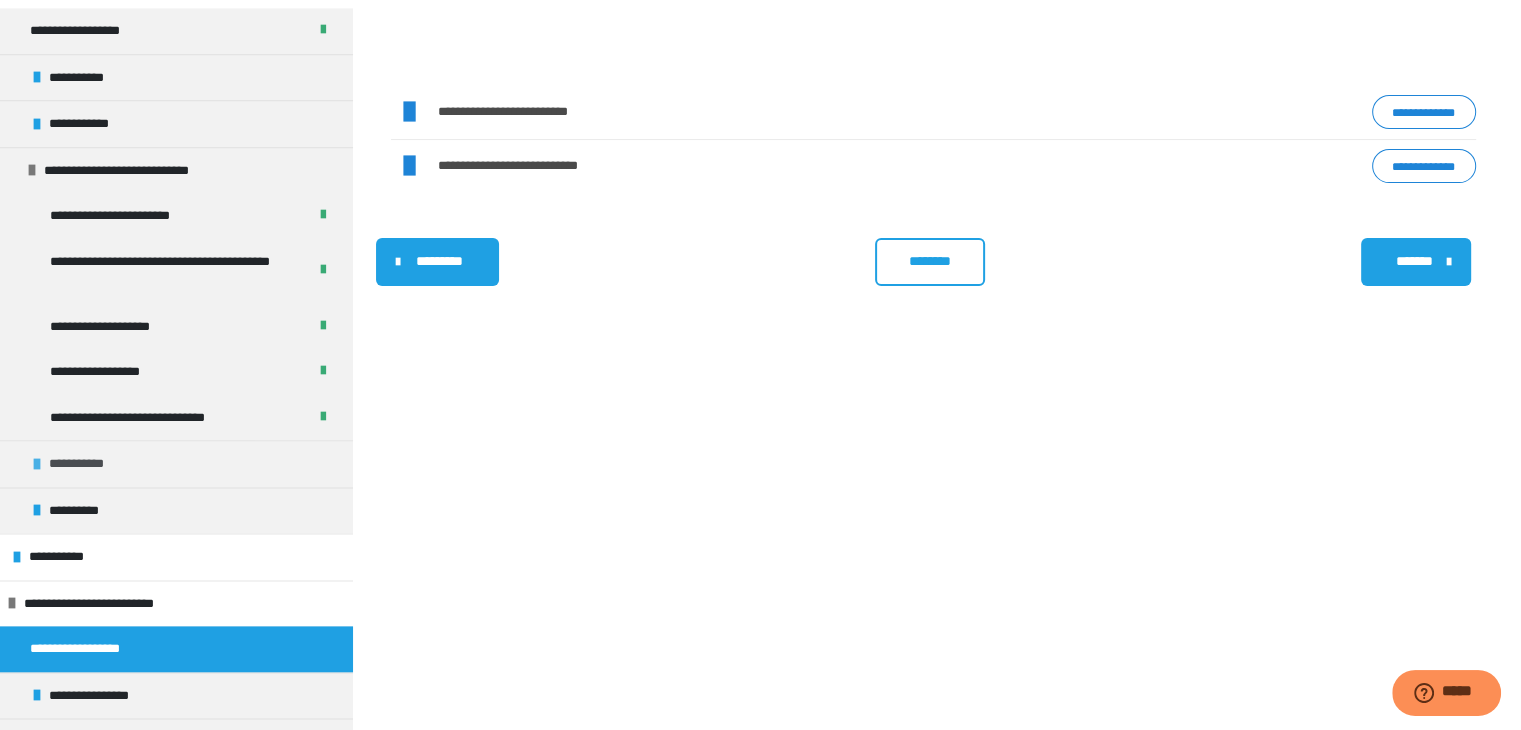 click on "**********" at bounding box center [176, 463] 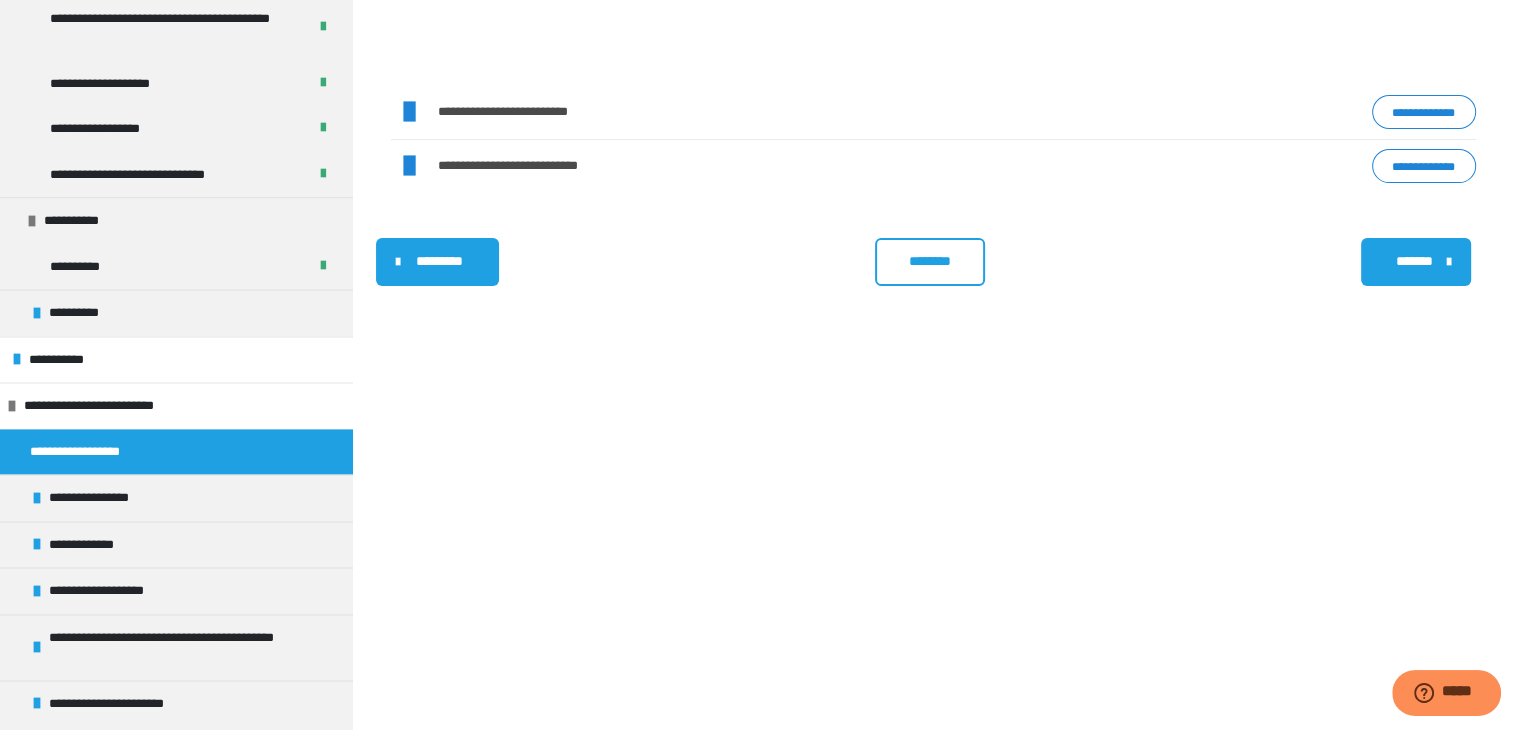 scroll, scrollTop: 2700, scrollLeft: 0, axis: vertical 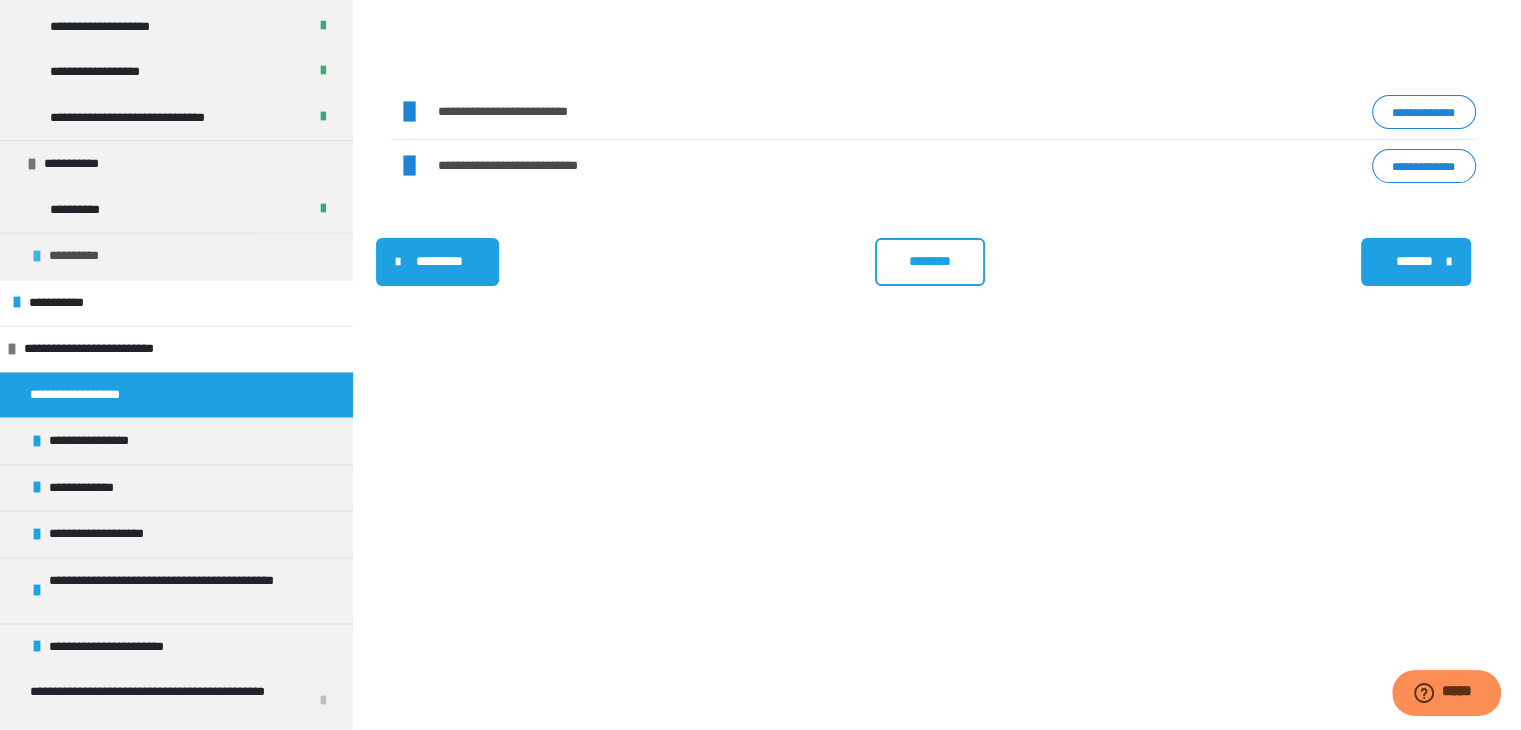 click on "**********" at bounding box center [80, 256] 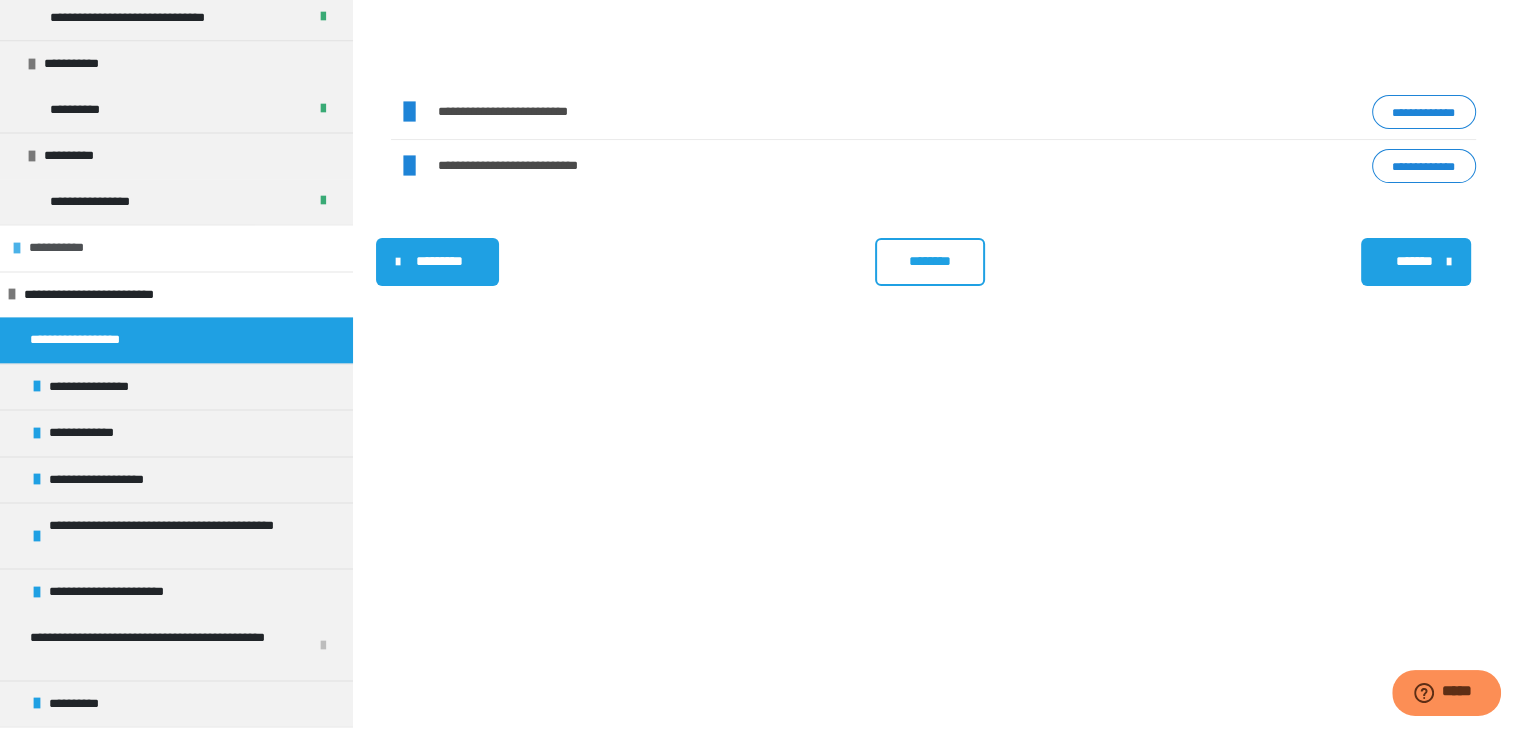 scroll, scrollTop: 2900, scrollLeft: 0, axis: vertical 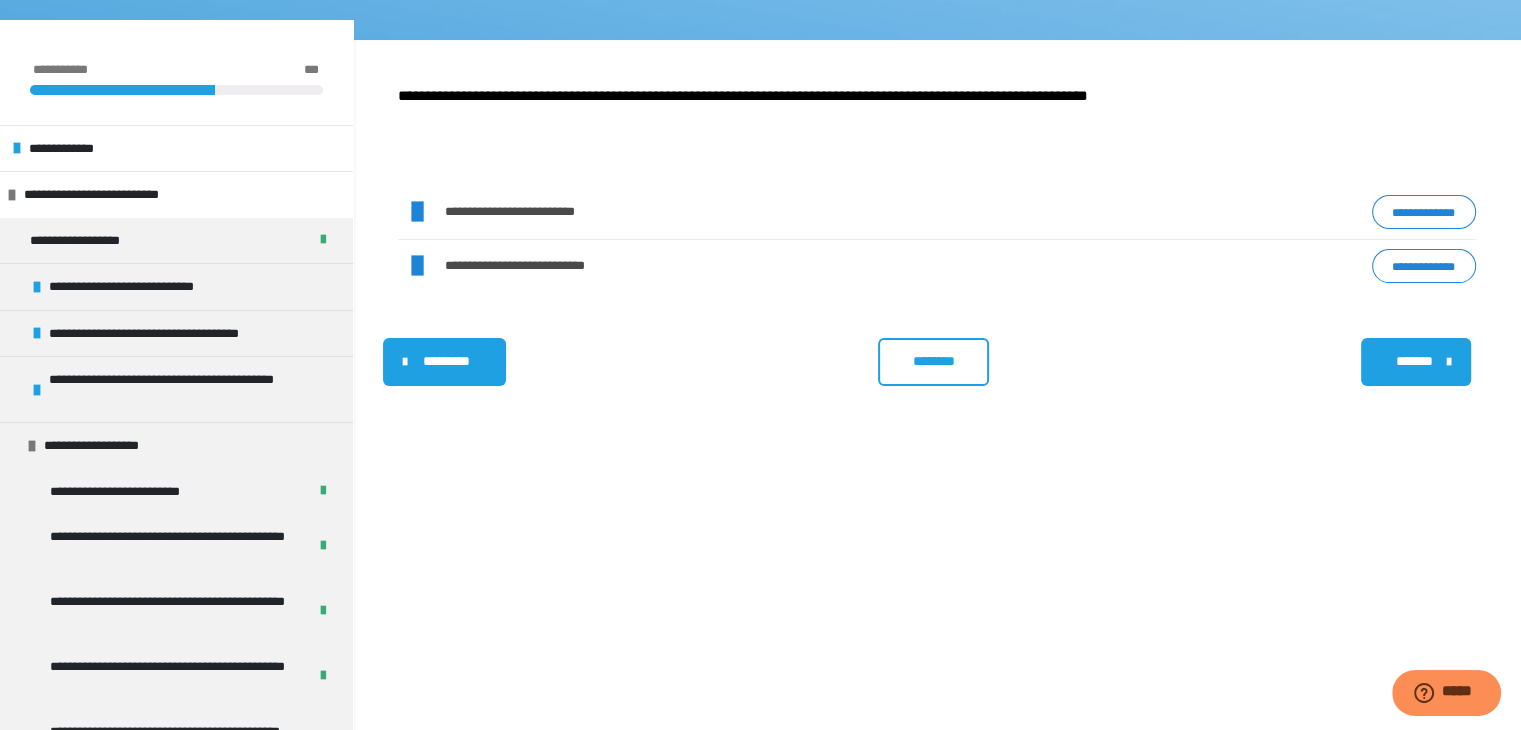 click on "**********" at bounding box center (1424, 212) 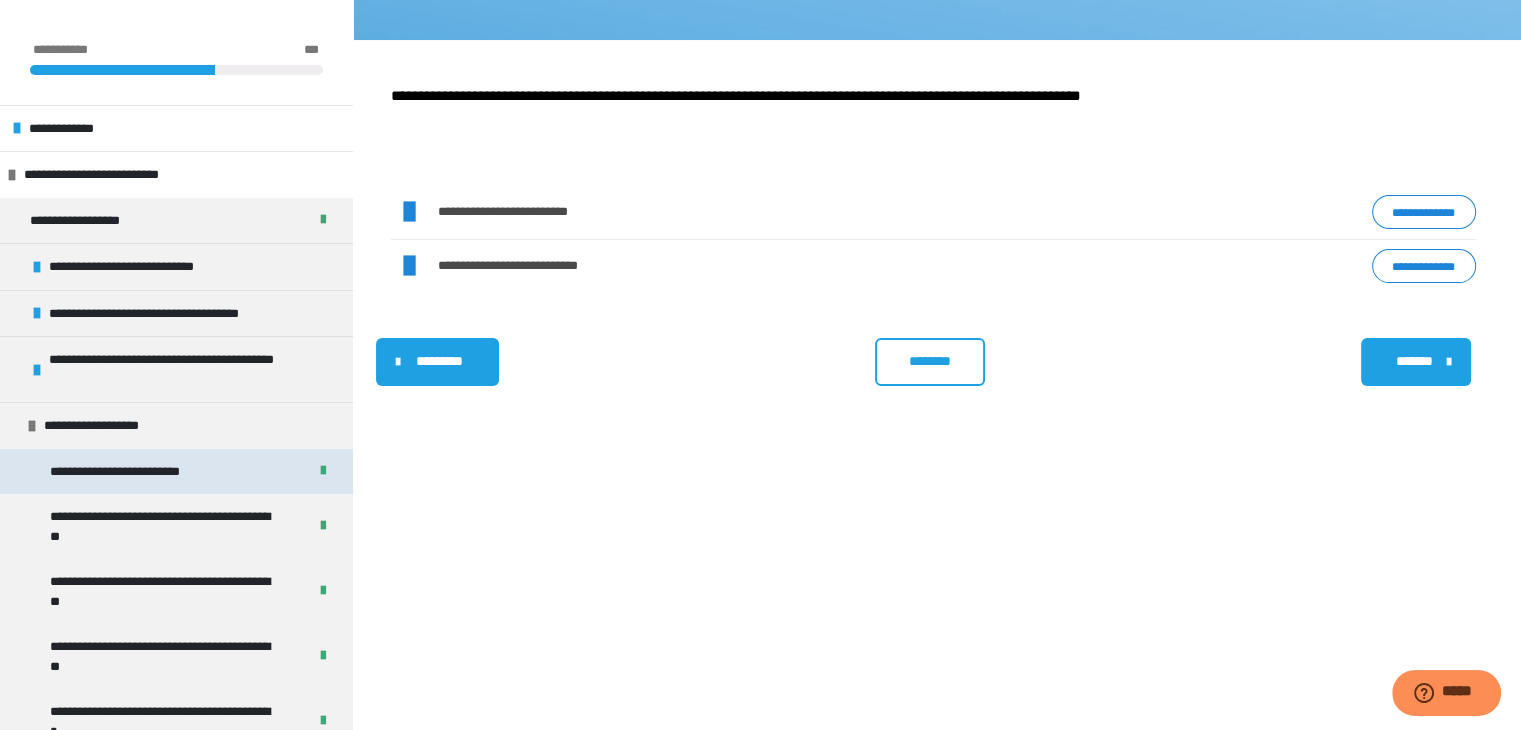 scroll, scrollTop: 340, scrollLeft: 0, axis: vertical 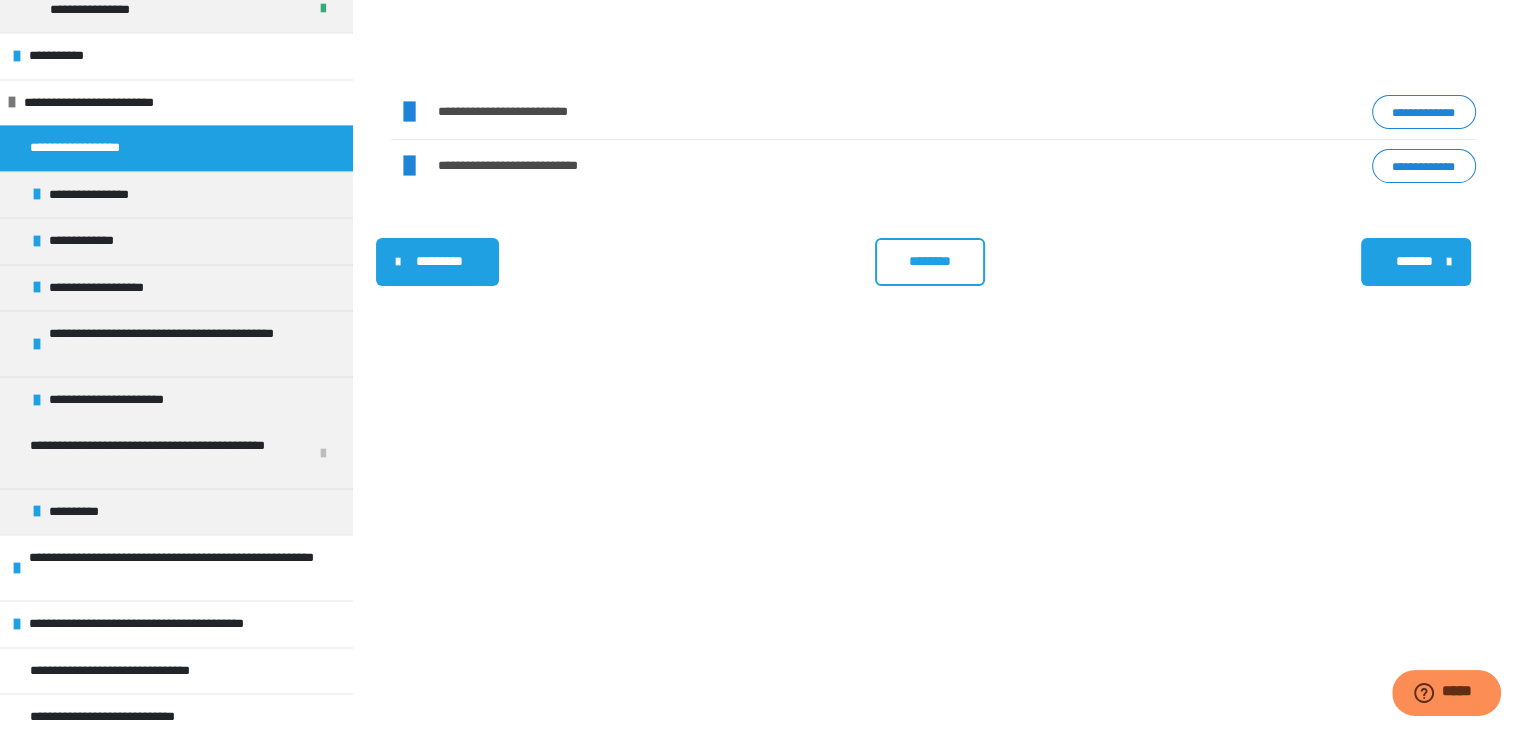 click on "**********" at bounding box center (933, 335) 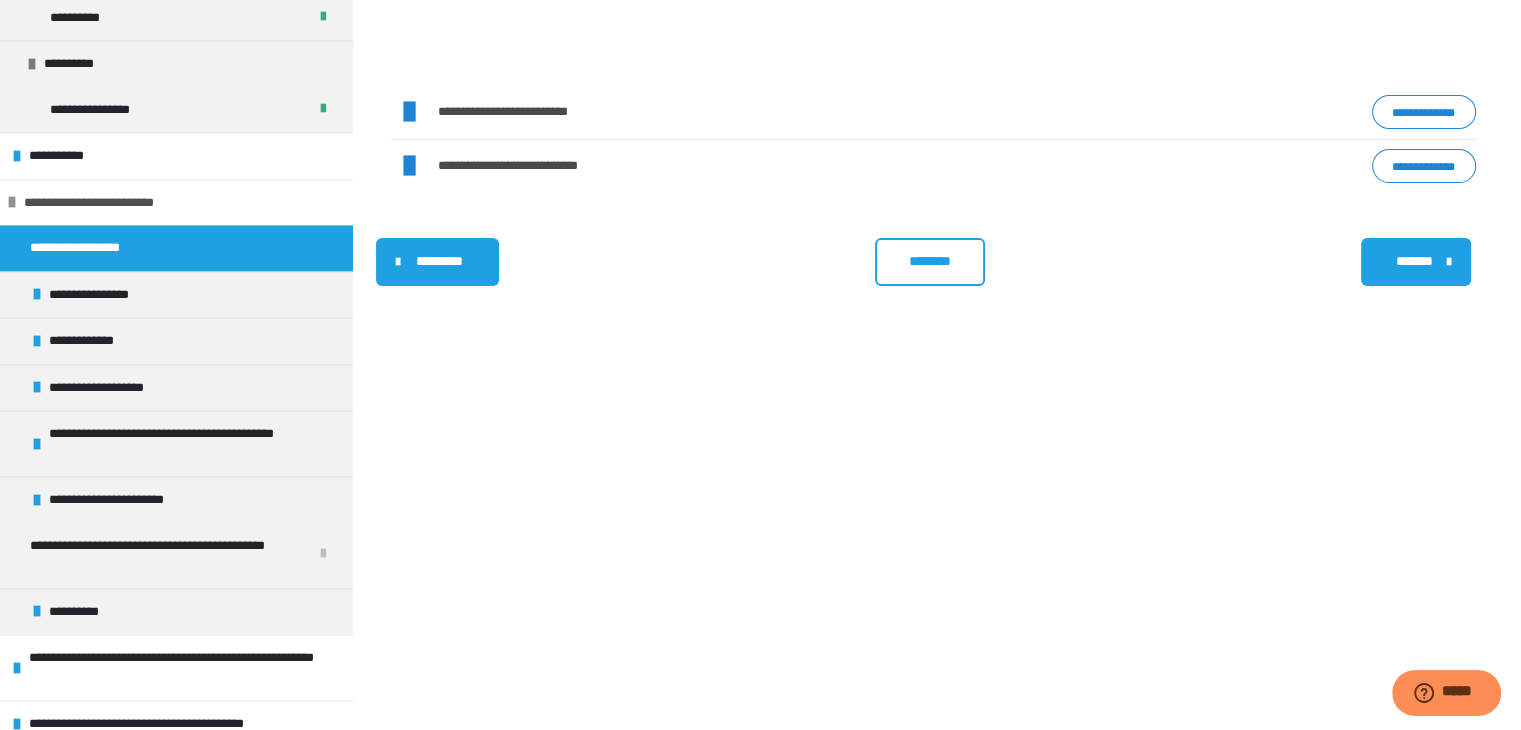 click on "**********" at bounding box center (102, 203) 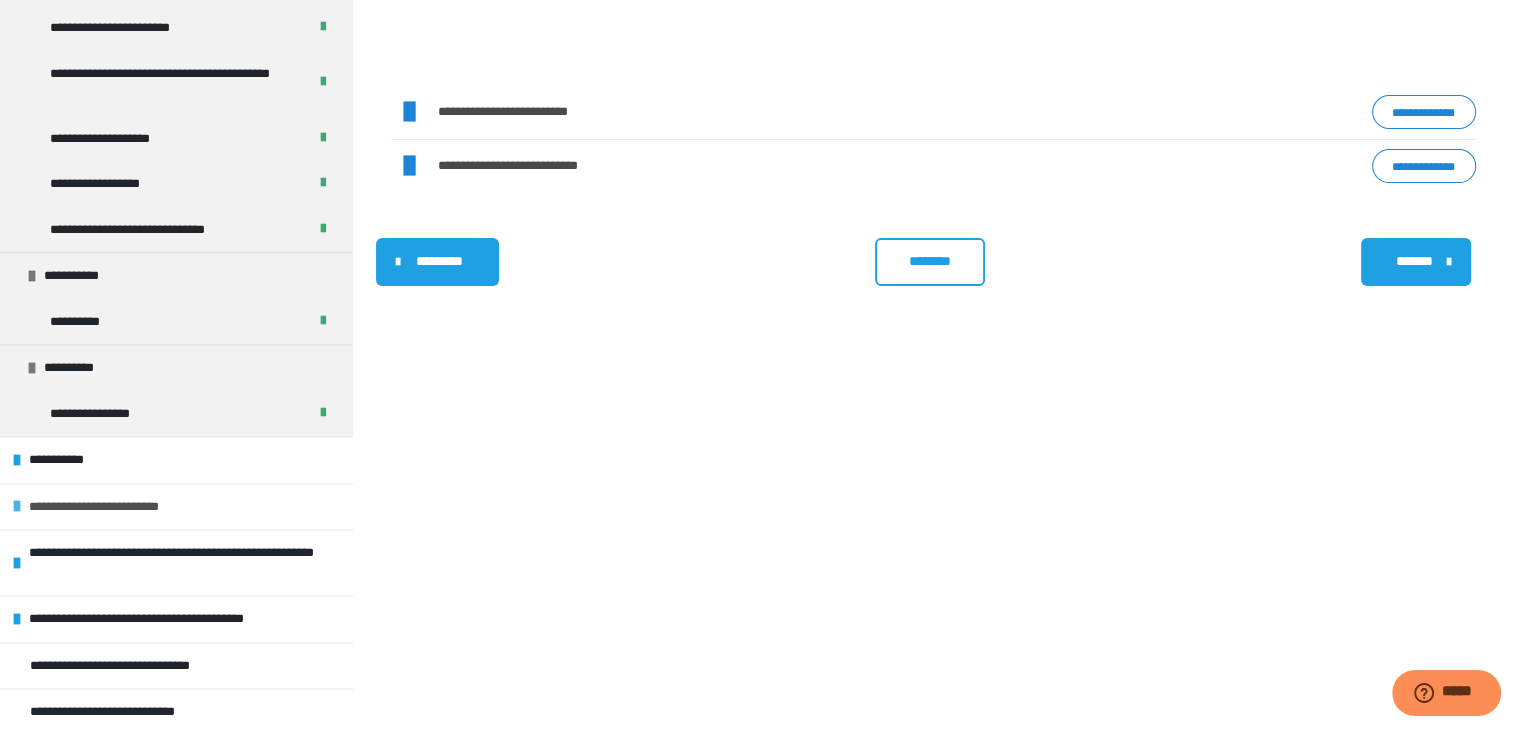 scroll, scrollTop: 2584, scrollLeft: 0, axis: vertical 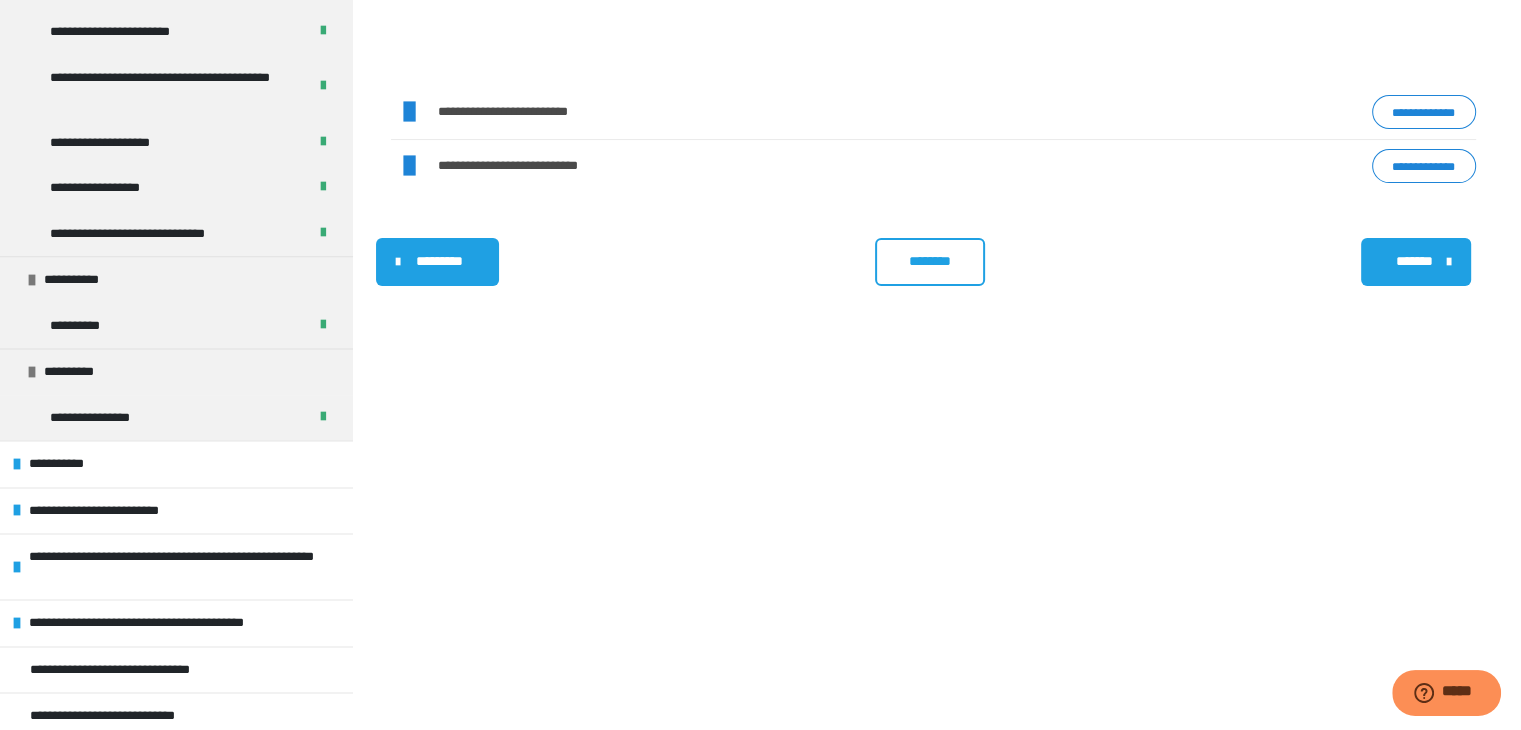 click on "**********" at bounding box center (933, 335) 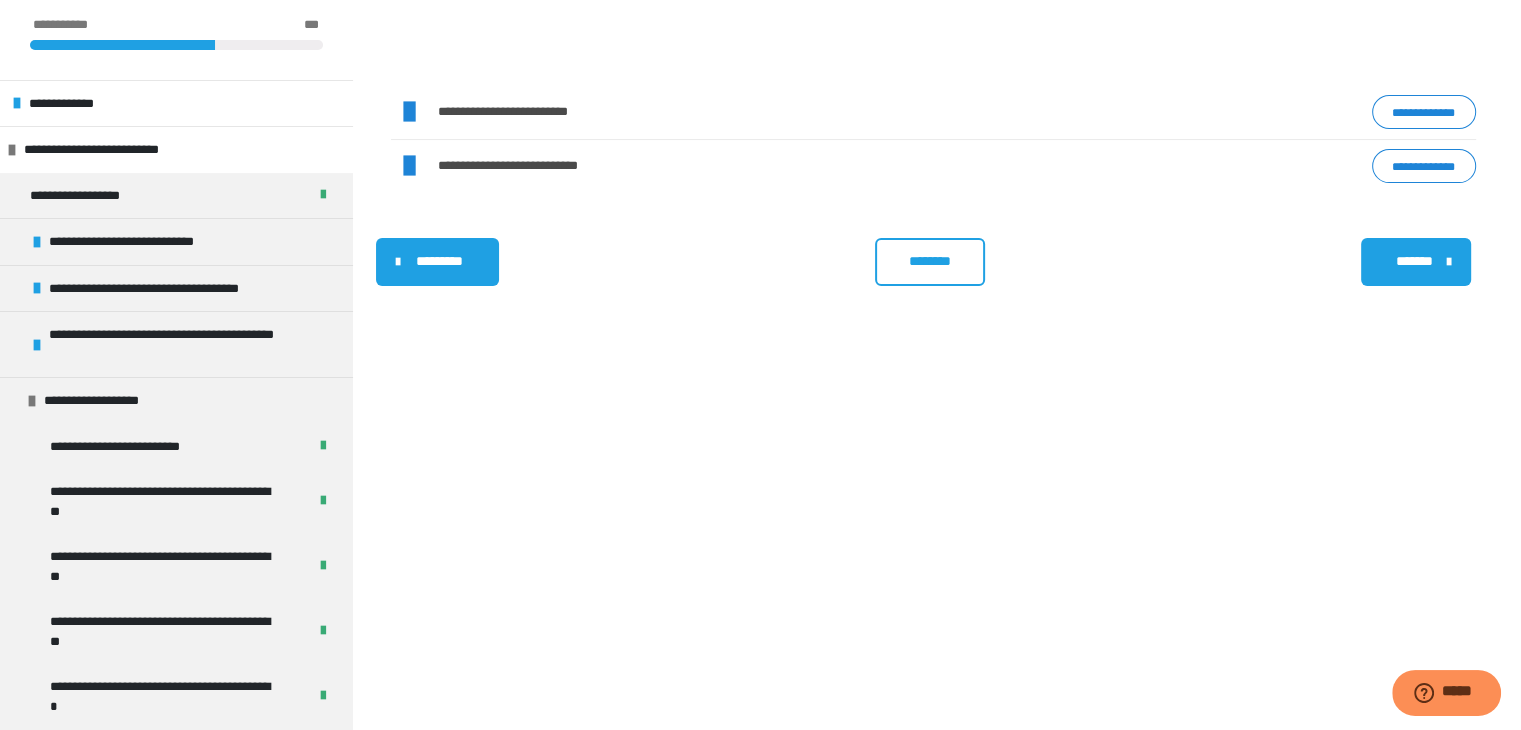 scroll, scrollTop: 0, scrollLeft: 0, axis: both 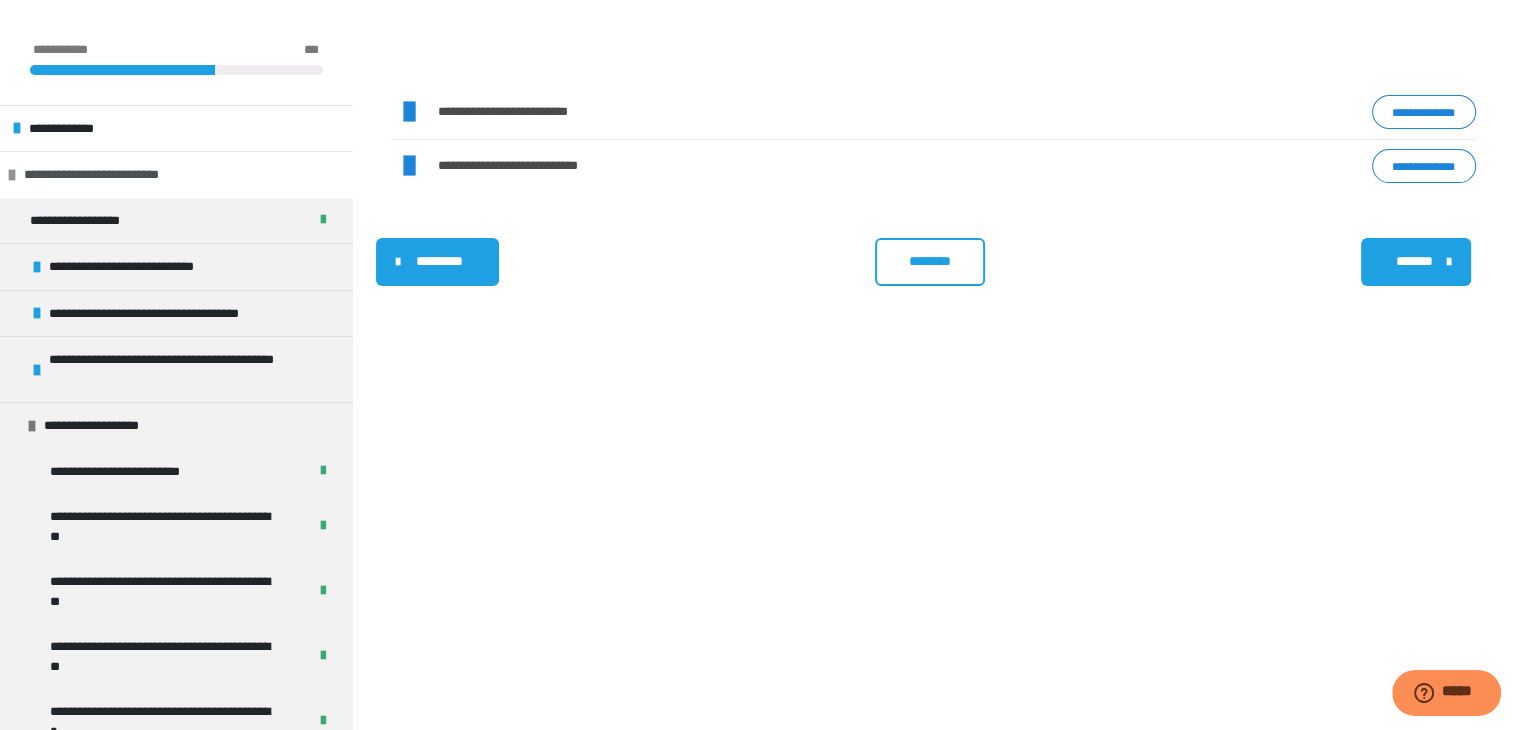 click on "**********" at bounding box center [112, 175] 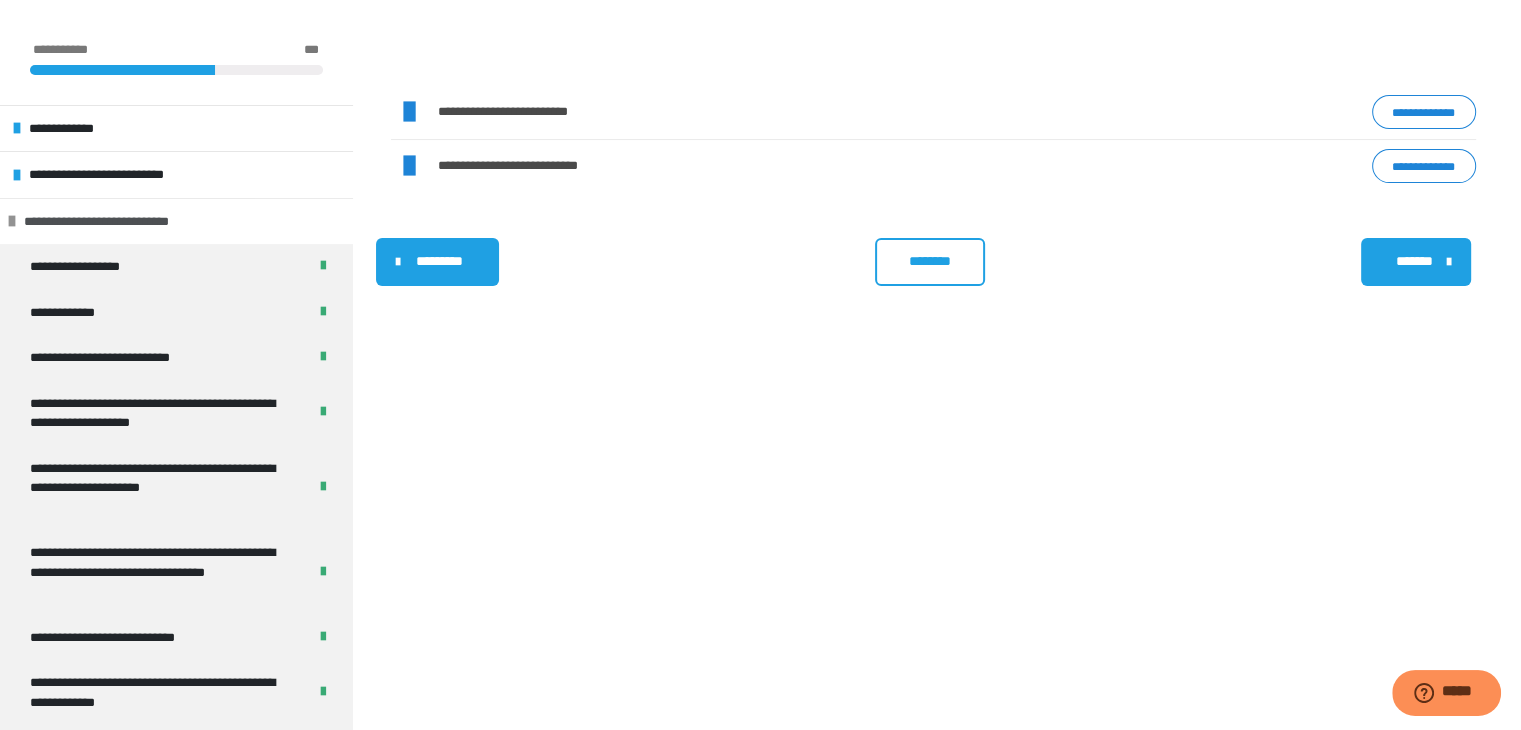 click at bounding box center (12, 221) 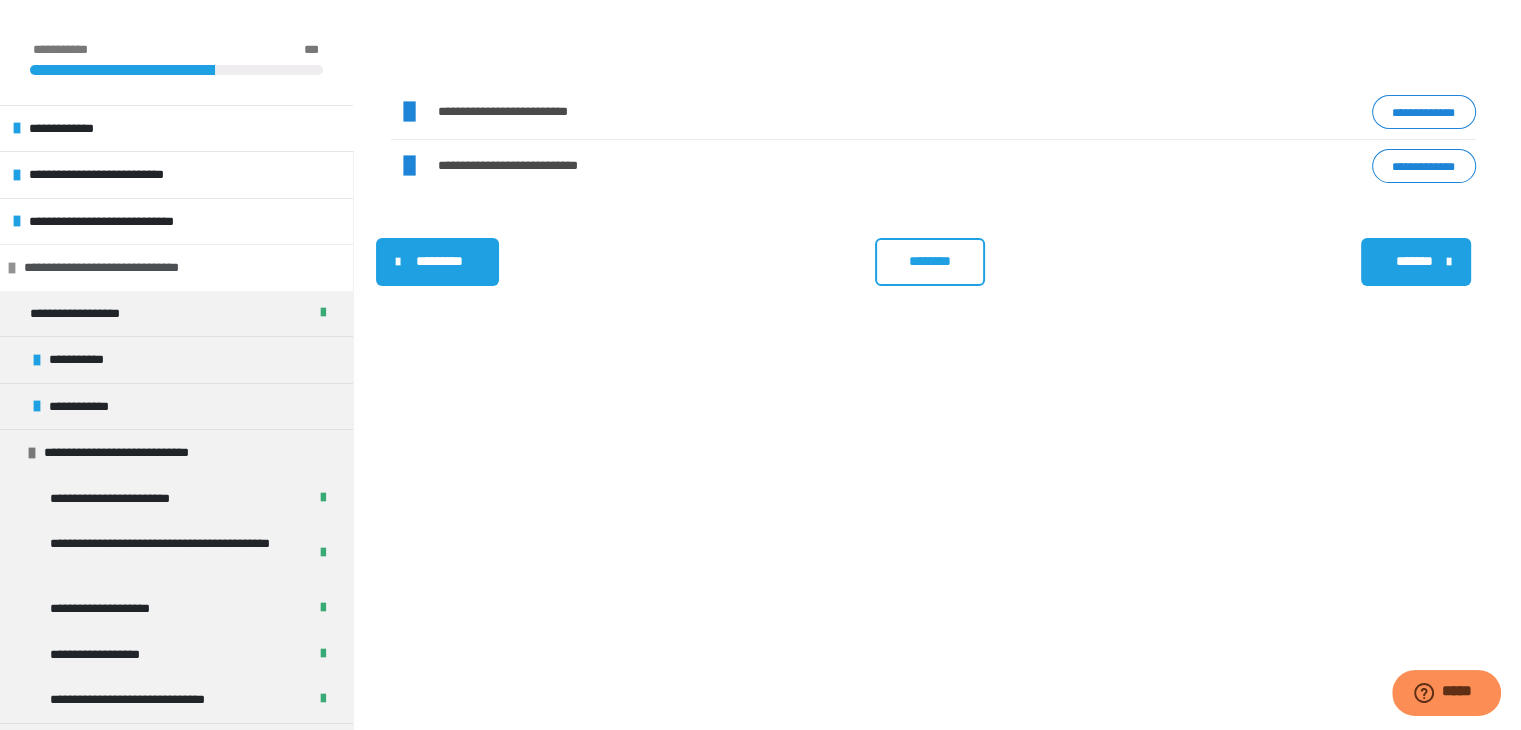 click on "**********" at bounding box center [115, 268] 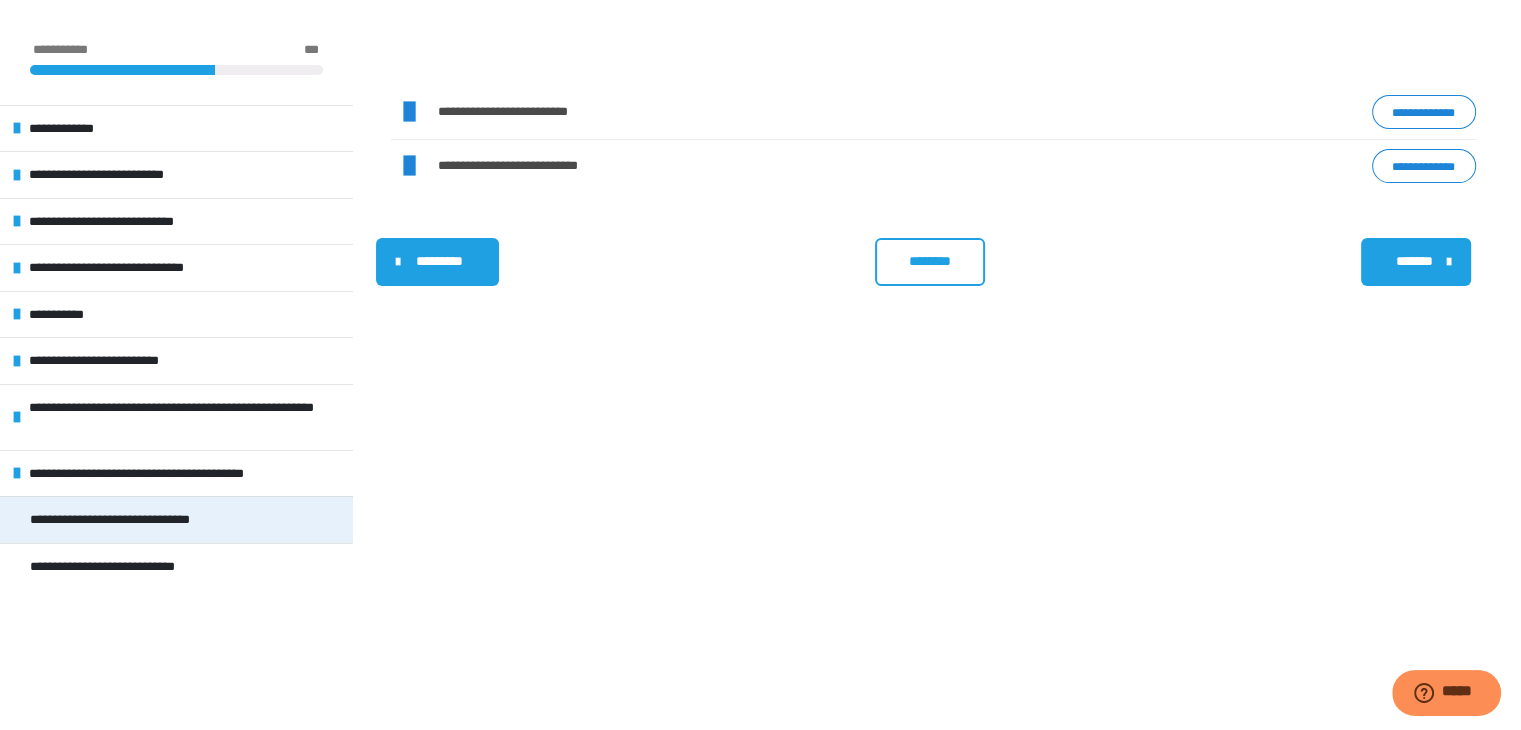 click on "**********" at bounding box center (126, 520) 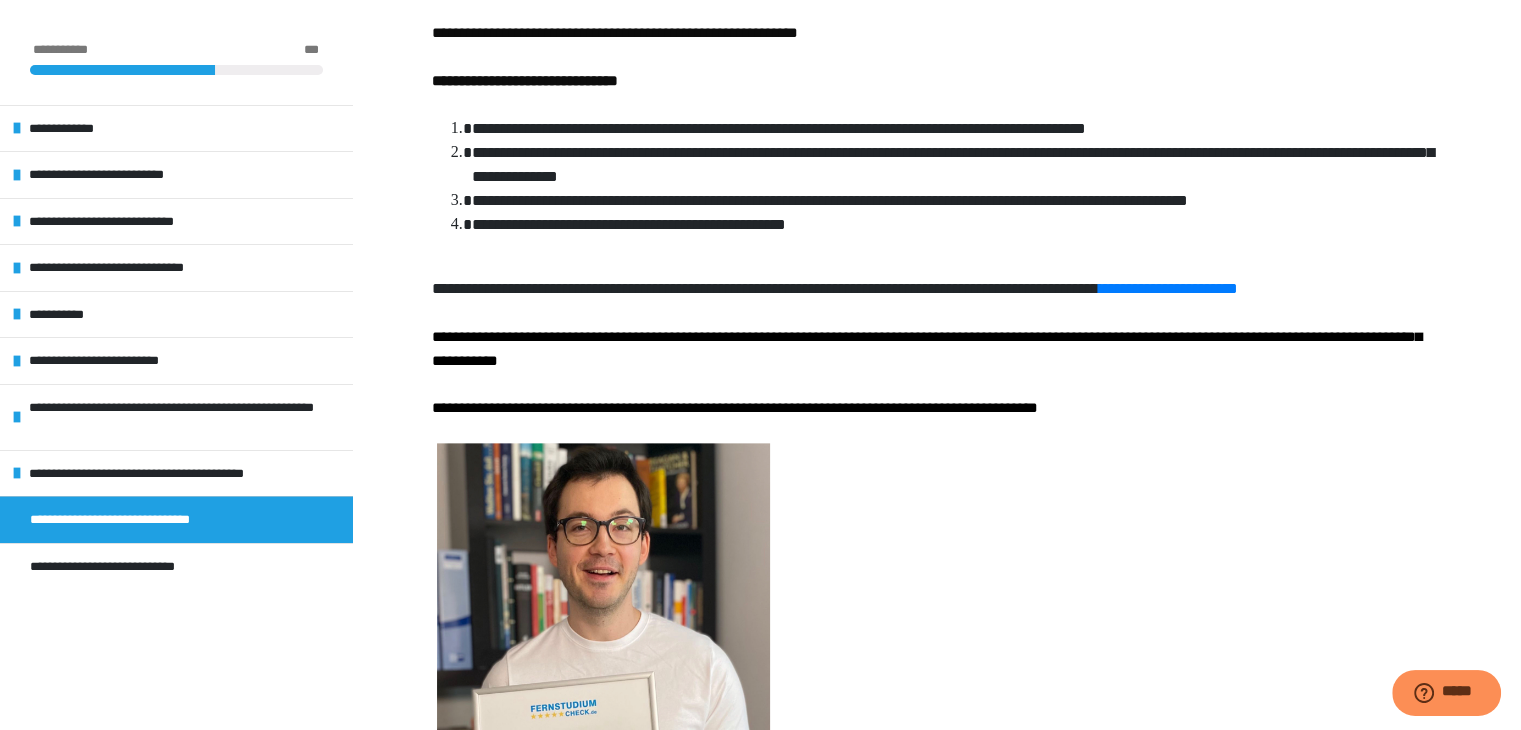 scroll, scrollTop: 870, scrollLeft: 0, axis: vertical 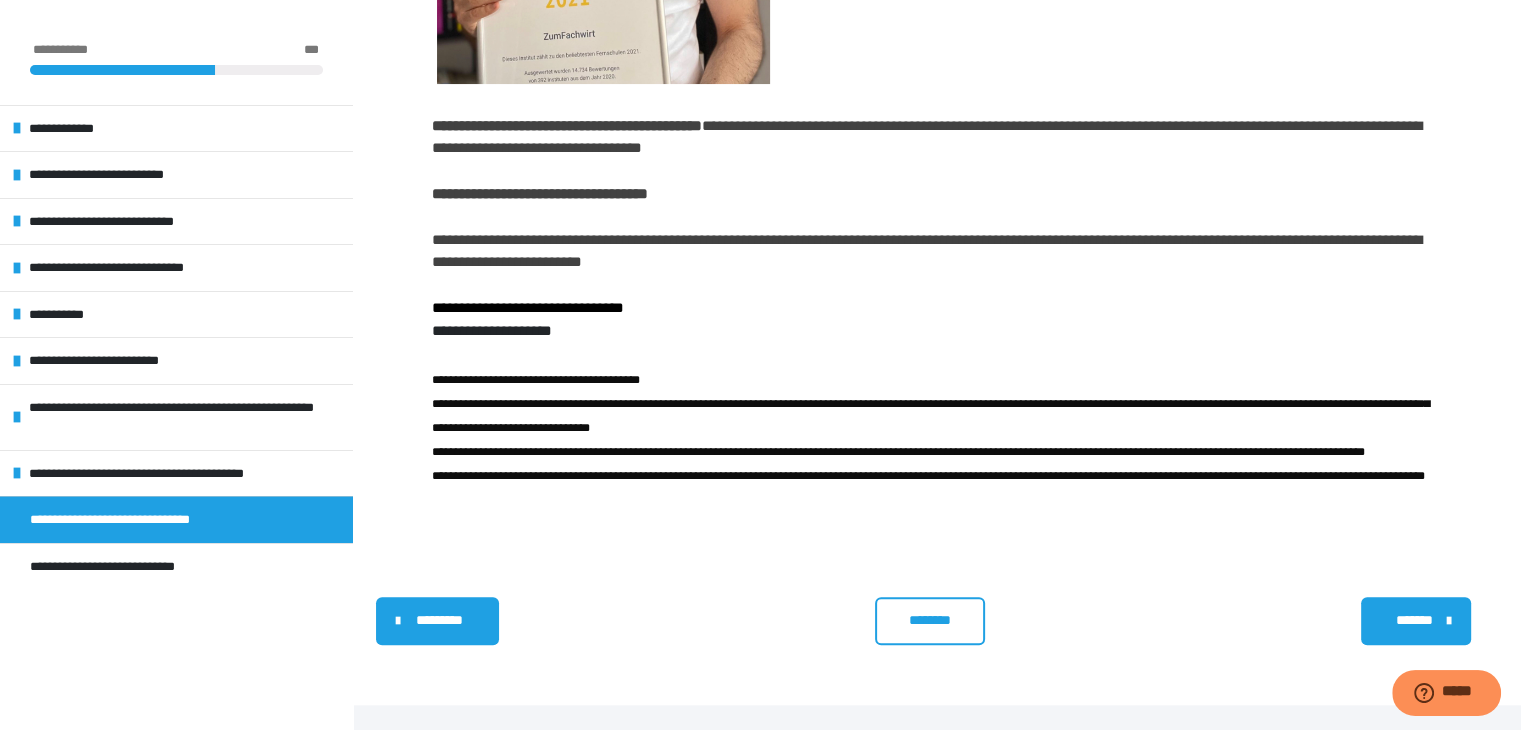 drag, startPoint x: 670, startPoint y: 406, endPoint x: 729, endPoint y: 385, distance: 62.625874 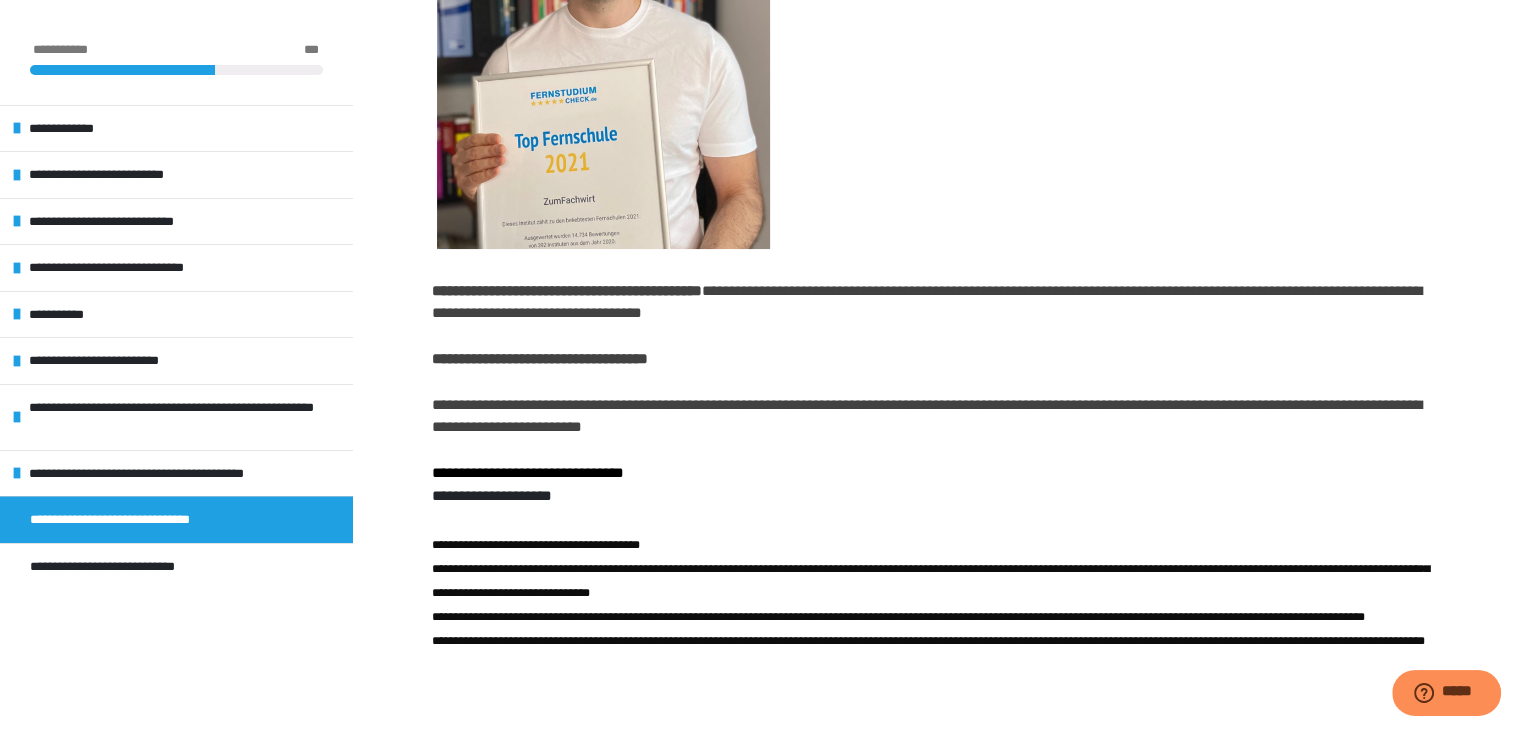 scroll, scrollTop: 1370, scrollLeft: 0, axis: vertical 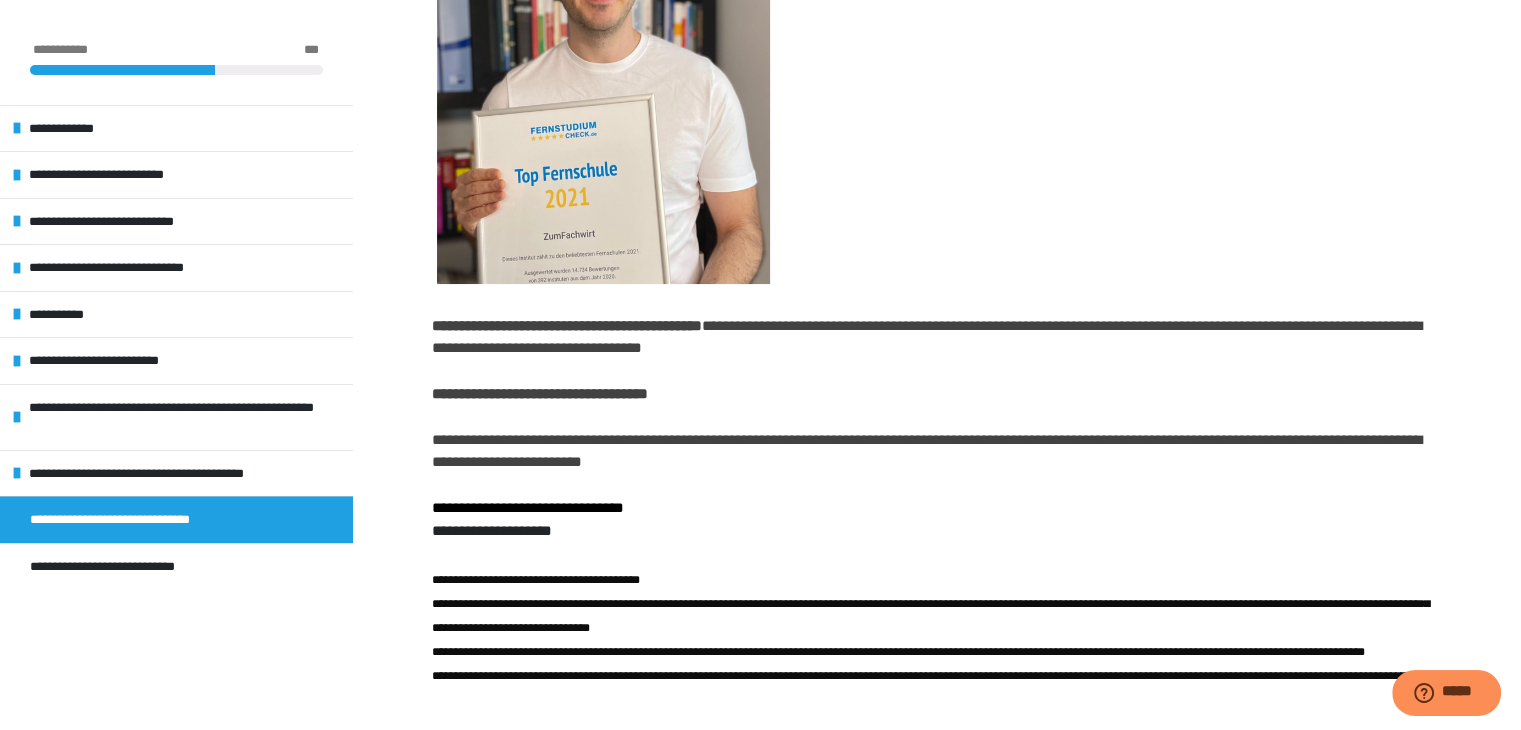 drag, startPoint x: 737, startPoint y: 388, endPoint x: 981, endPoint y: 481, distance: 261.1226 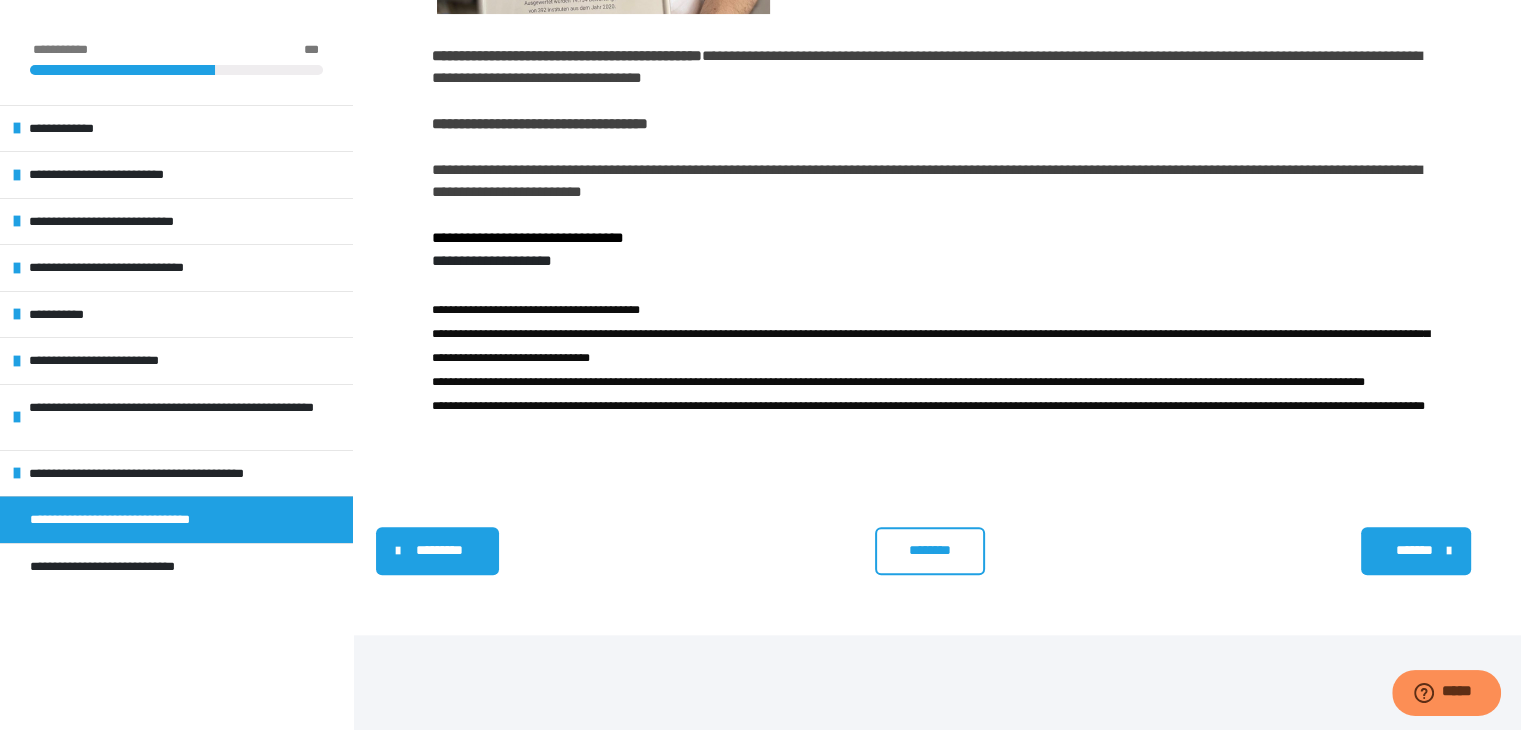 scroll, scrollTop: 1641, scrollLeft: 0, axis: vertical 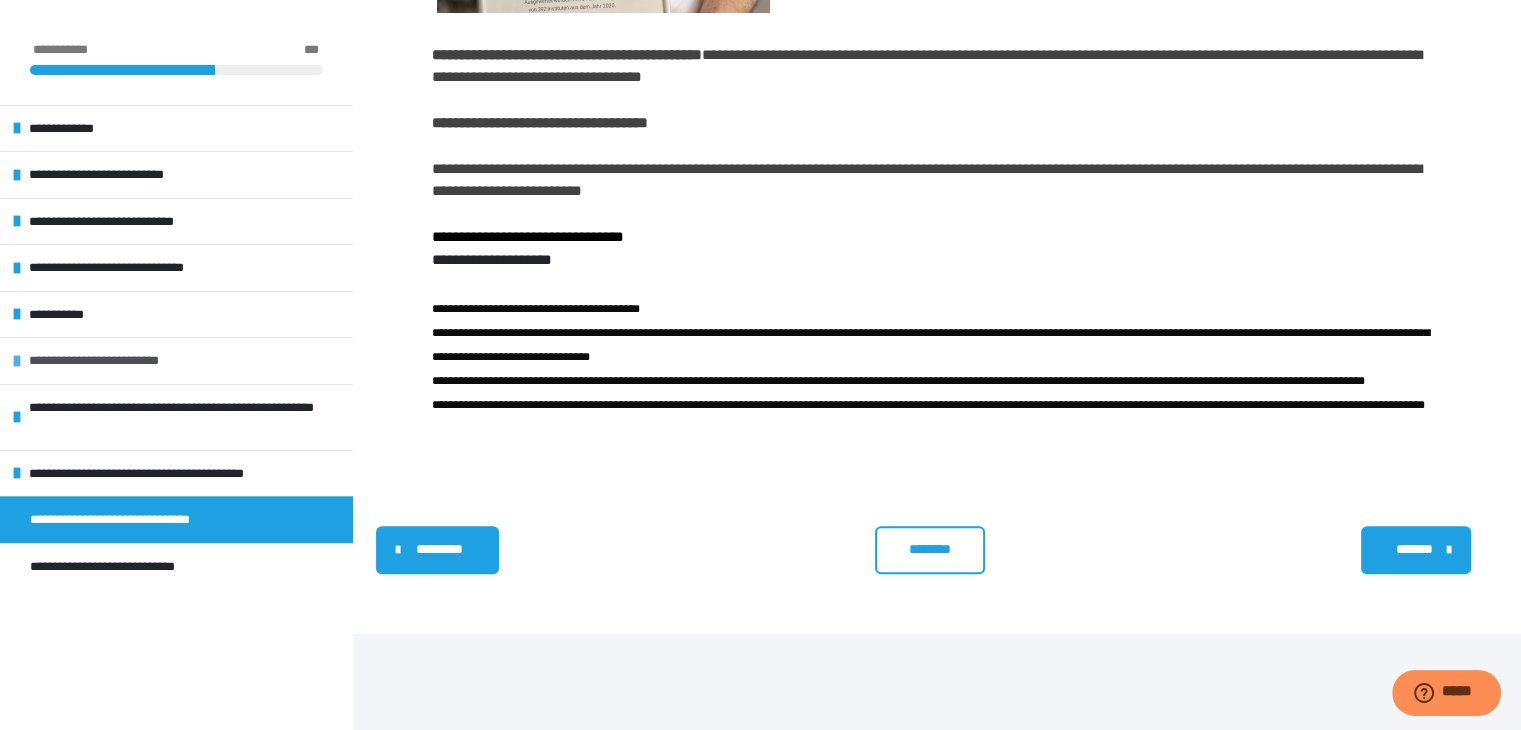 click on "**********" at bounding box center [107, 361] 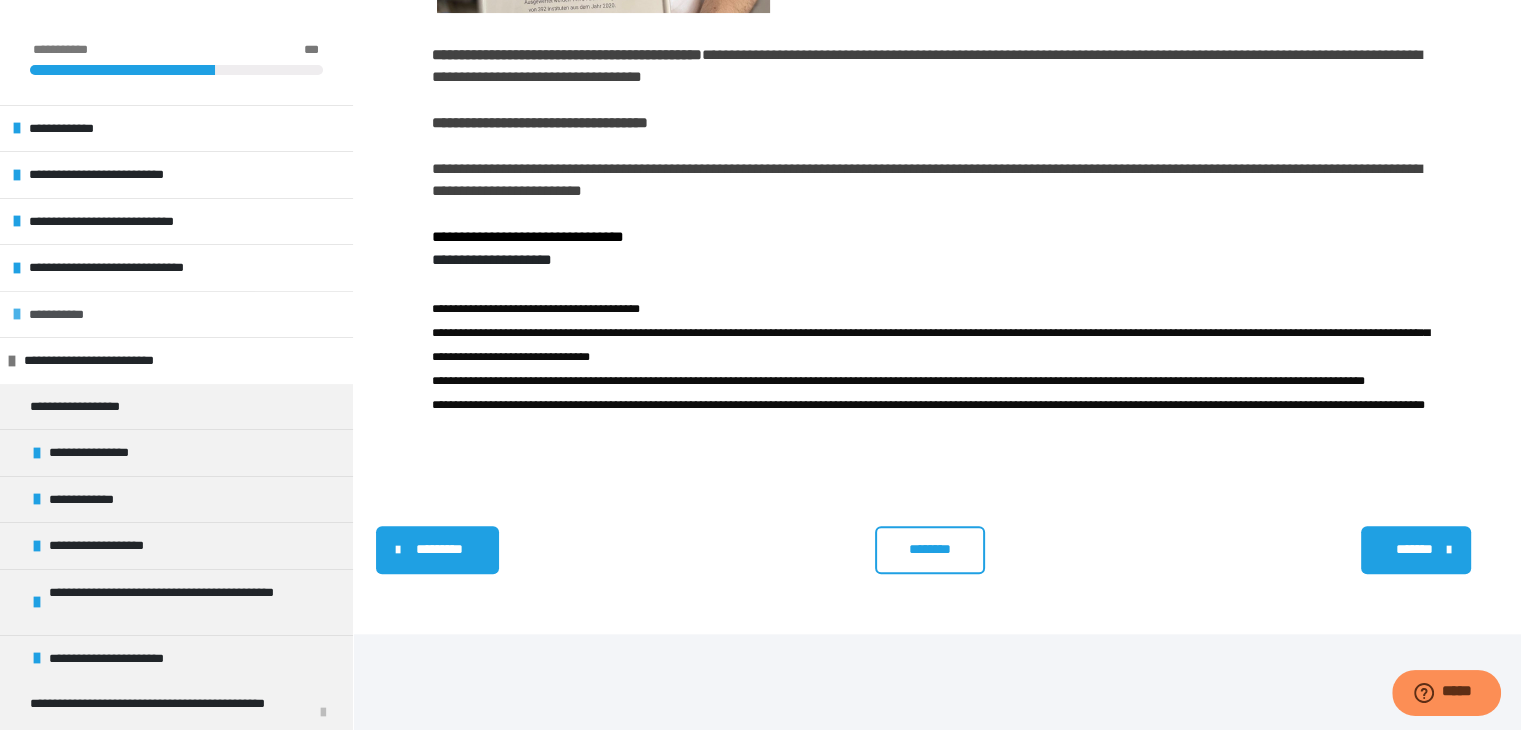 click on "**********" at bounding box center [176, 314] 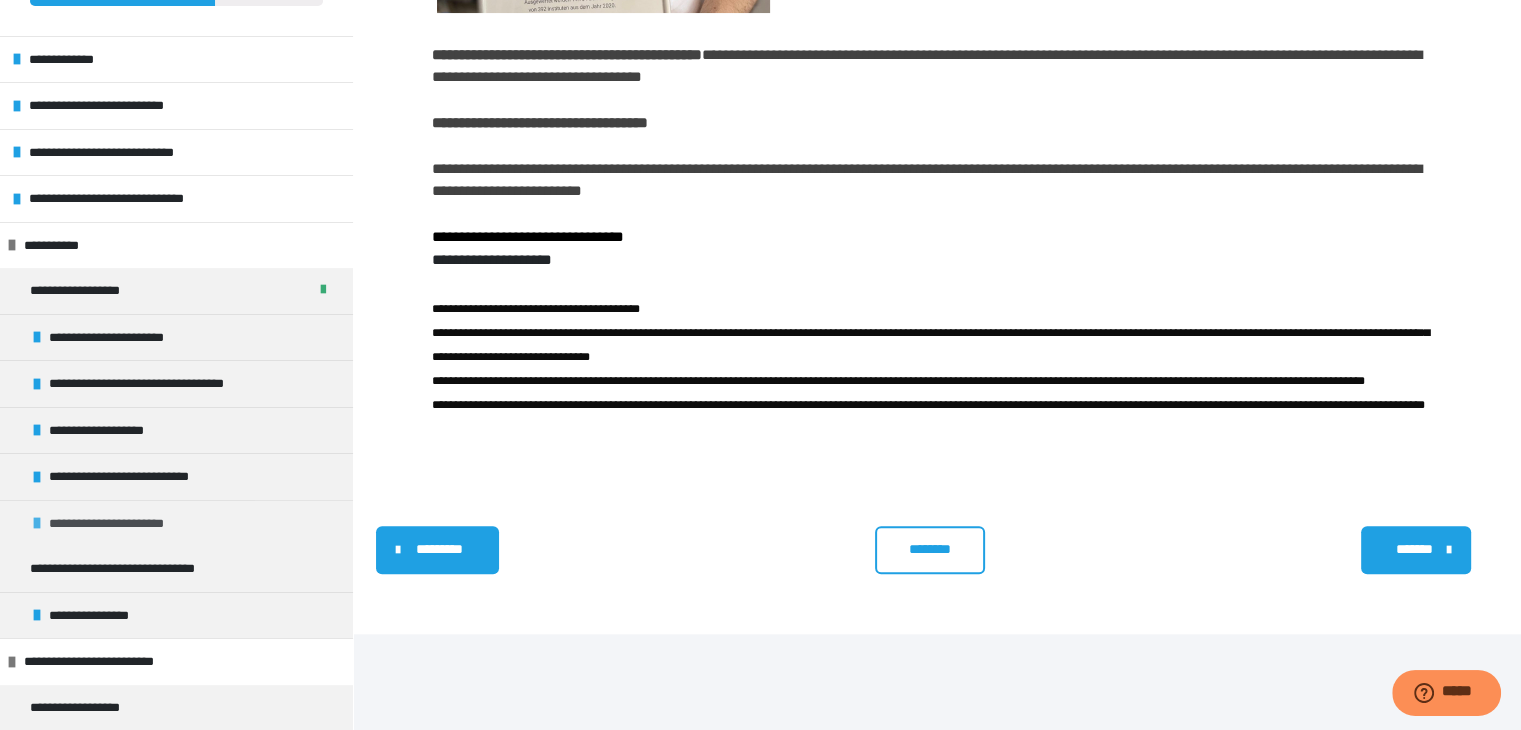 scroll, scrollTop: 100, scrollLeft: 0, axis: vertical 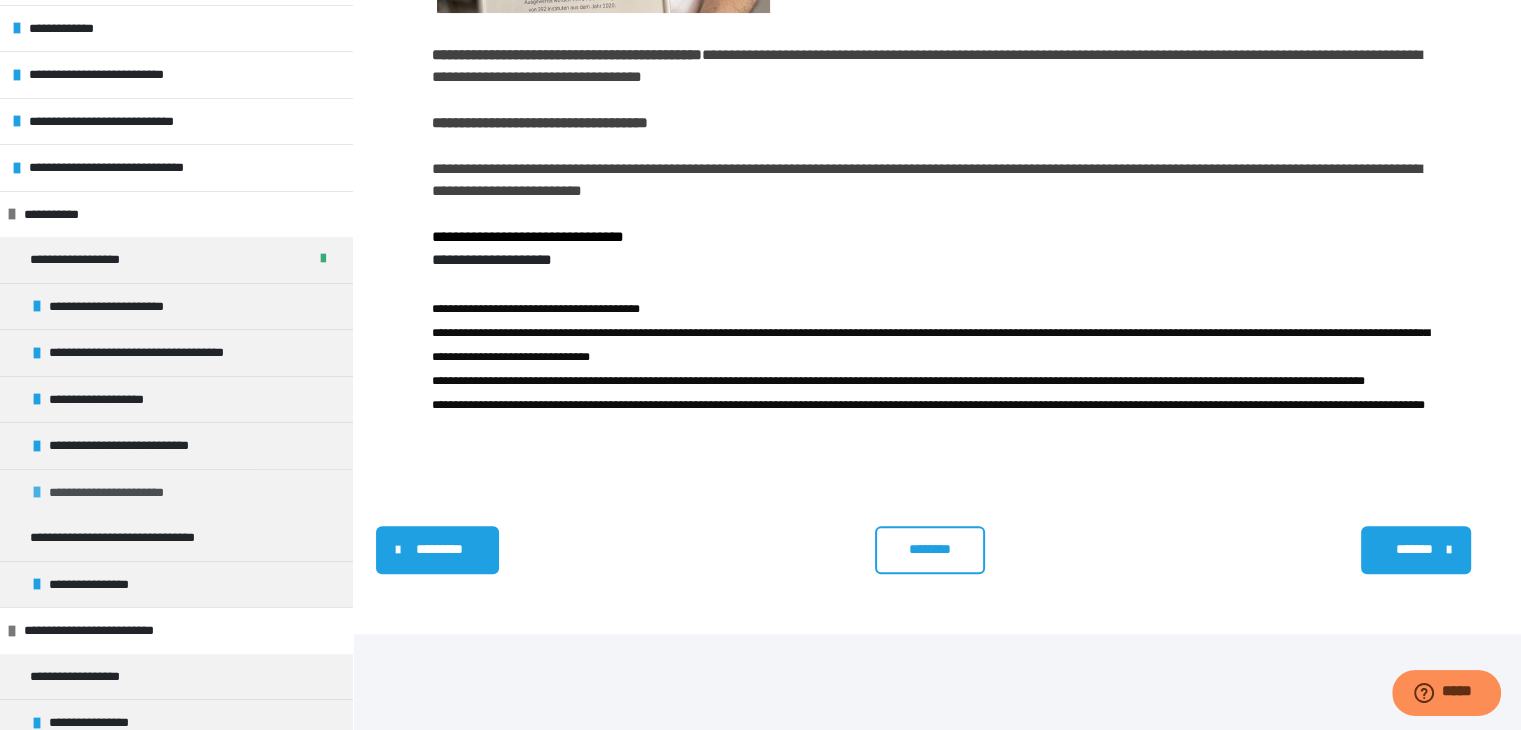 click on "**********" at bounding box center [122, 493] 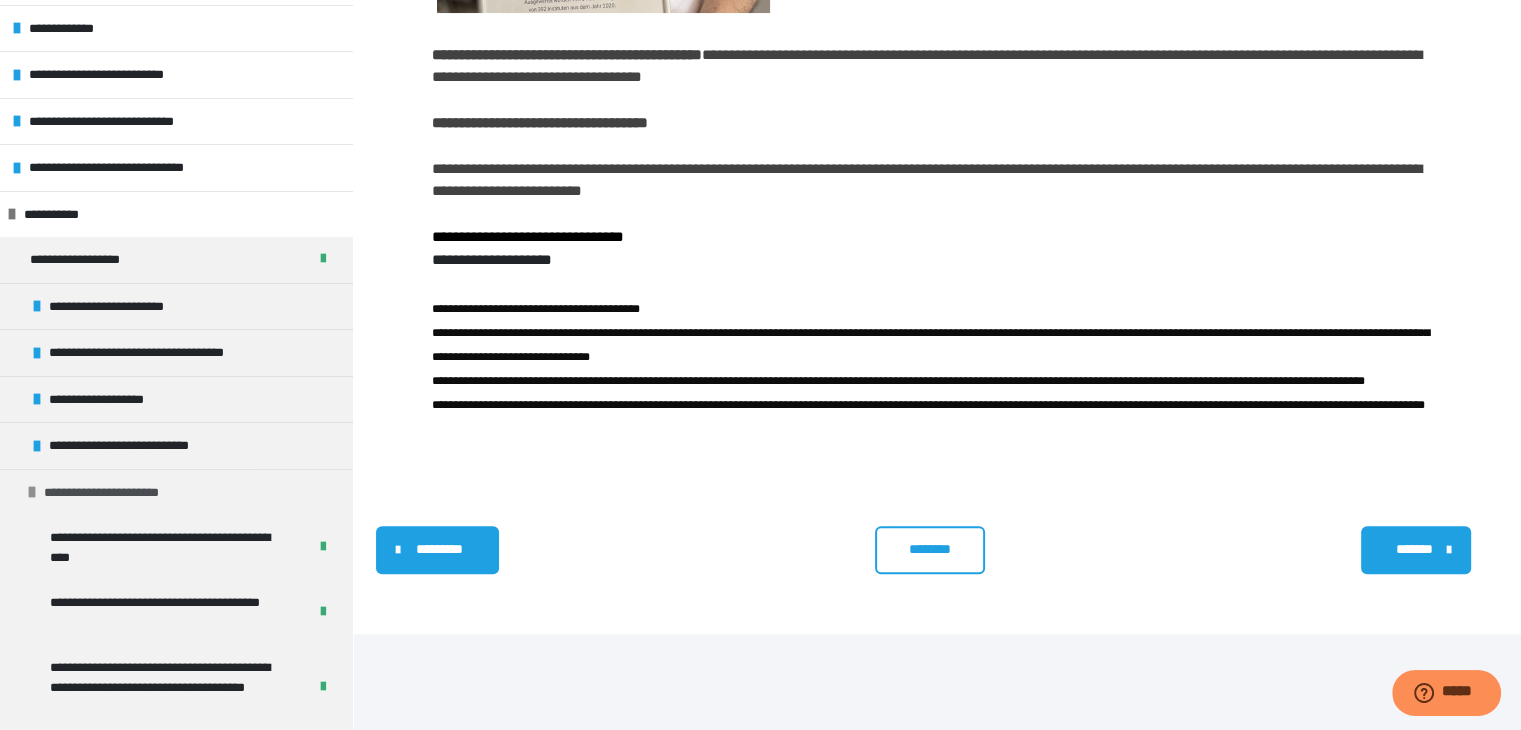 click on "**********" at bounding box center [117, 493] 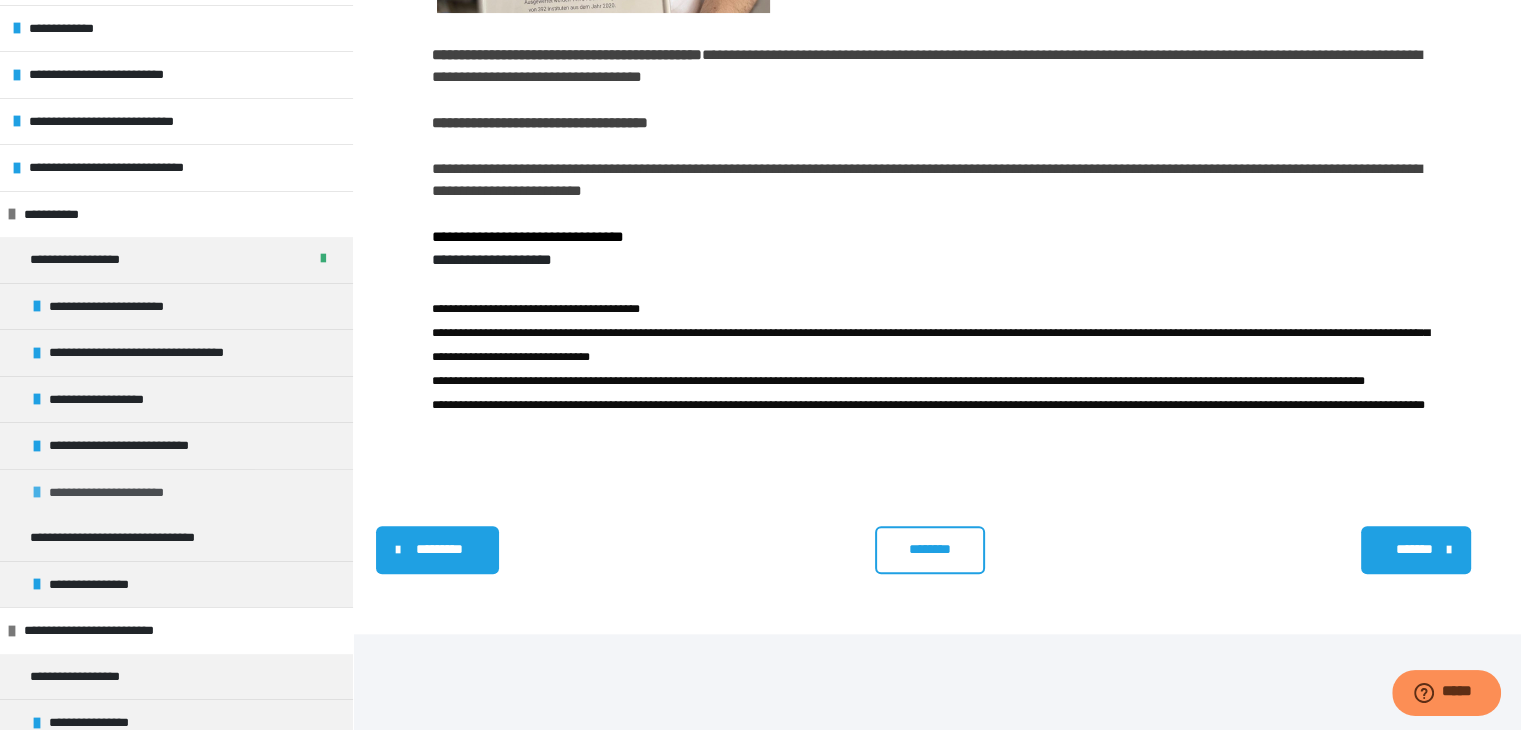click on "**********" at bounding box center [122, 493] 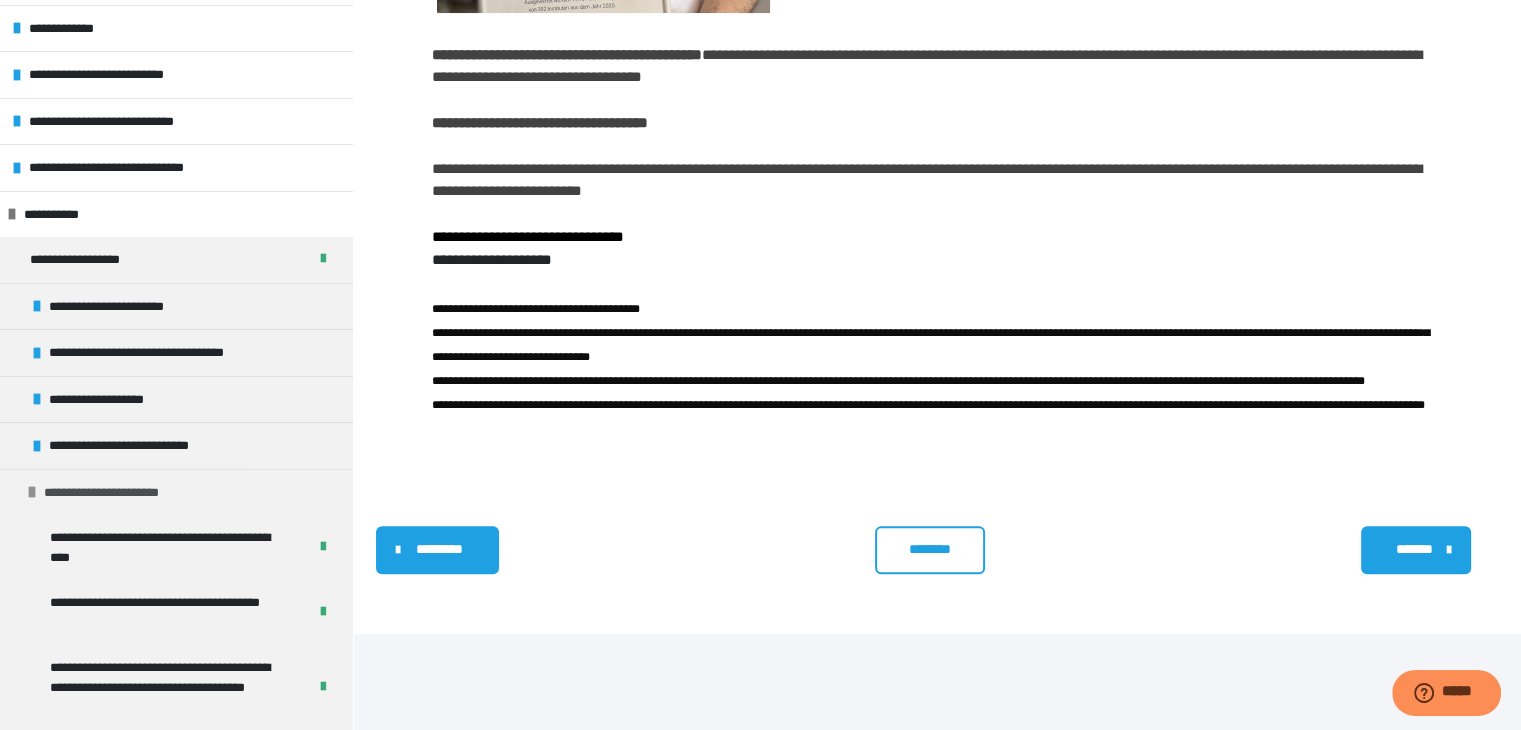 scroll, scrollTop: 300, scrollLeft: 0, axis: vertical 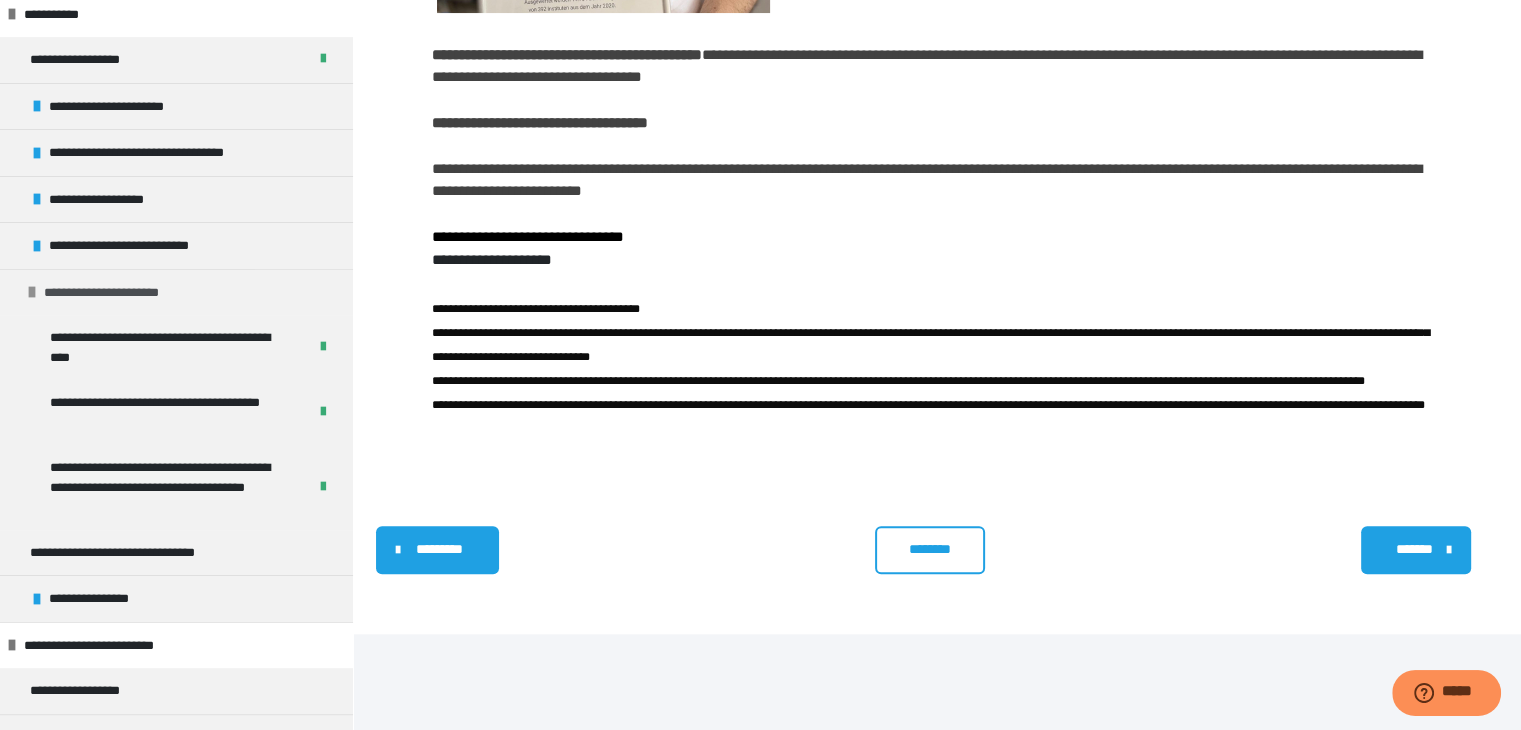 click on "**********" at bounding box center (117, 293) 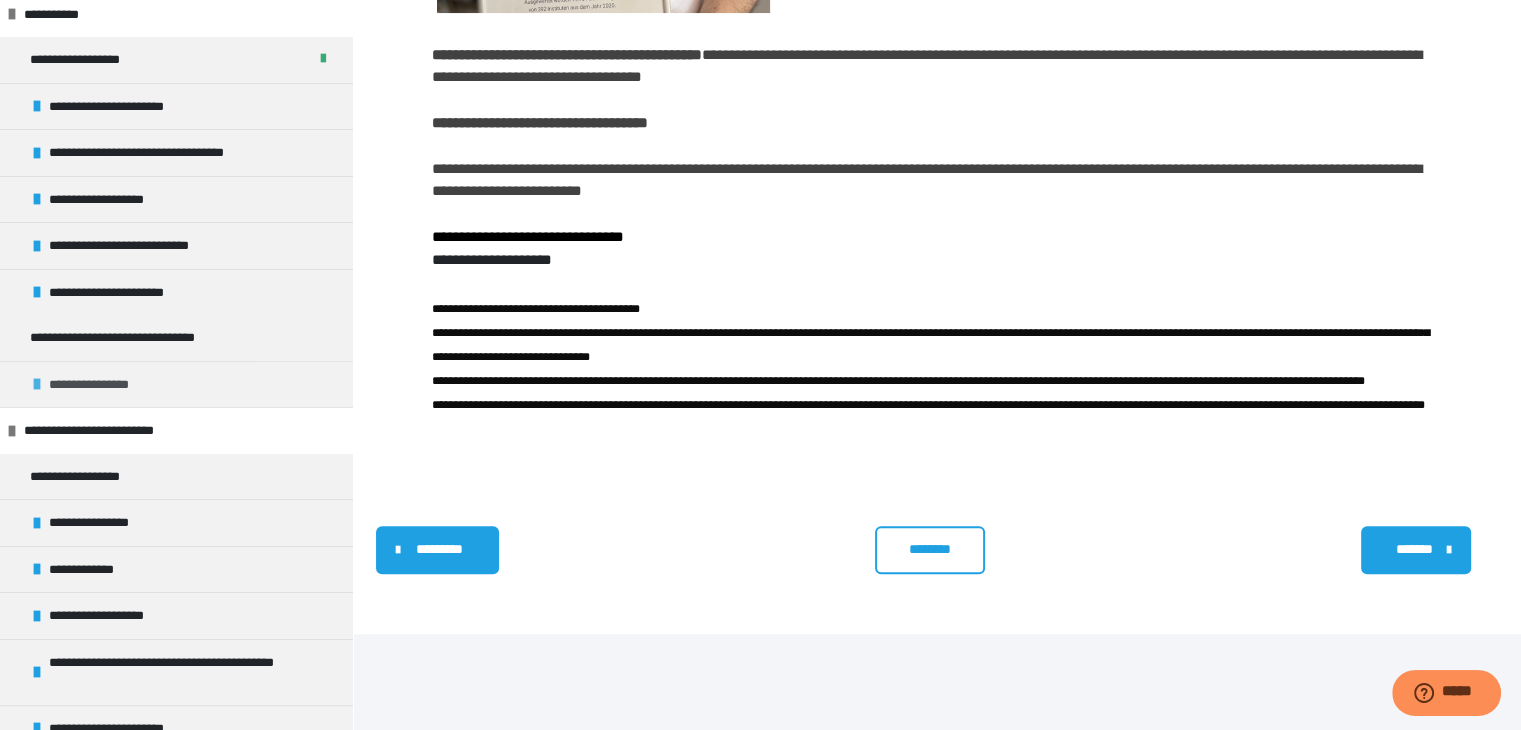 click on "**********" at bounding box center (103, 385) 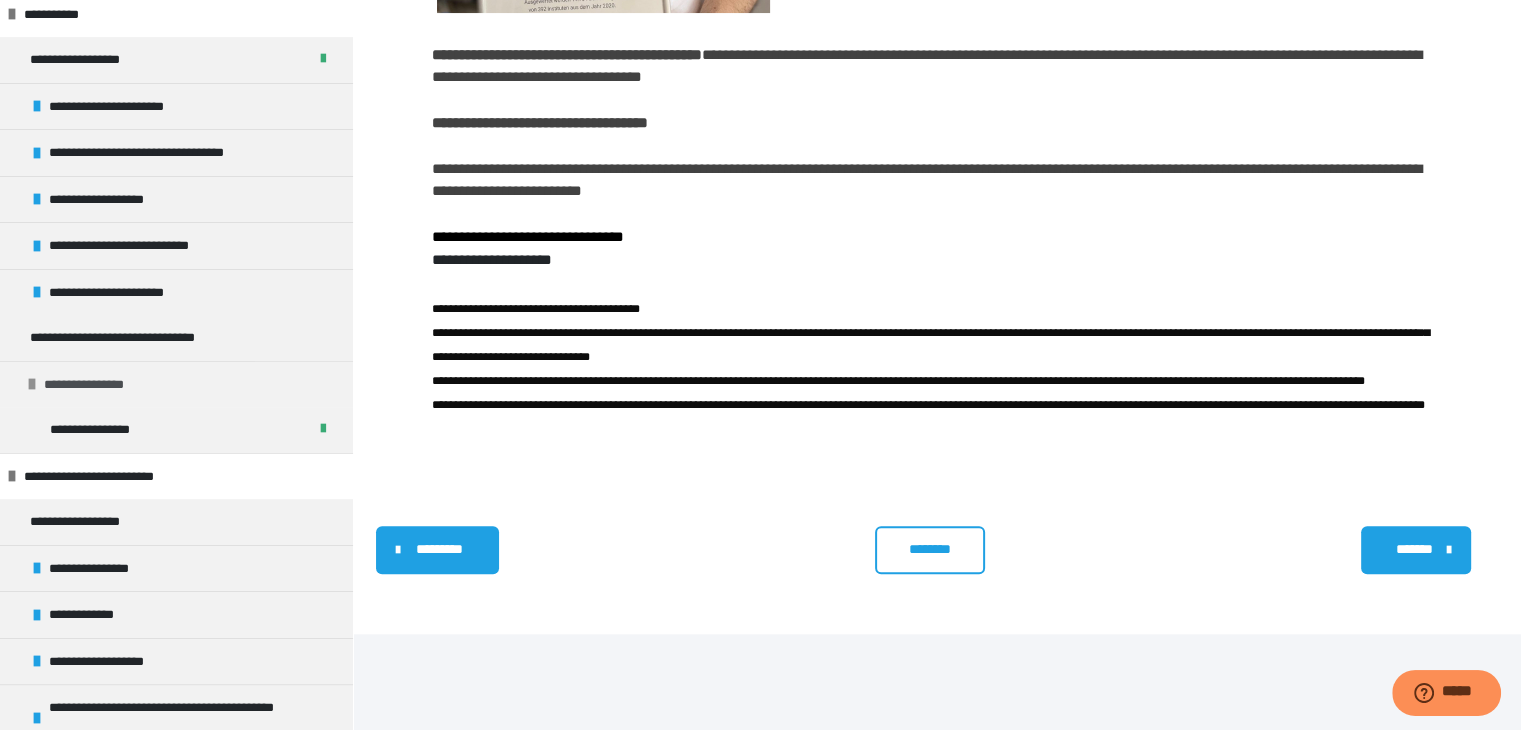 click on "**********" at bounding box center [98, 385] 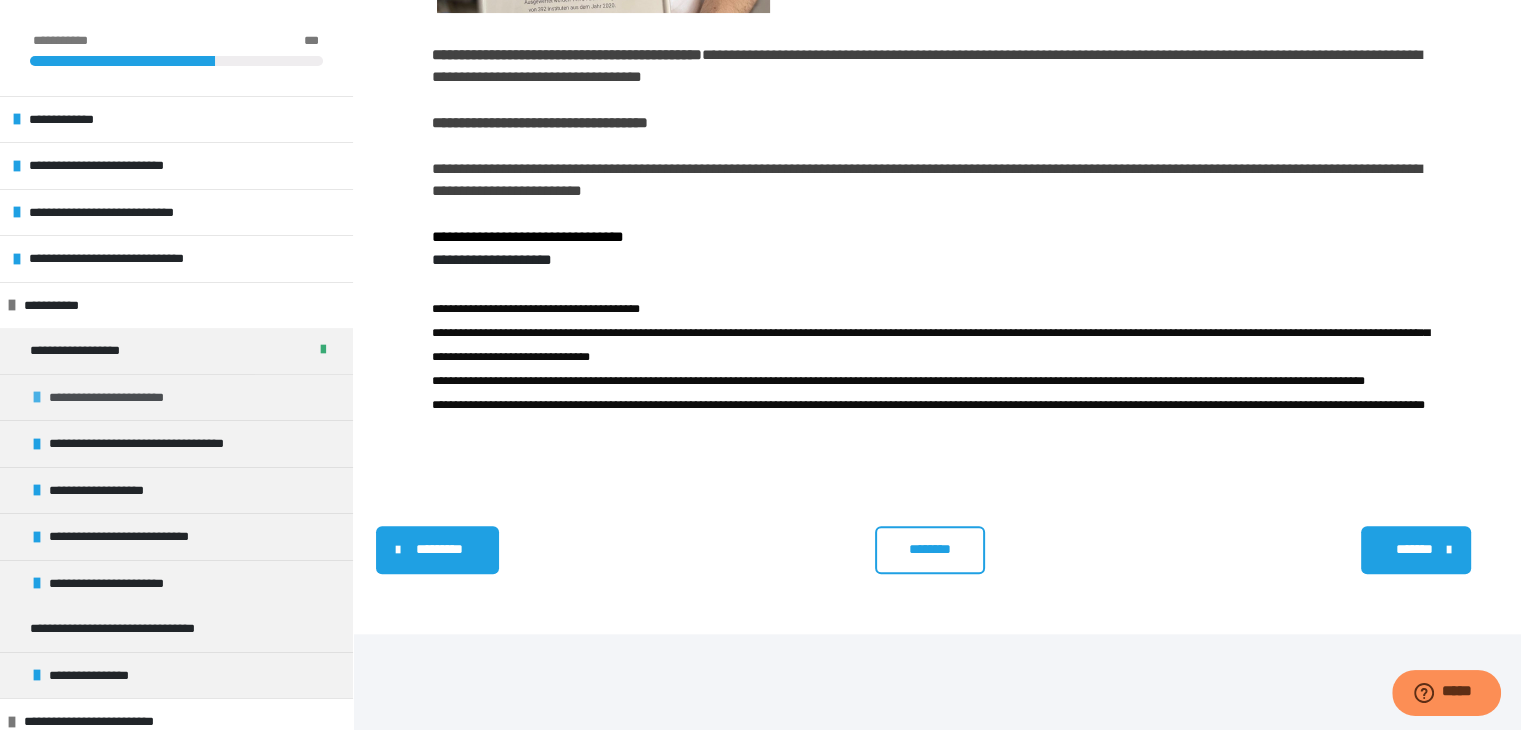 scroll, scrollTop: 0, scrollLeft: 0, axis: both 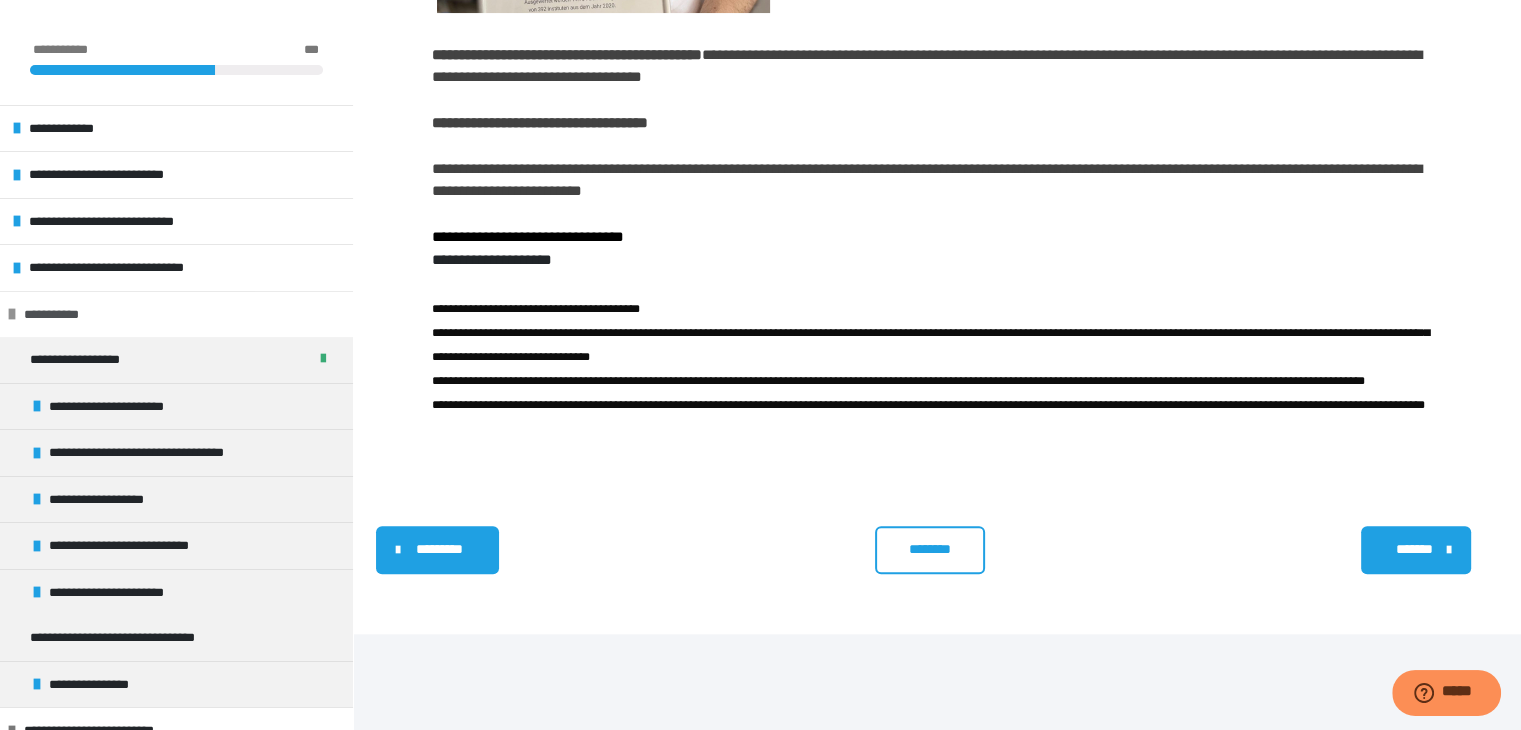 click on "**********" at bounding box center (54, 315) 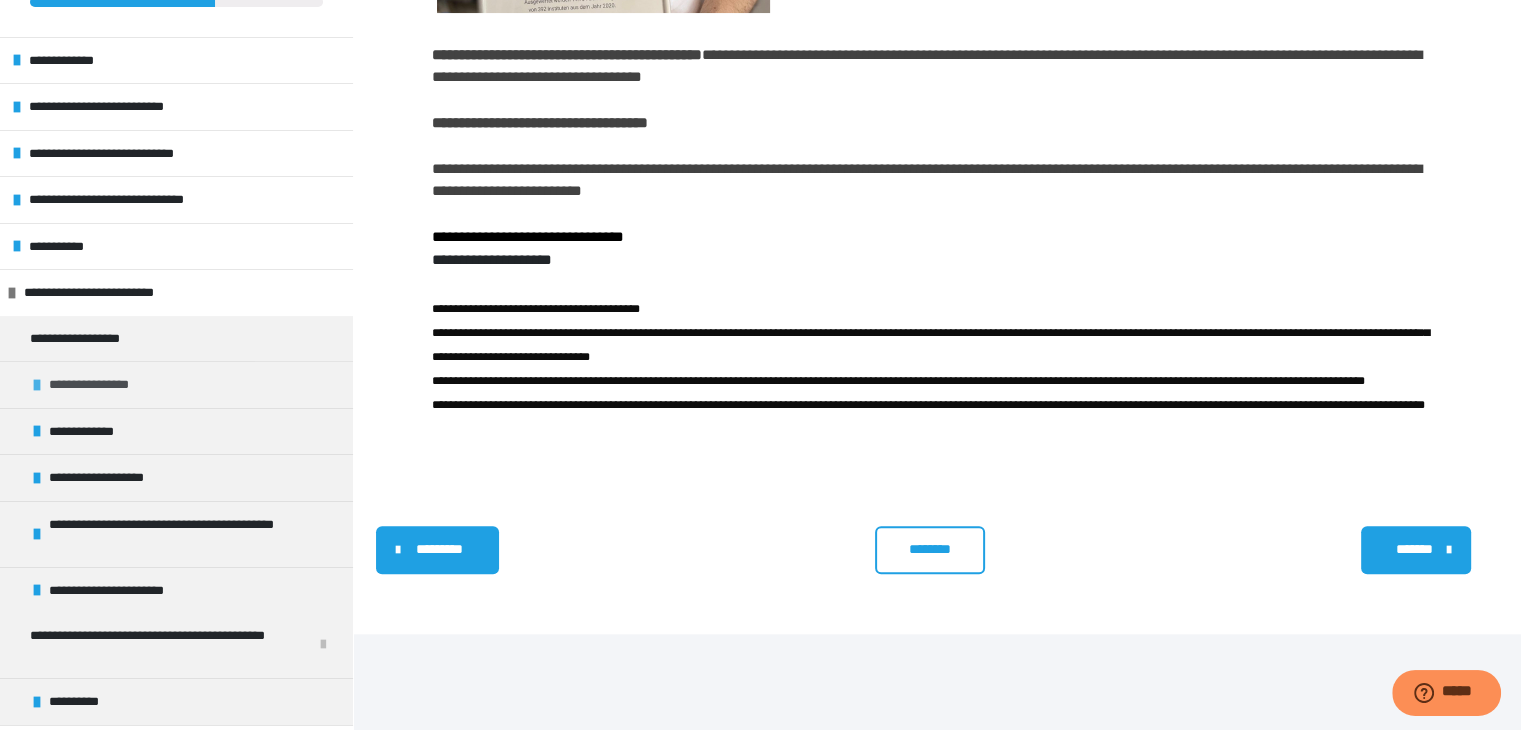 scroll, scrollTop: 100, scrollLeft: 0, axis: vertical 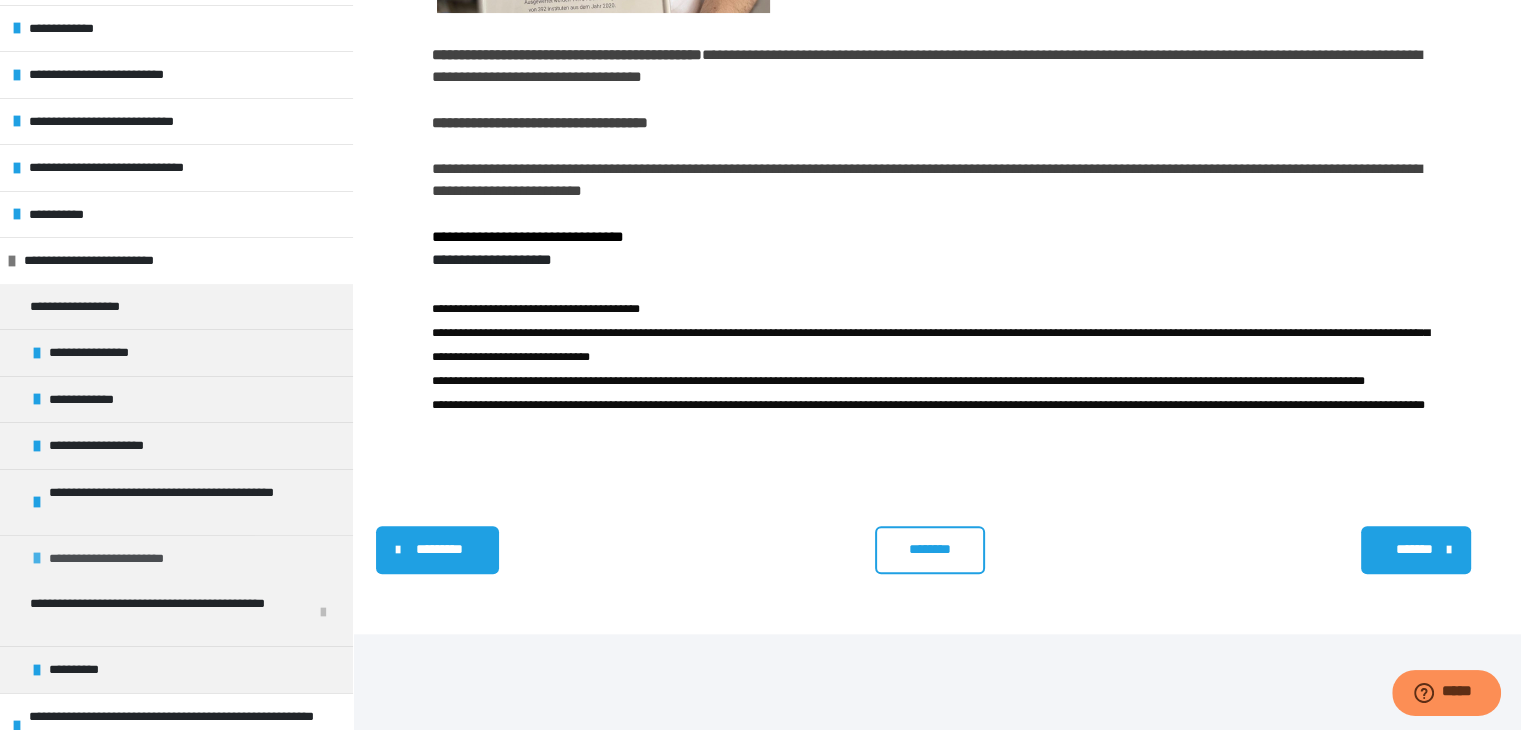 click on "**********" at bounding box center (122, 559) 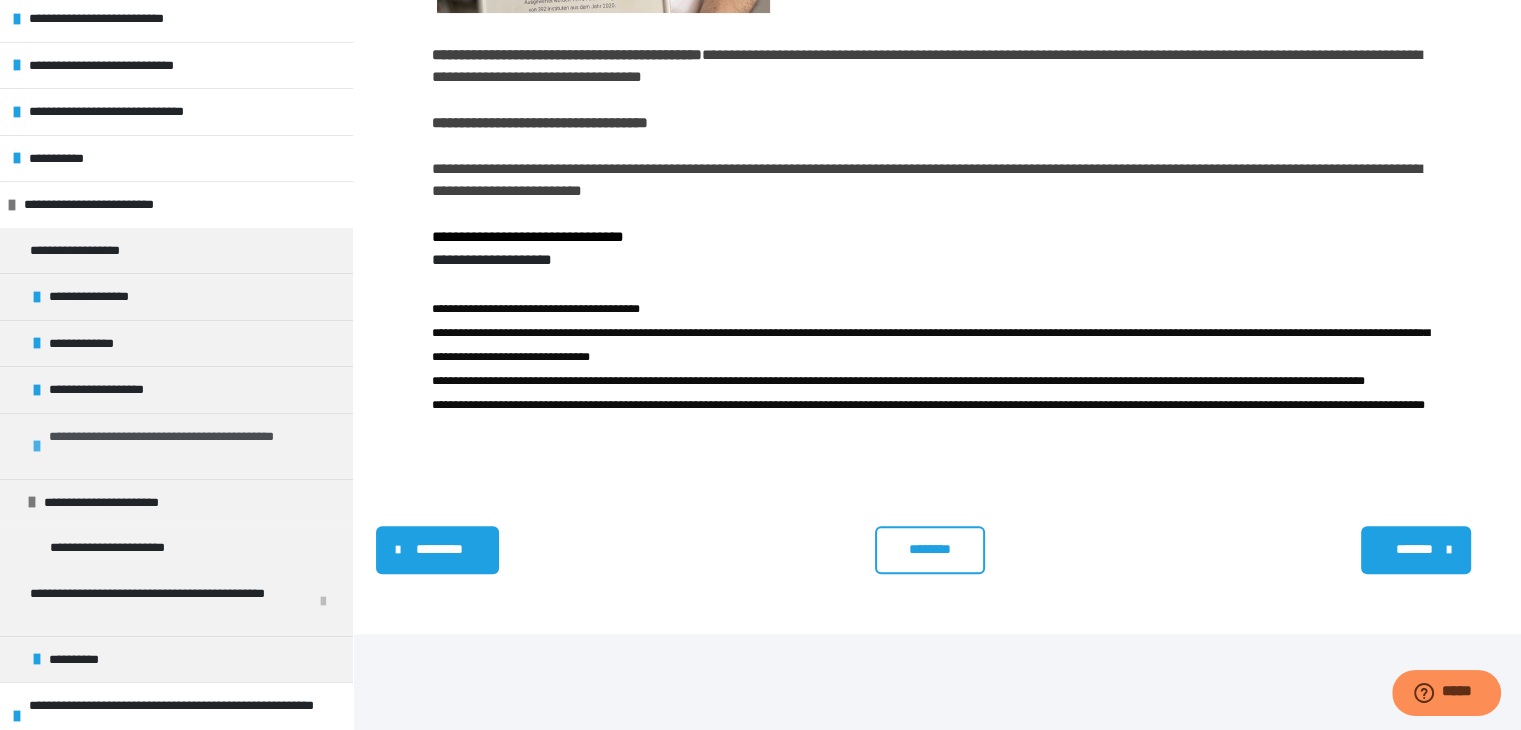scroll, scrollTop: 200, scrollLeft: 0, axis: vertical 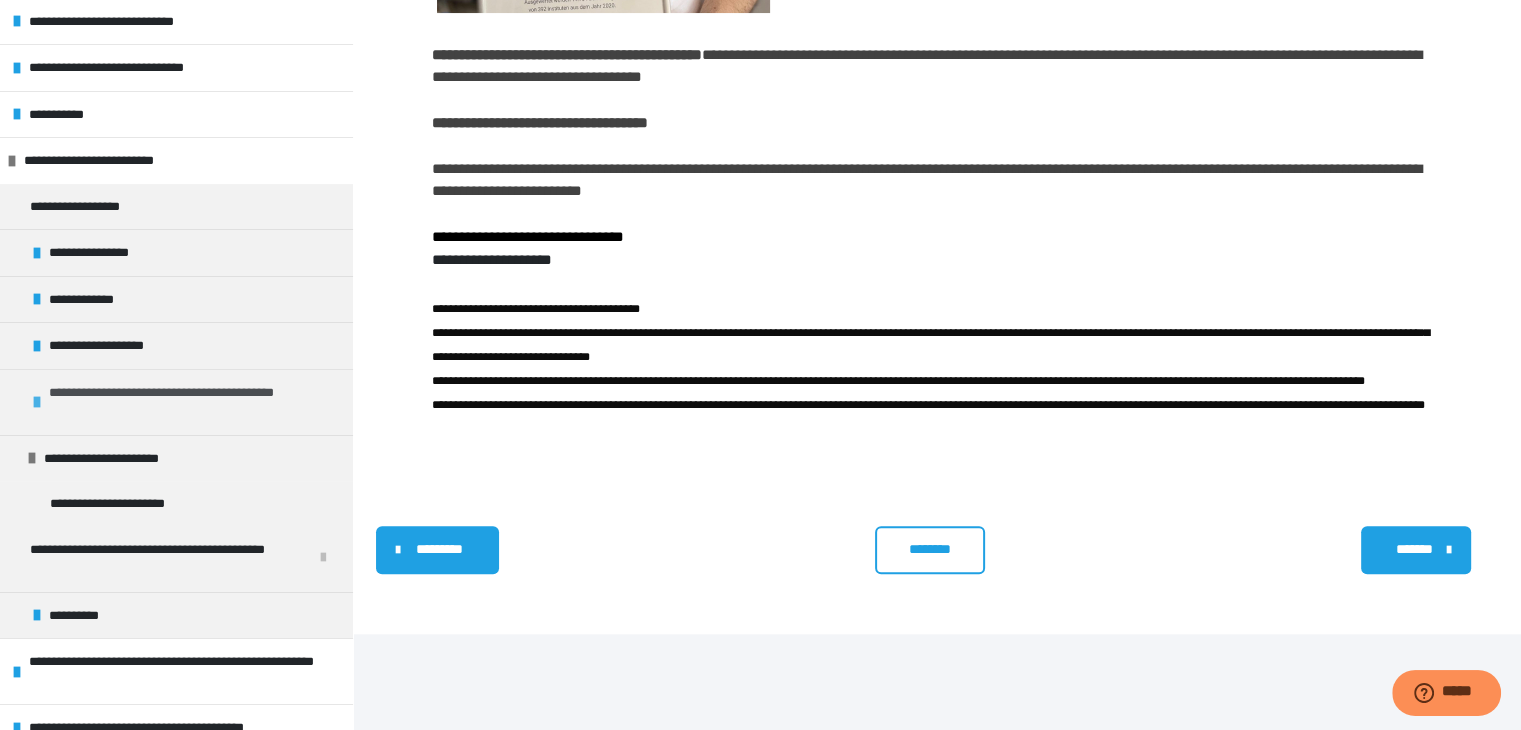 click on "**********" at bounding box center [188, 402] 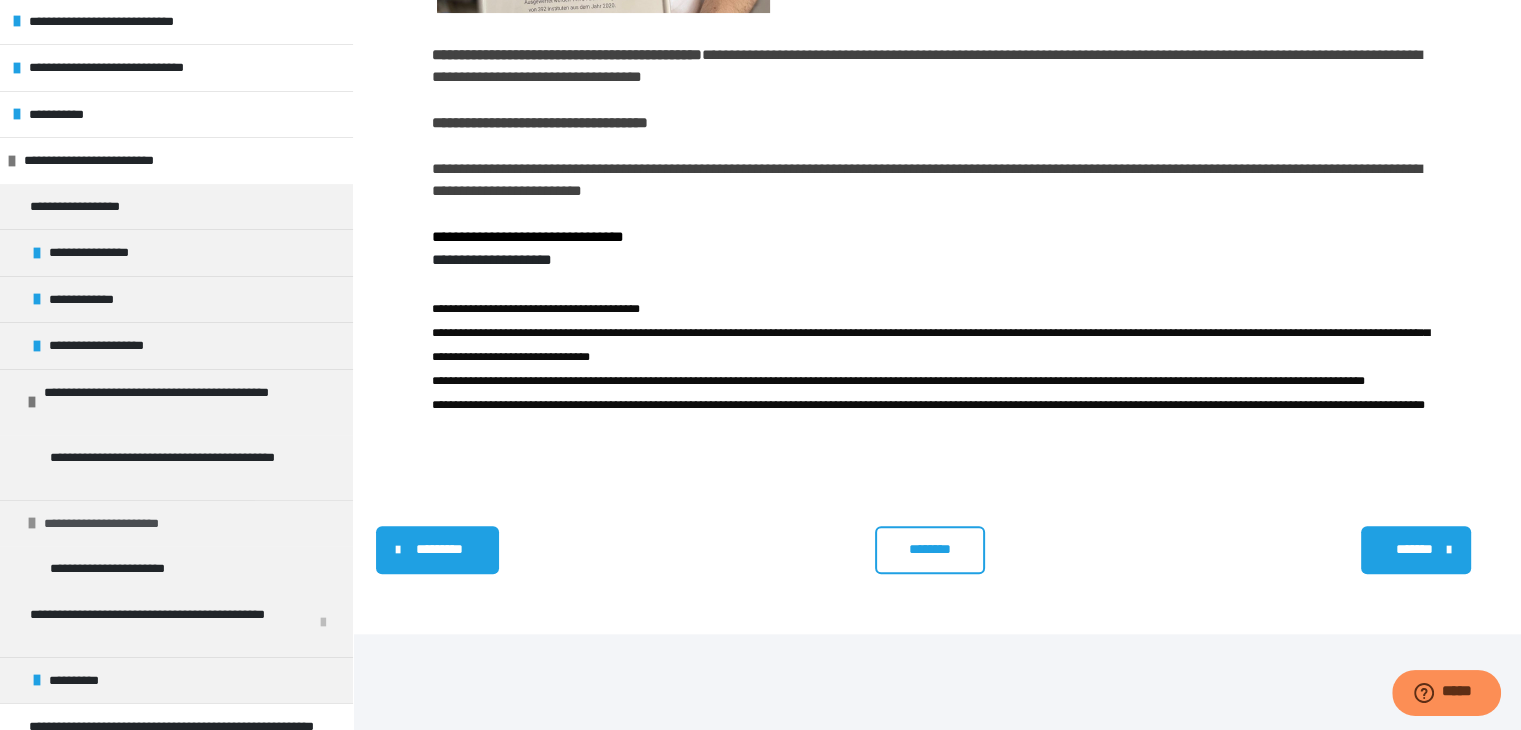 click at bounding box center (32, 523) 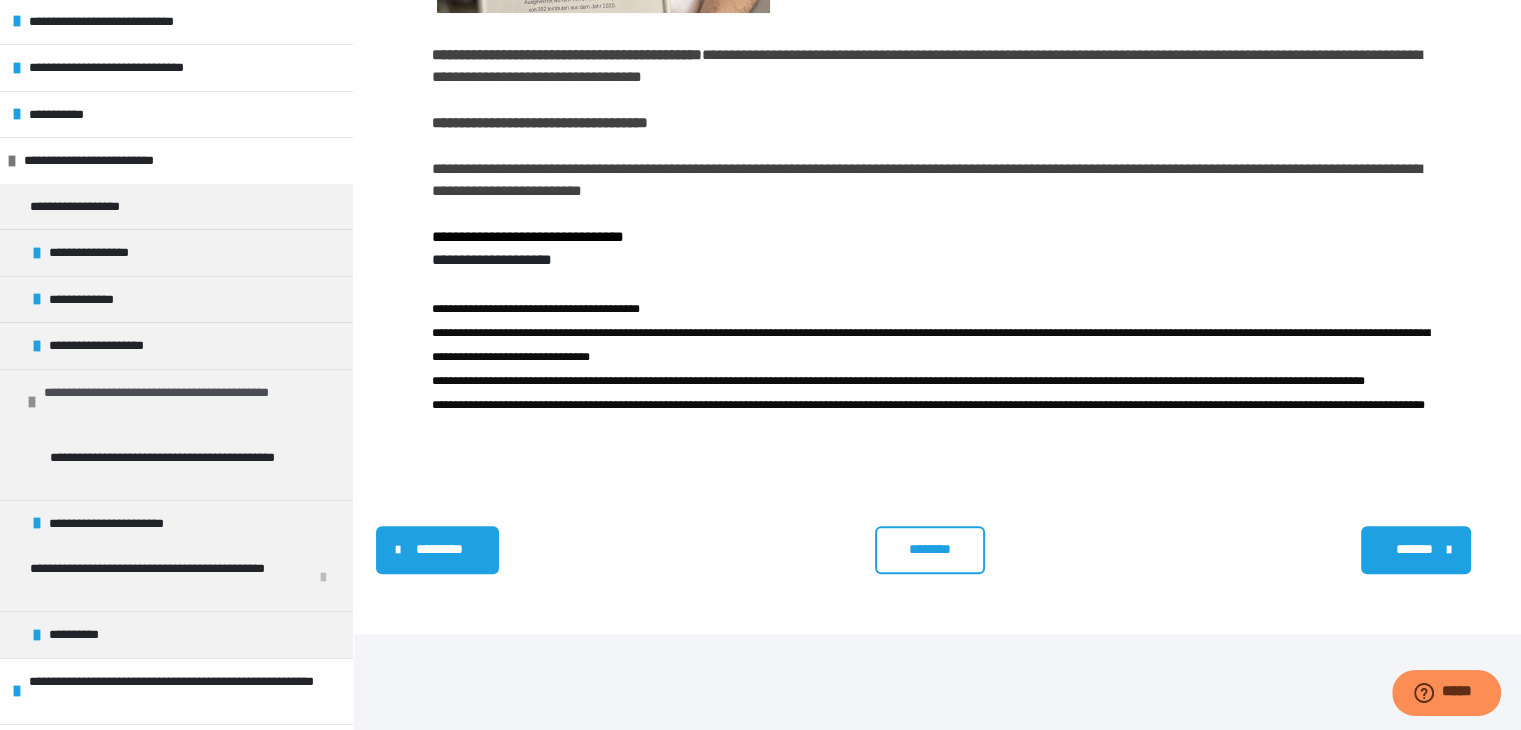 click at bounding box center [32, 402] 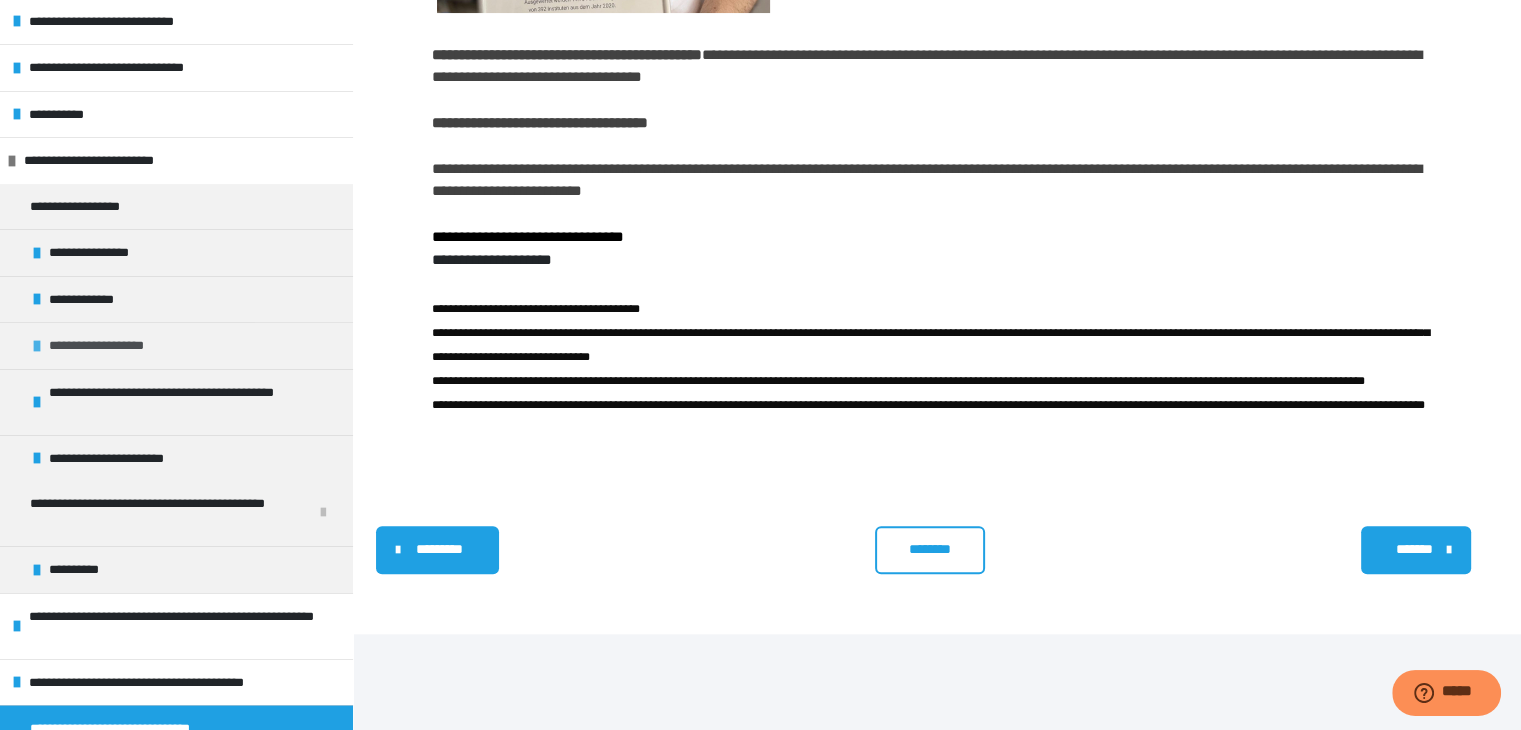 click on "**********" at bounding box center (116, 346) 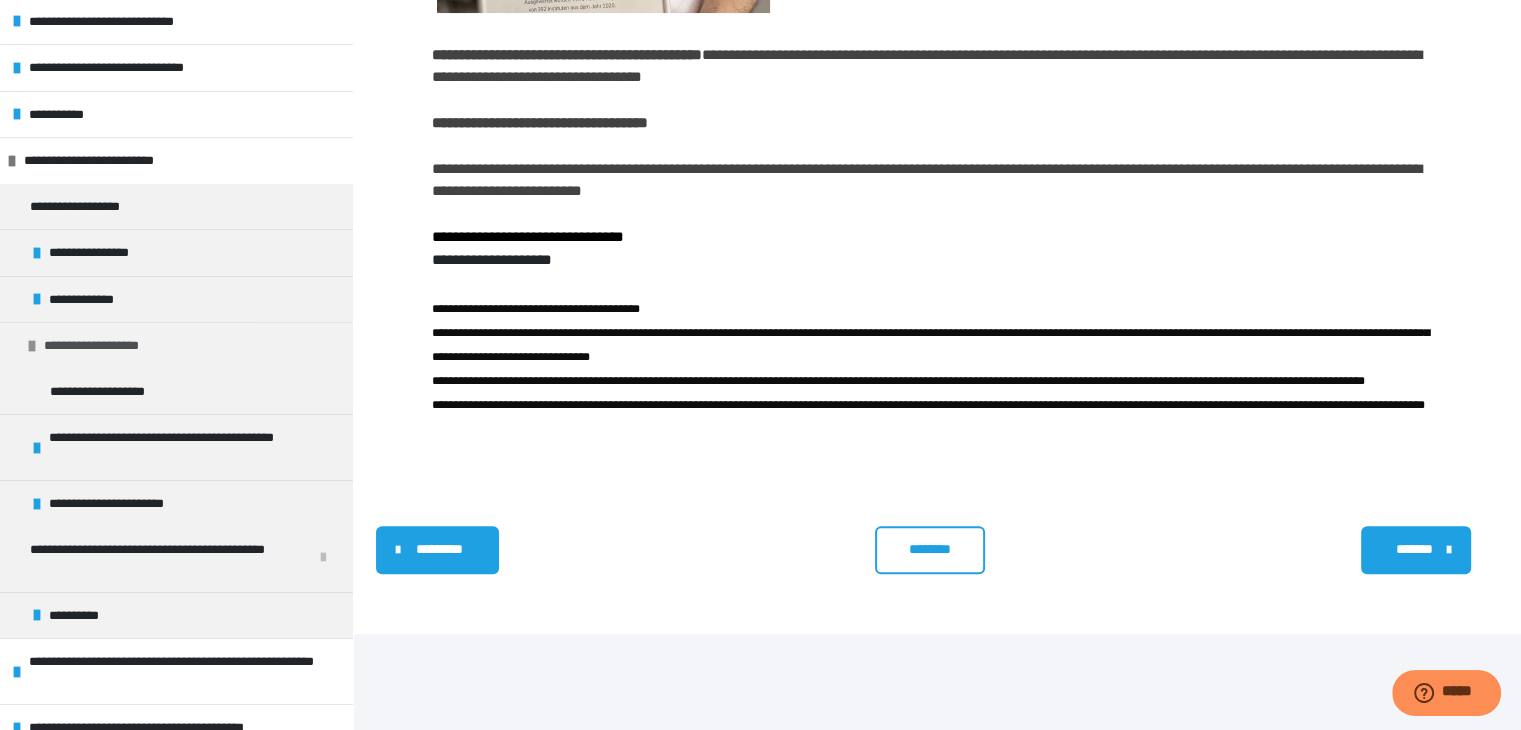 click on "**********" at bounding box center [111, 346] 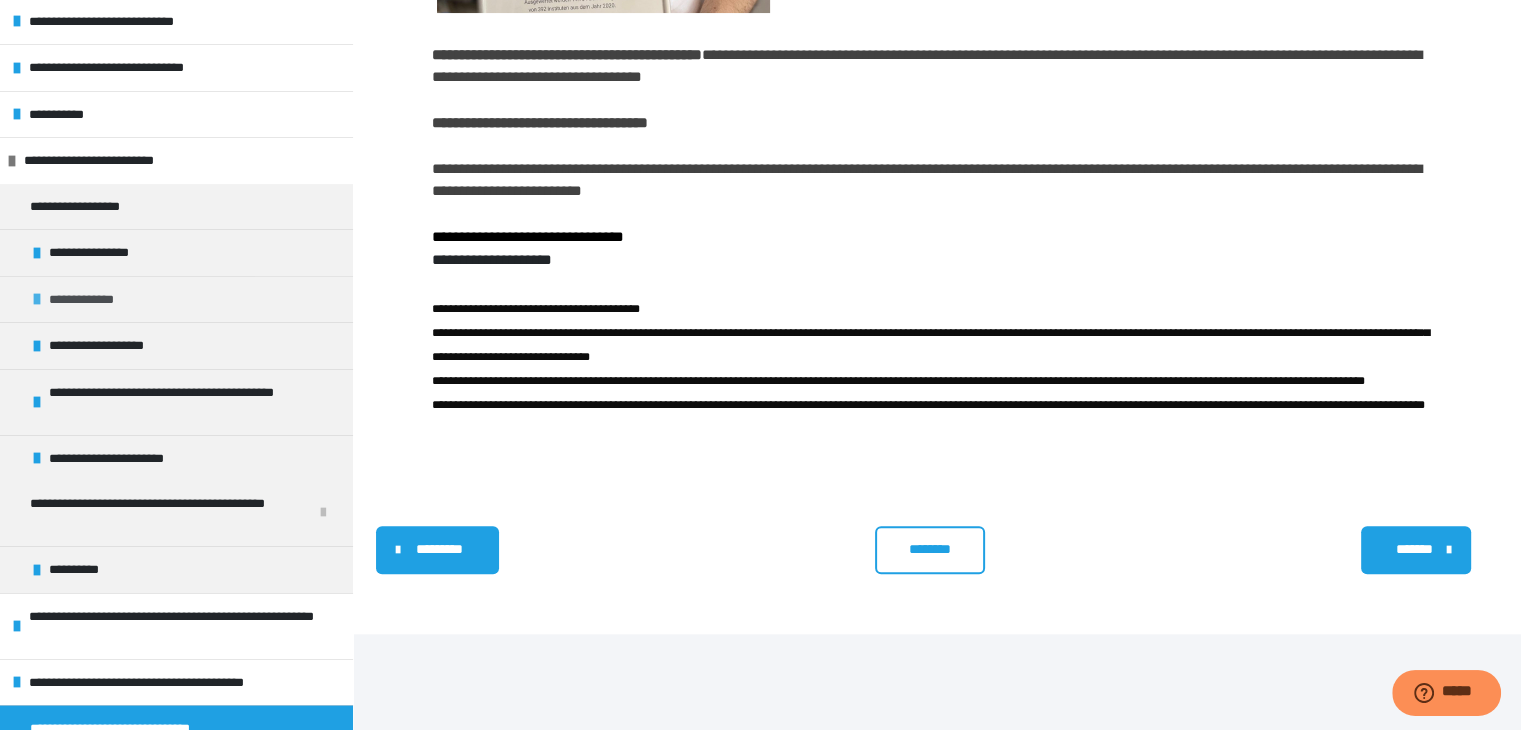 click on "**********" at bounding box center [92, 300] 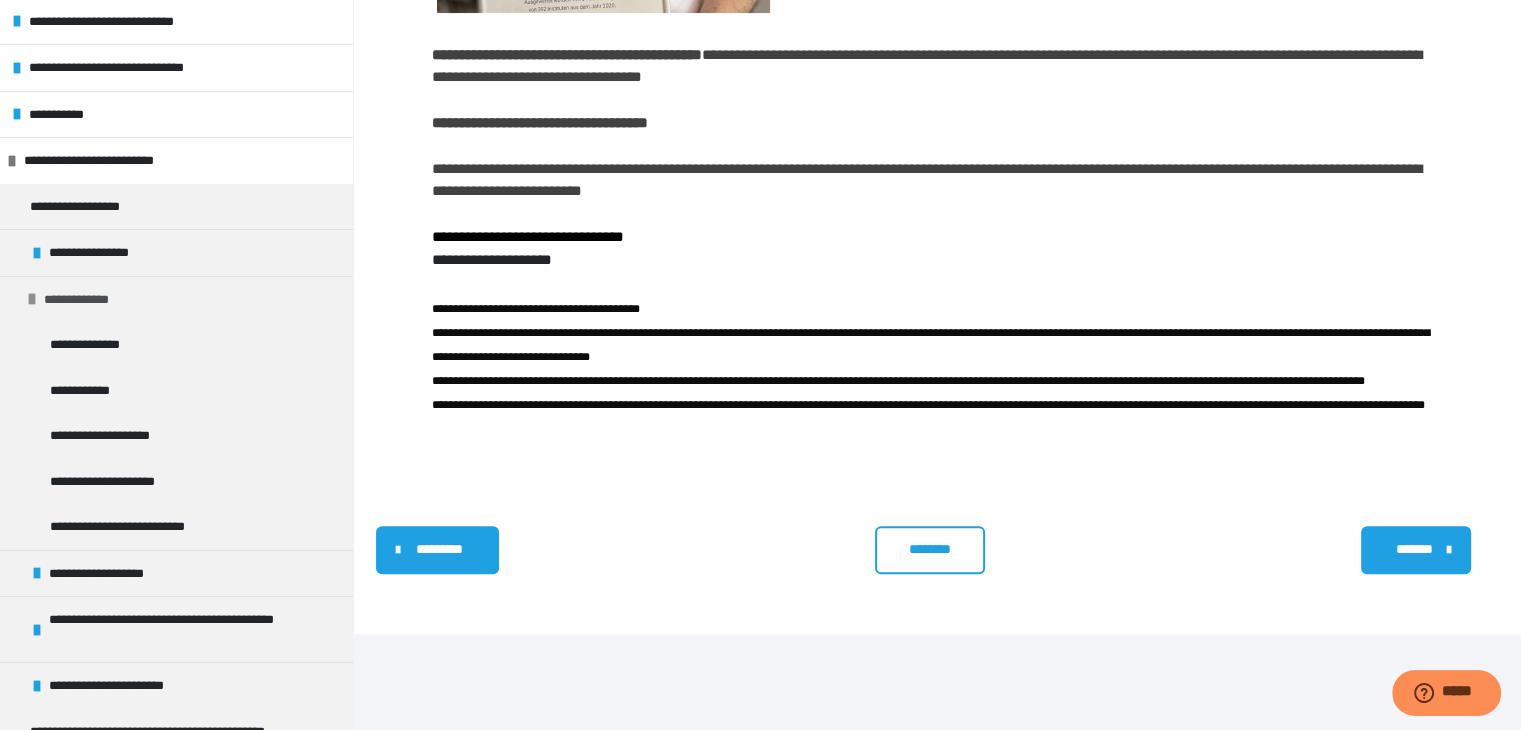 click on "**********" at bounding box center [87, 300] 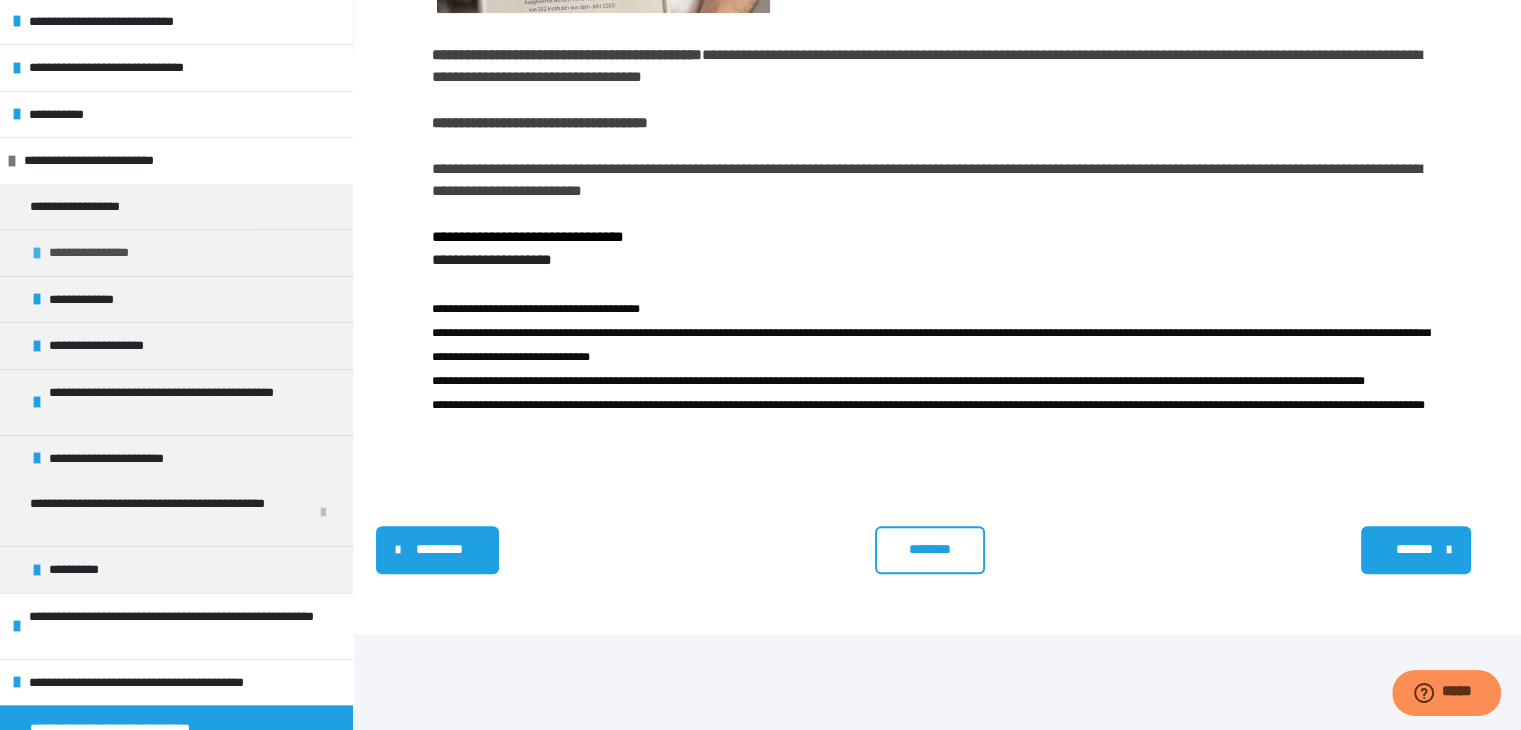 click on "**********" at bounding box center (103, 253) 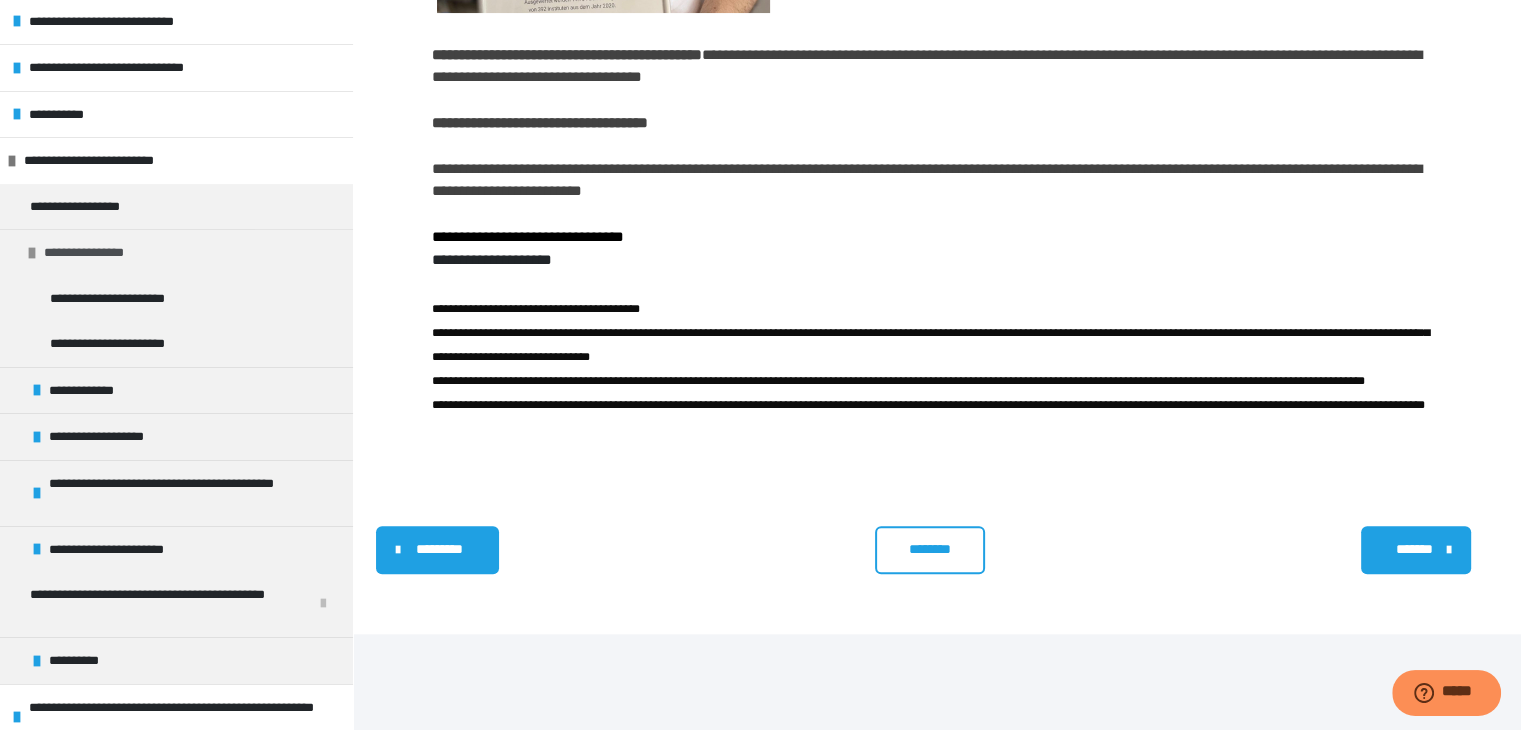 click on "**********" at bounding box center [98, 253] 